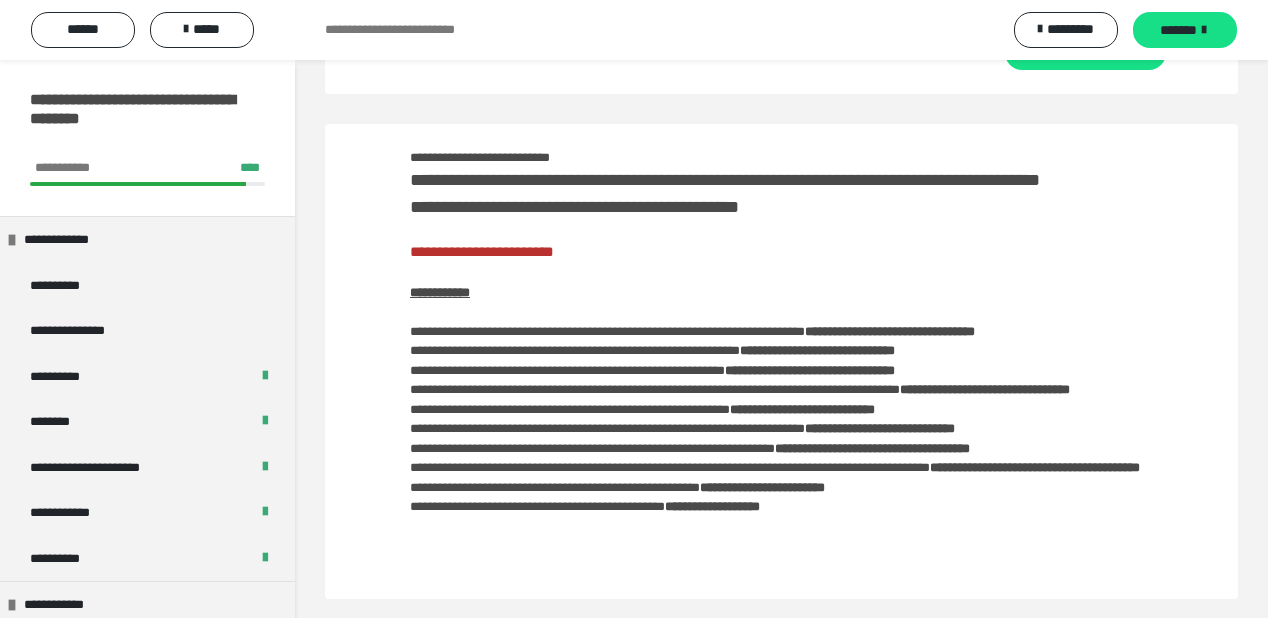 scroll, scrollTop: 0, scrollLeft: 0, axis: both 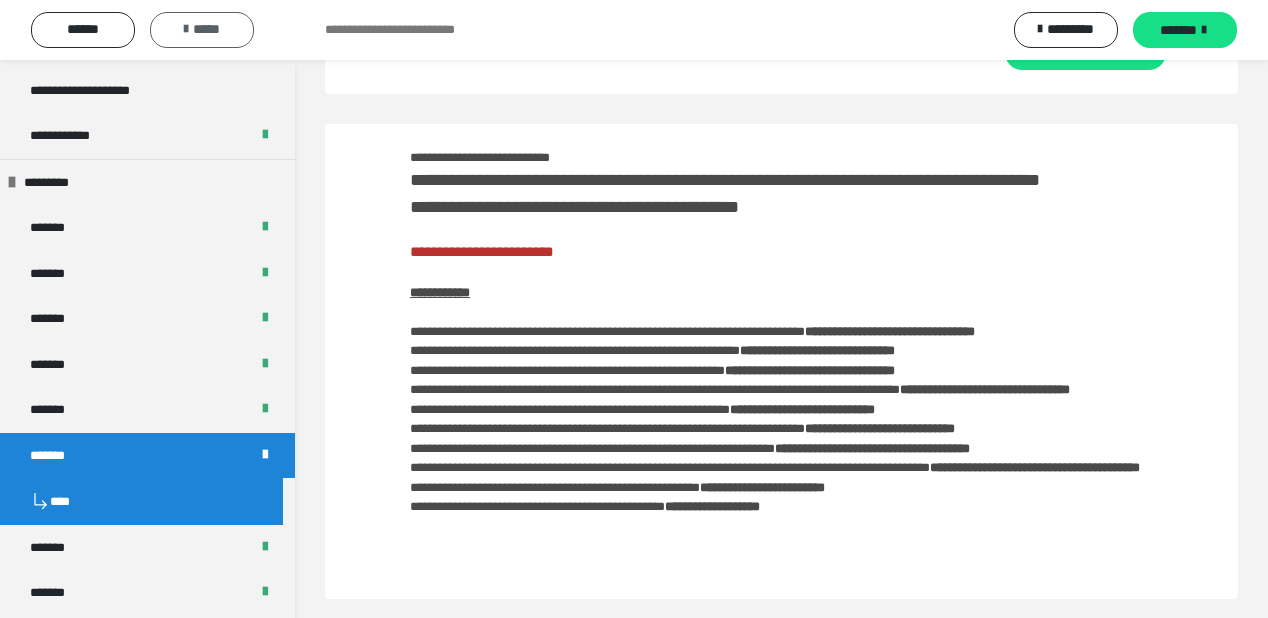 click on "*****" at bounding box center (202, 29) 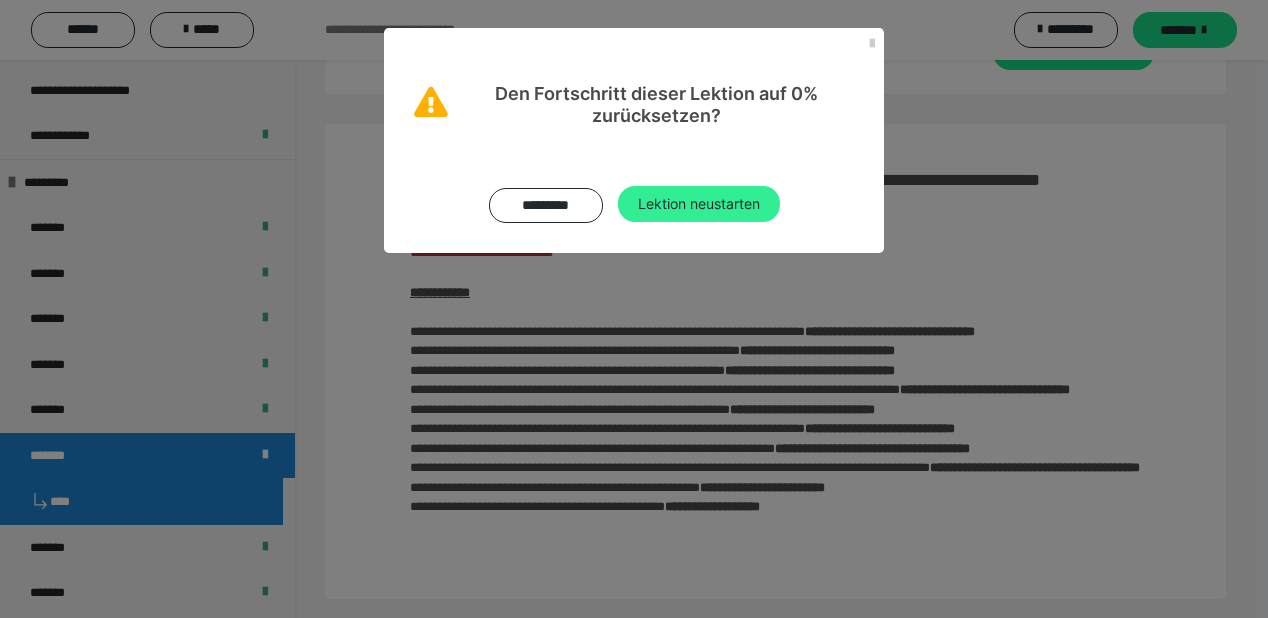 click on "Lektion neustarten" at bounding box center (699, 204) 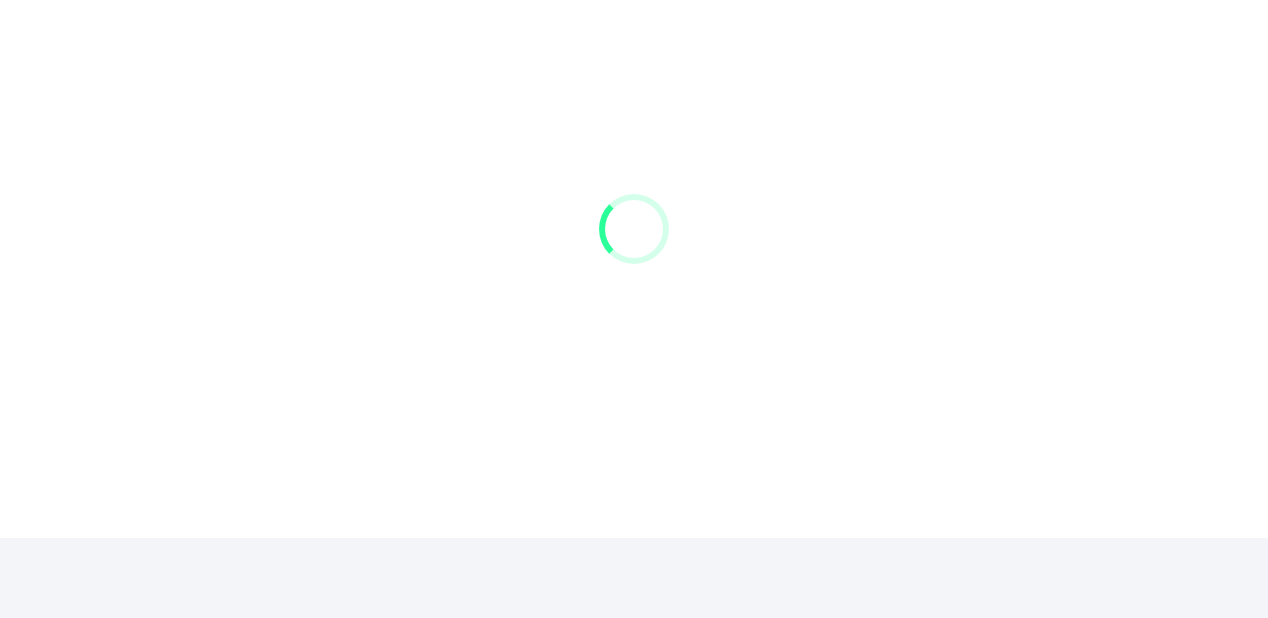 scroll, scrollTop: 0, scrollLeft: 0, axis: both 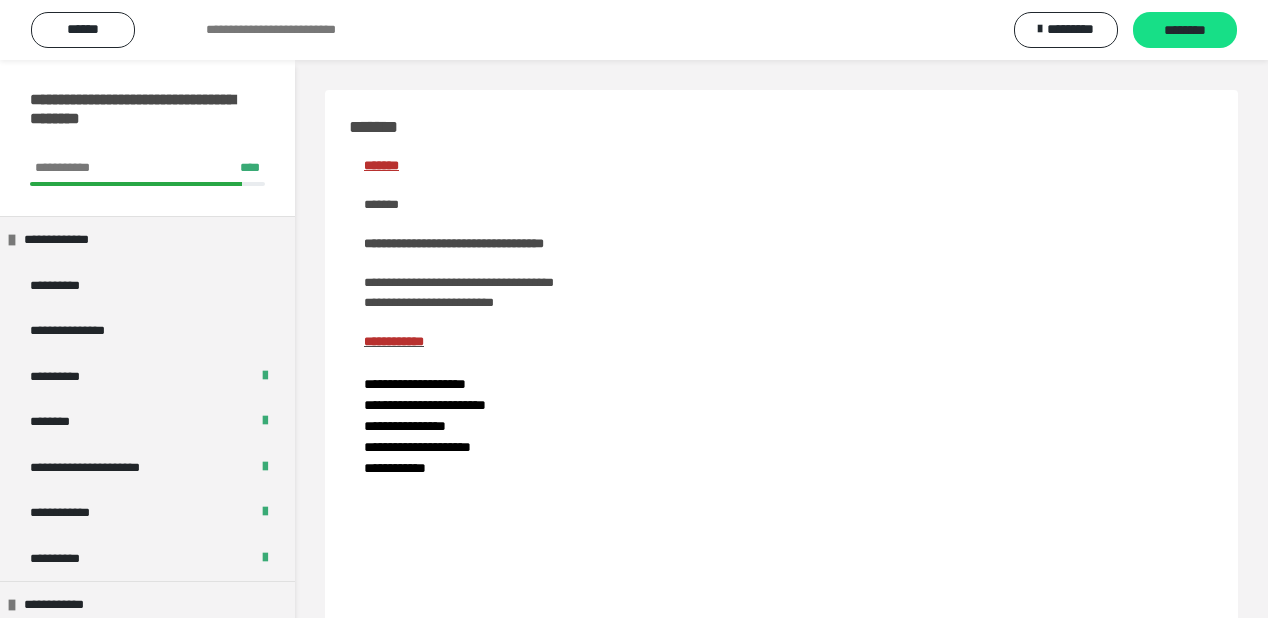 click on "********" at bounding box center (1185, 31) 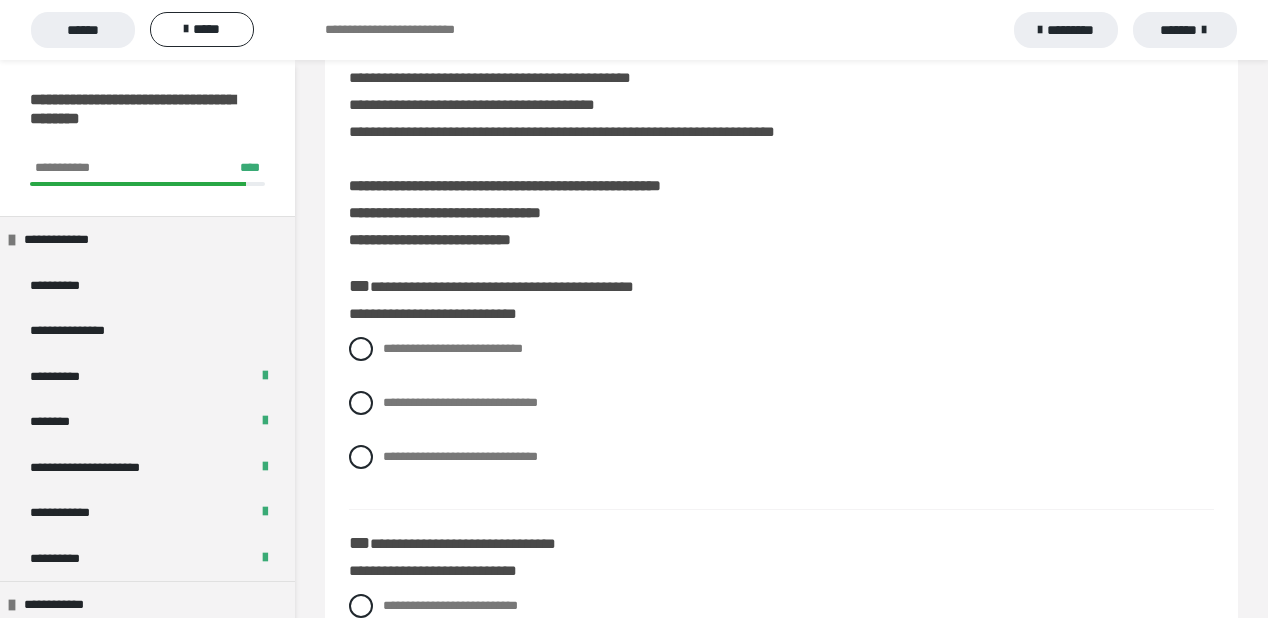 scroll, scrollTop: 640, scrollLeft: 0, axis: vertical 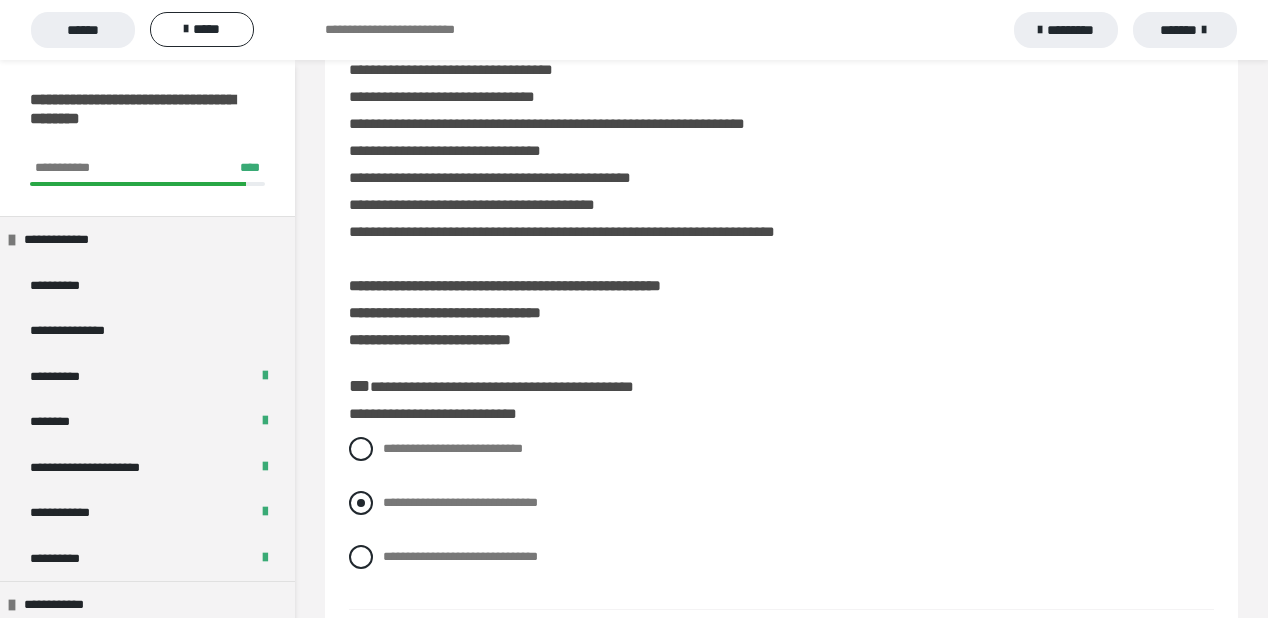 click at bounding box center [361, 503] 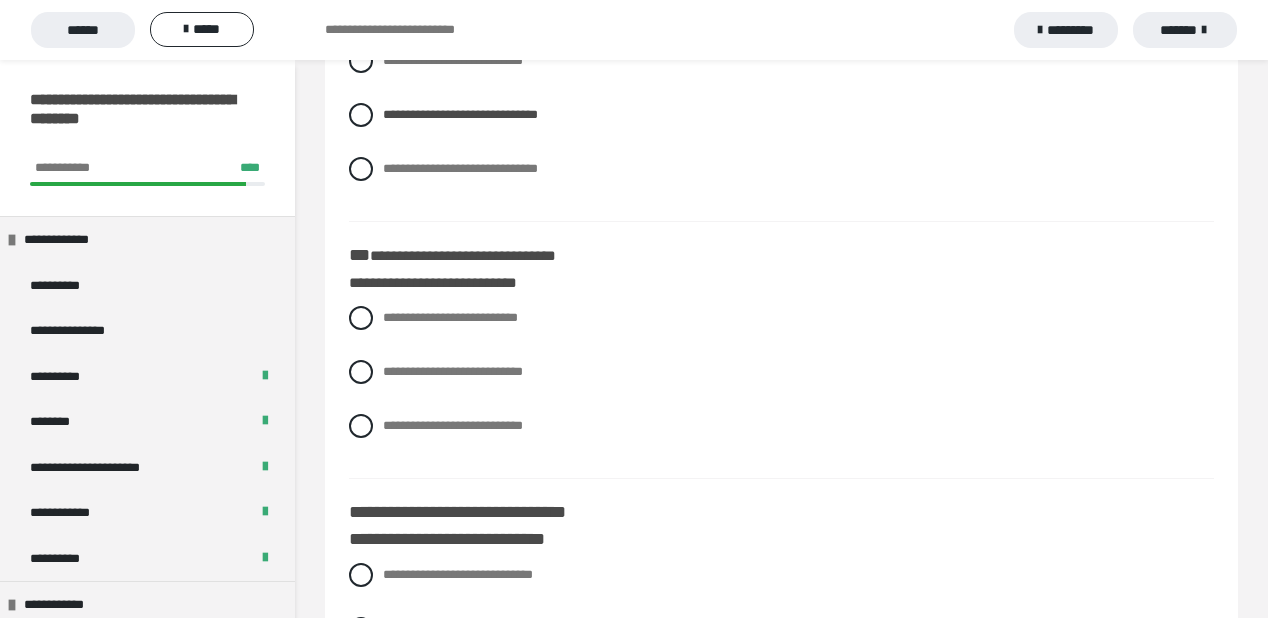 scroll, scrollTop: 1040, scrollLeft: 0, axis: vertical 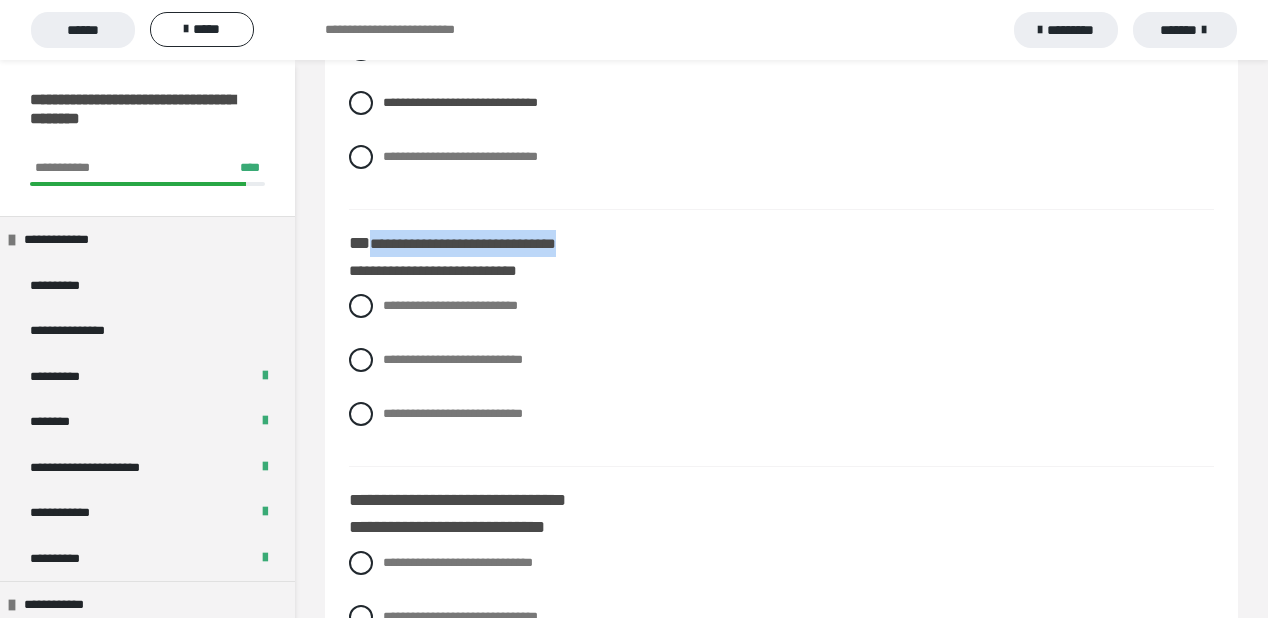 drag, startPoint x: 368, startPoint y: 269, endPoint x: 617, endPoint y: 272, distance: 249.01807 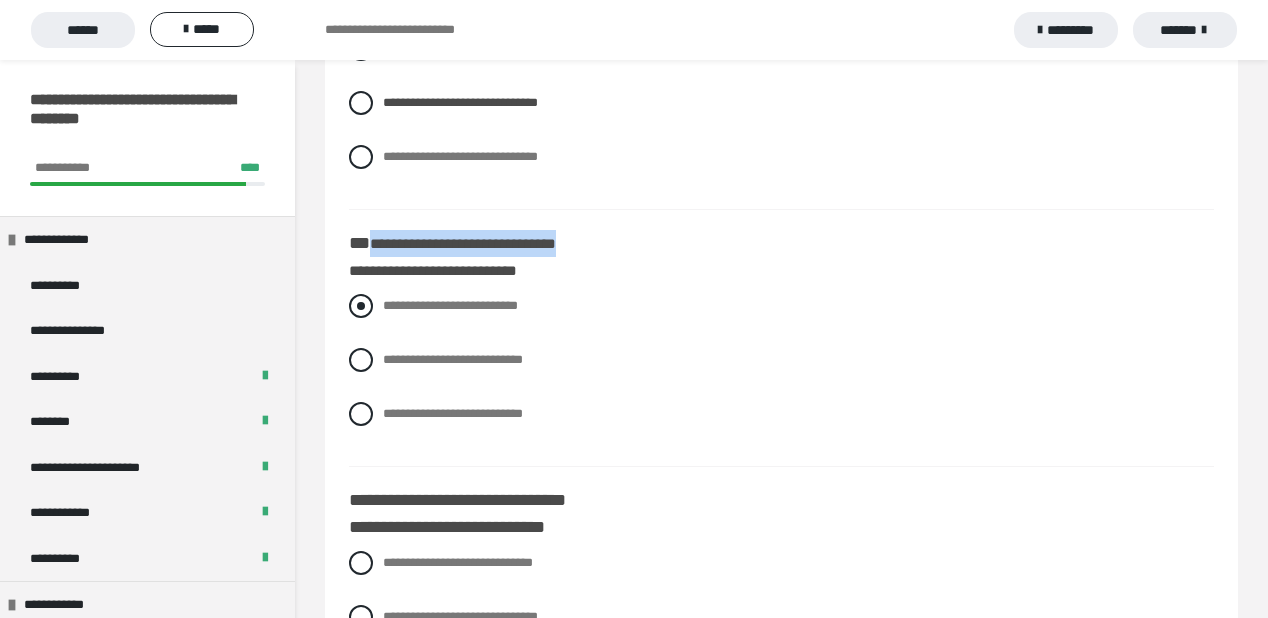 click at bounding box center (361, 306) 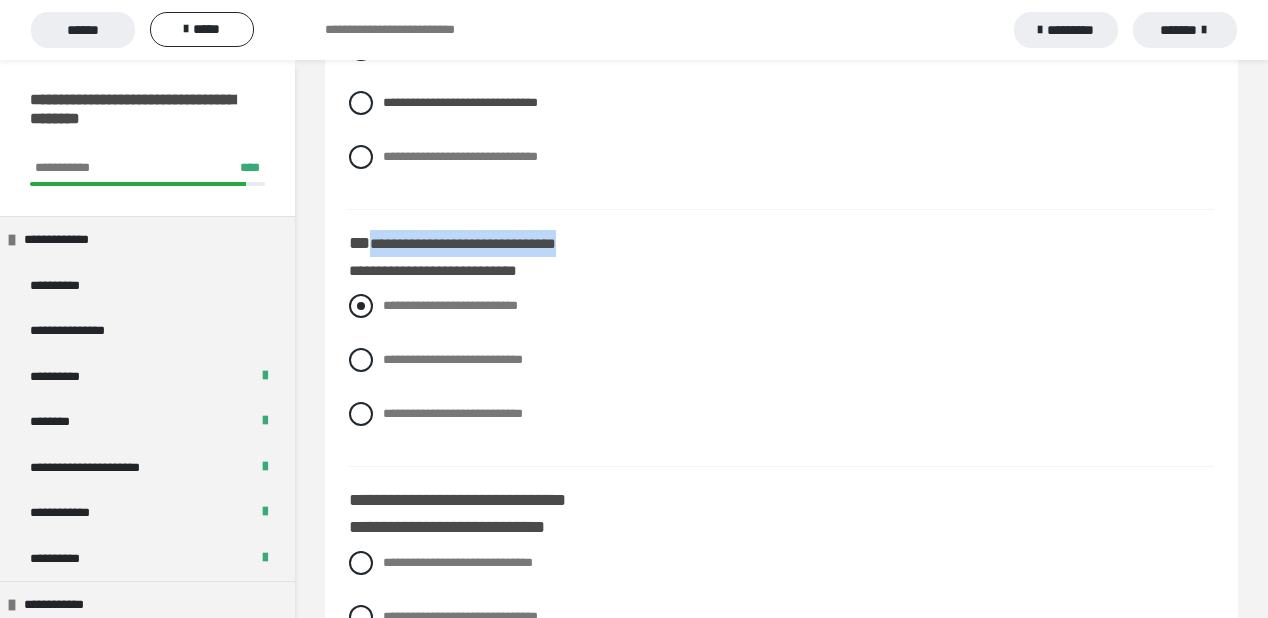 radio on "****" 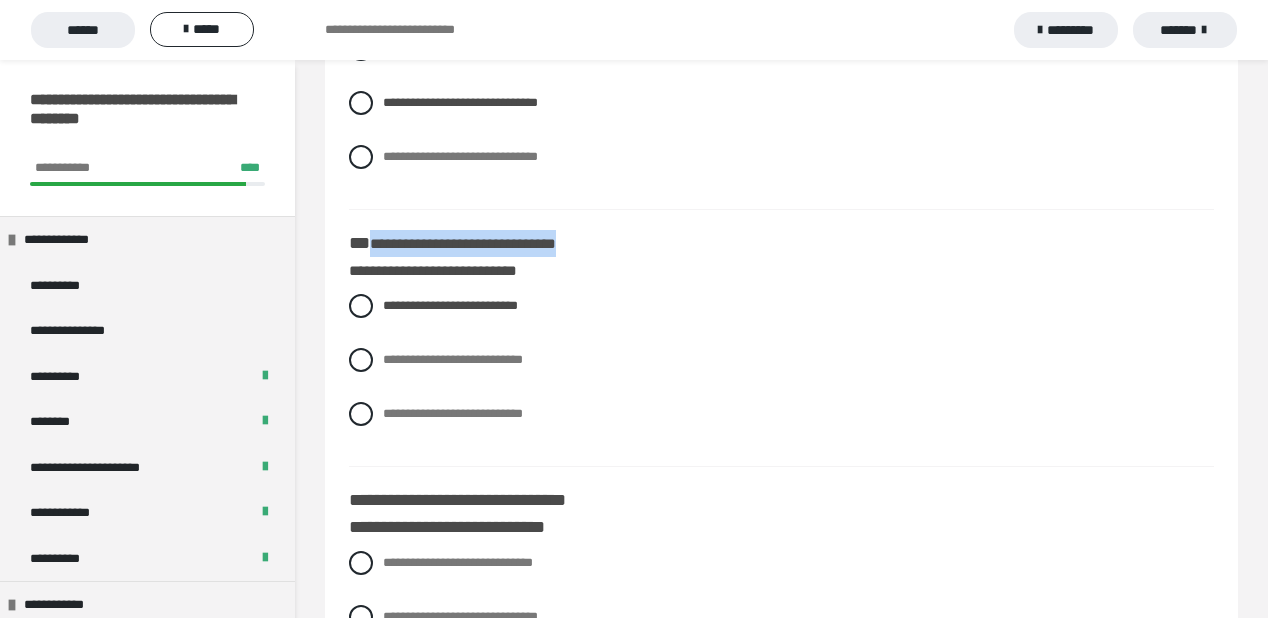 click on "**********" at bounding box center (781, 257) 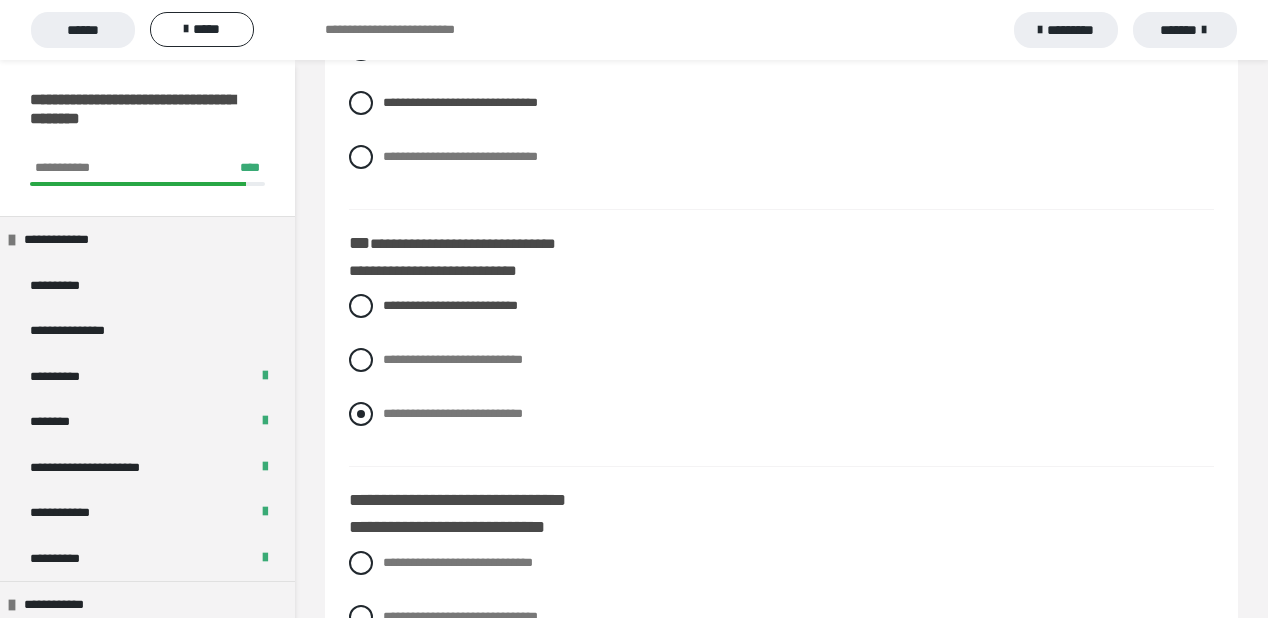click at bounding box center (361, 414) 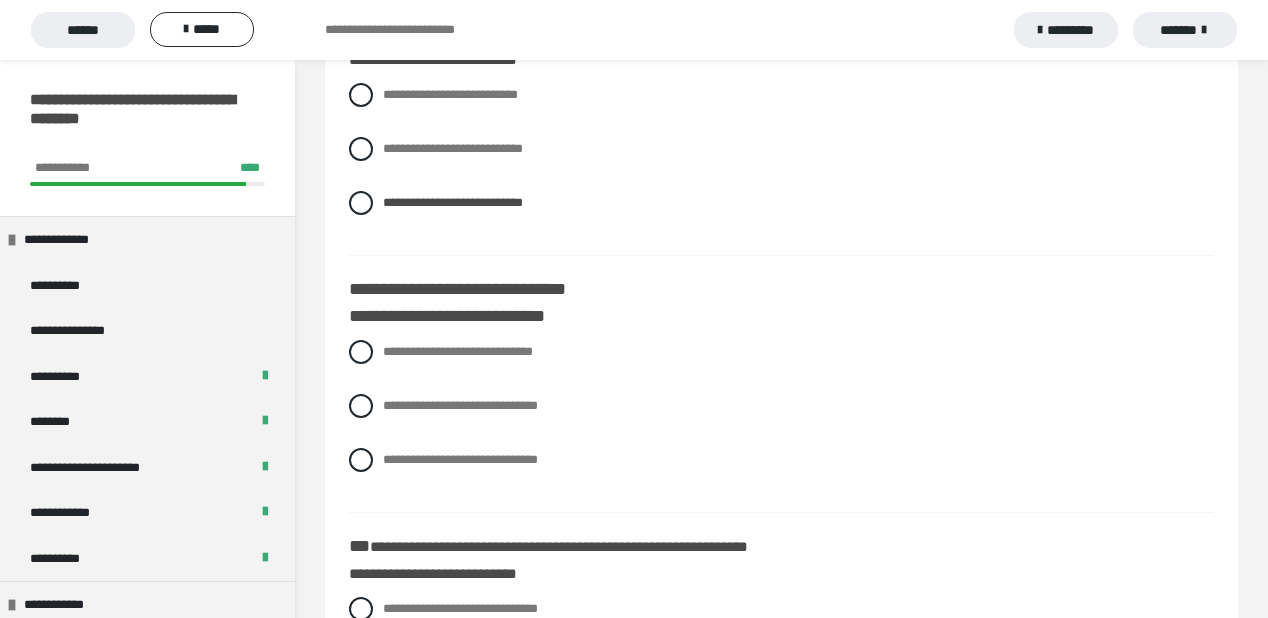scroll, scrollTop: 1280, scrollLeft: 0, axis: vertical 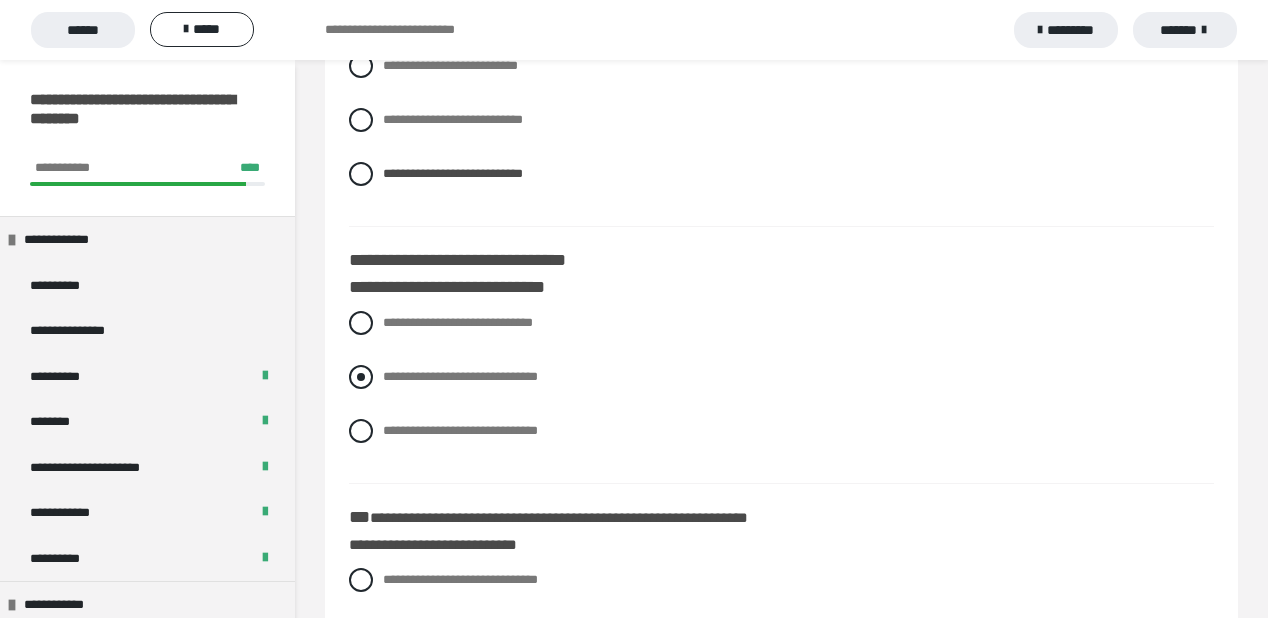 click at bounding box center (361, 377) 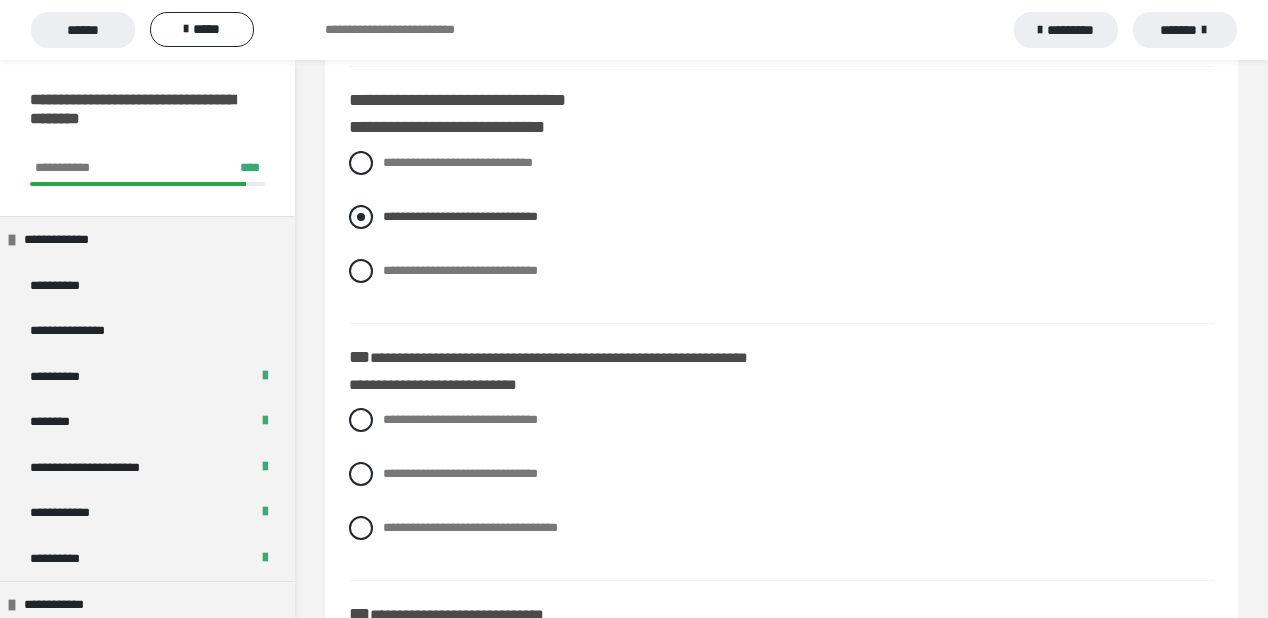 scroll, scrollTop: 1520, scrollLeft: 0, axis: vertical 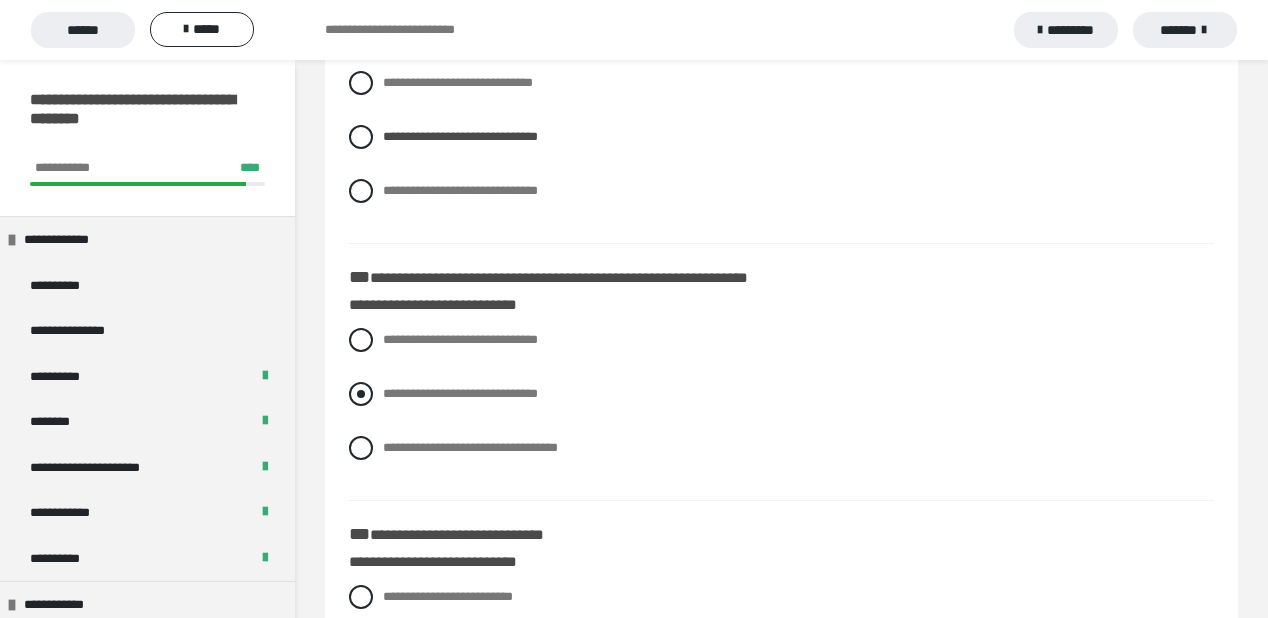 click at bounding box center [361, 394] 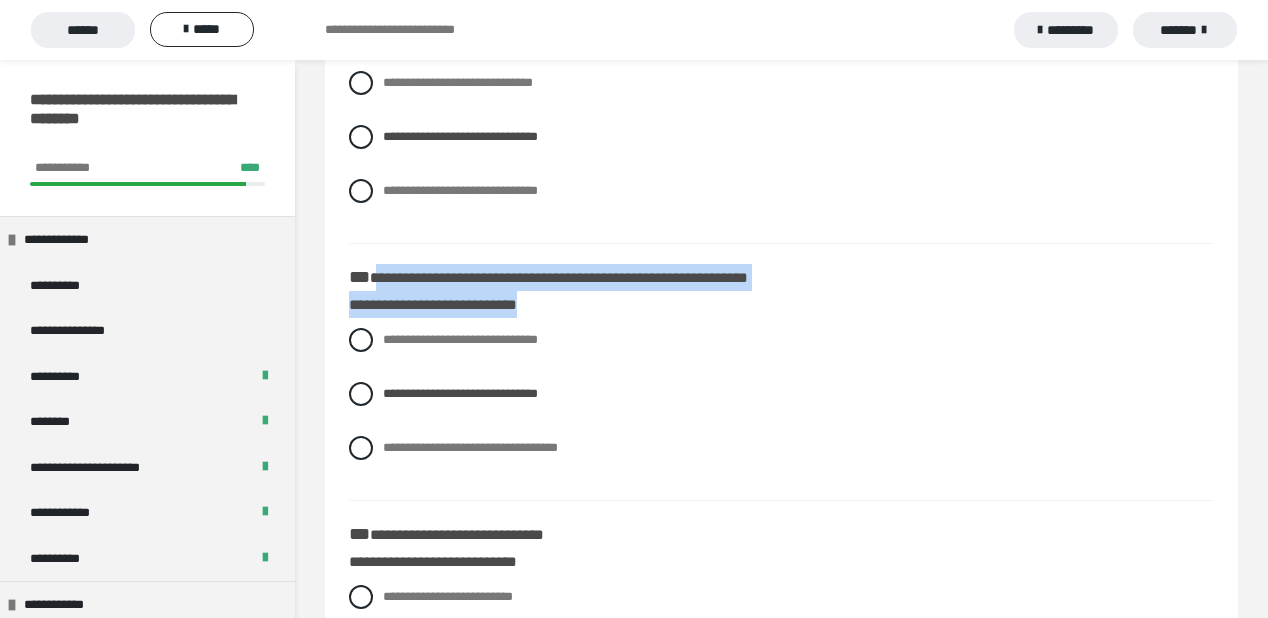 drag, startPoint x: 396, startPoint y: 310, endPoint x: 562, endPoint y: 328, distance: 166.97305 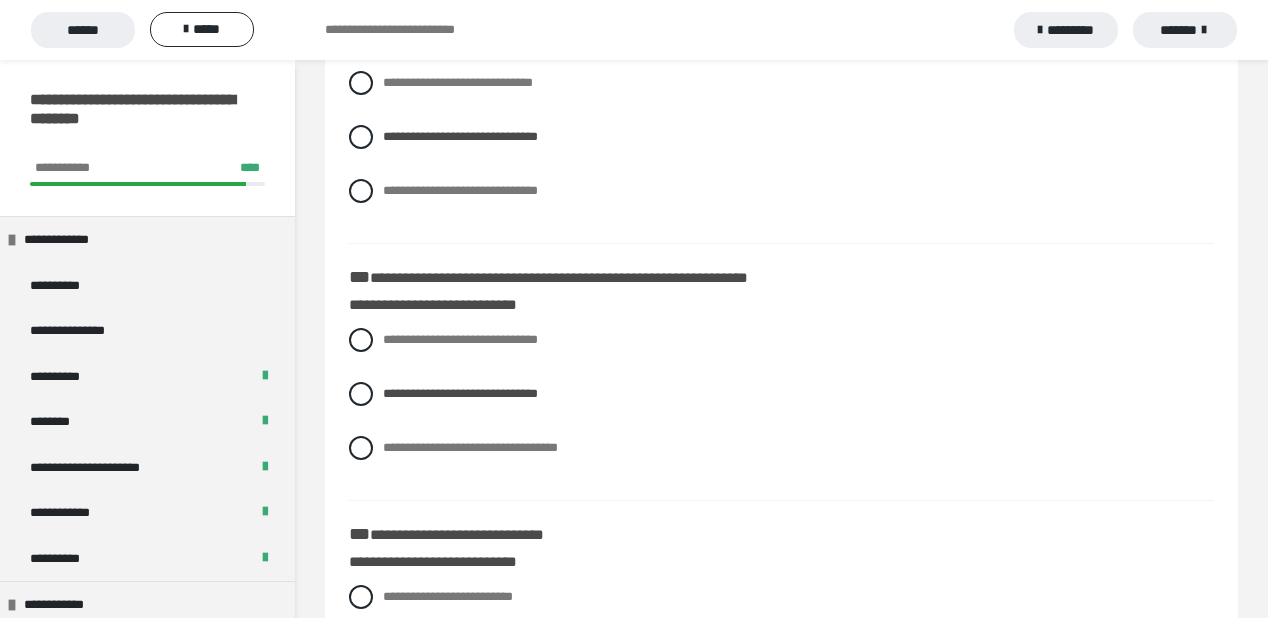 click on "**********" at bounding box center (781, 152) 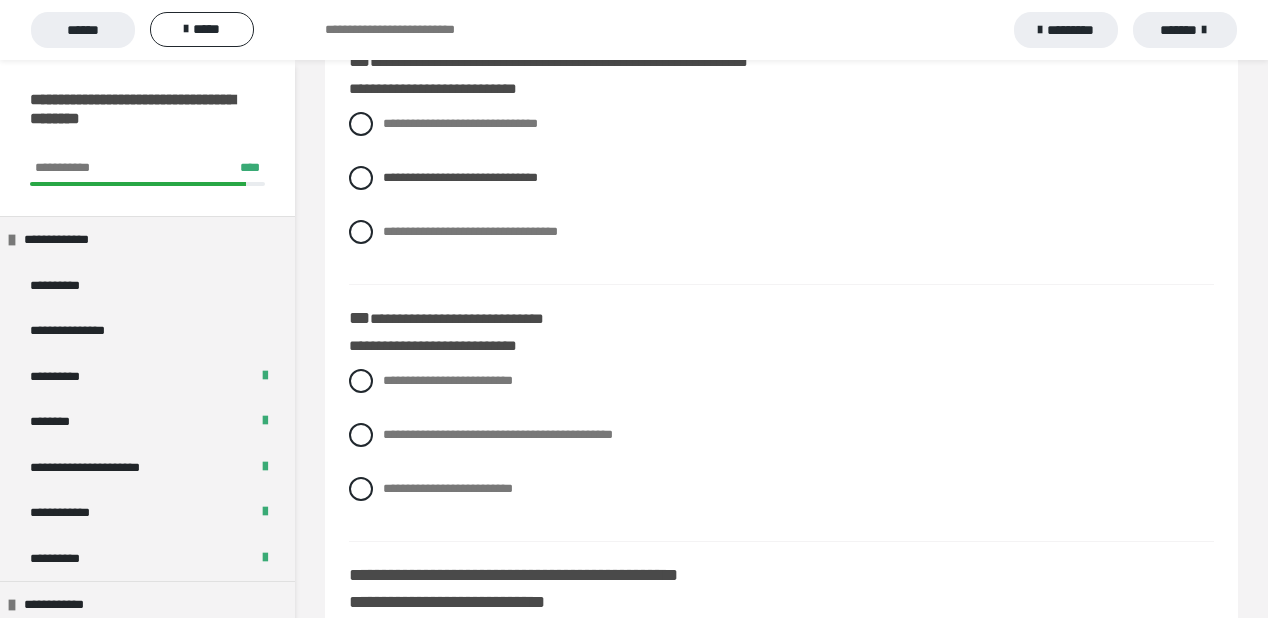 scroll, scrollTop: 1760, scrollLeft: 0, axis: vertical 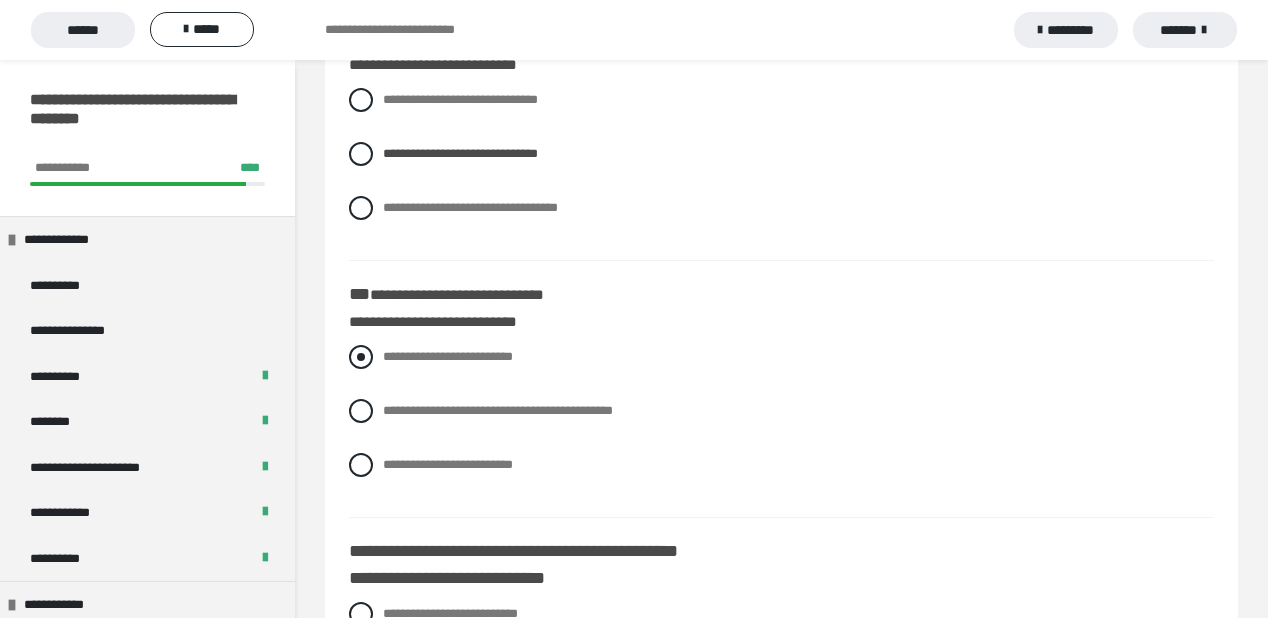 click at bounding box center [361, 357] 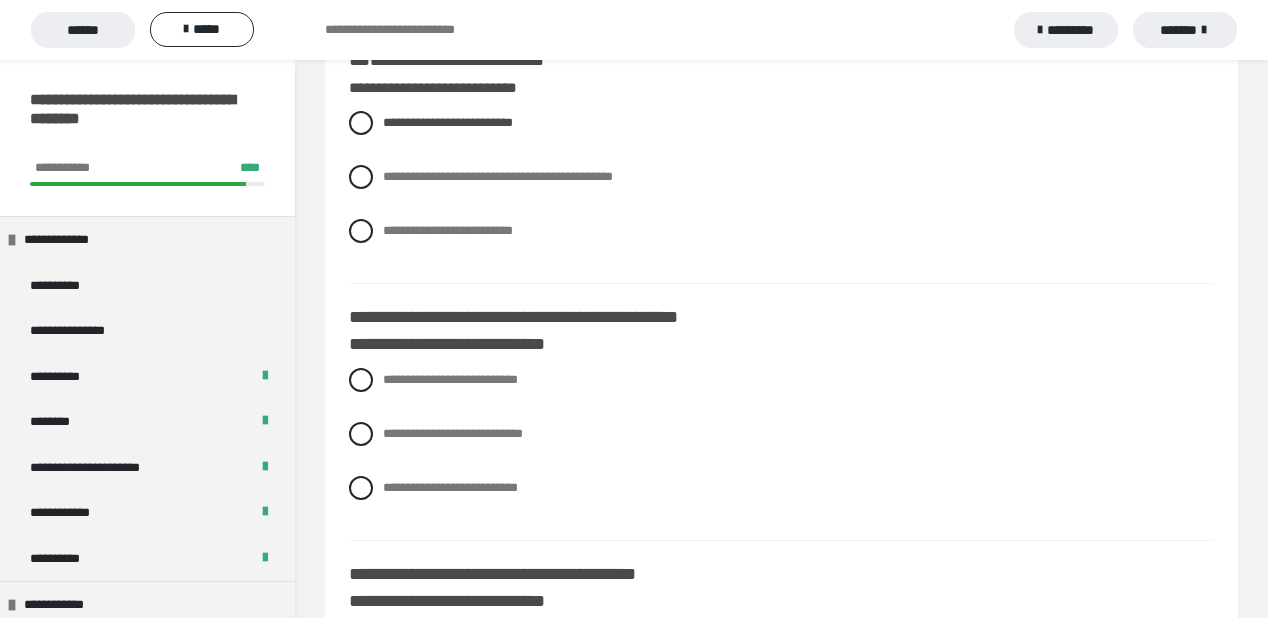 scroll, scrollTop: 2000, scrollLeft: 0, axis: vertical 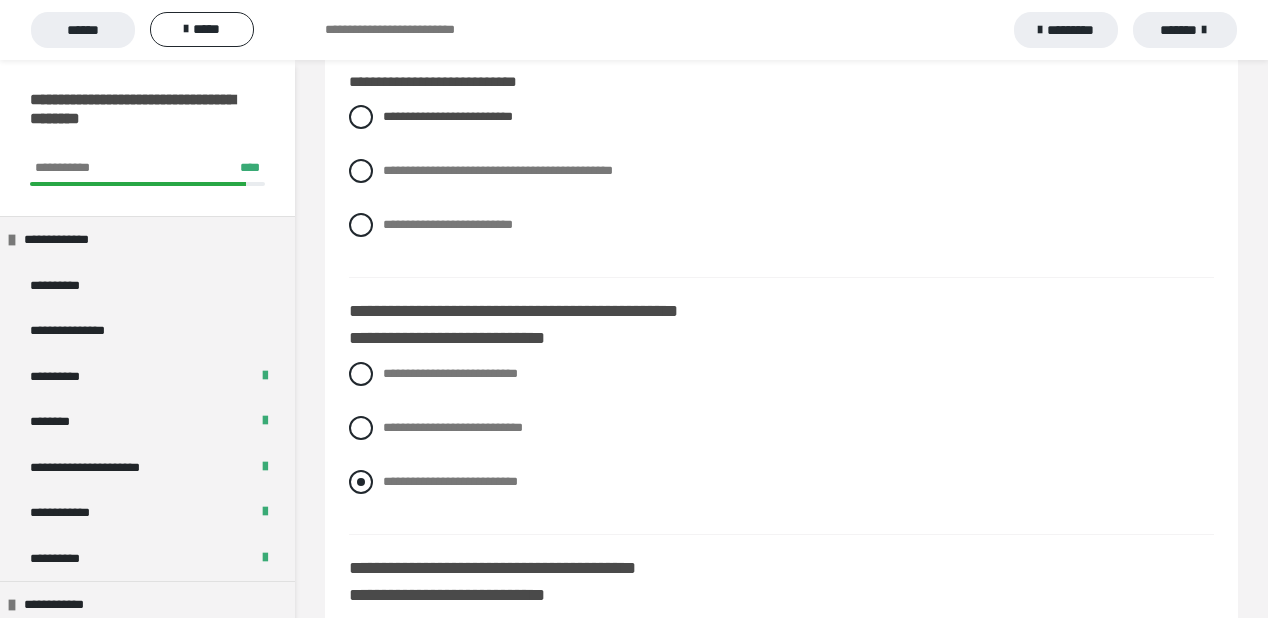 click at bounding box center (361, 482) 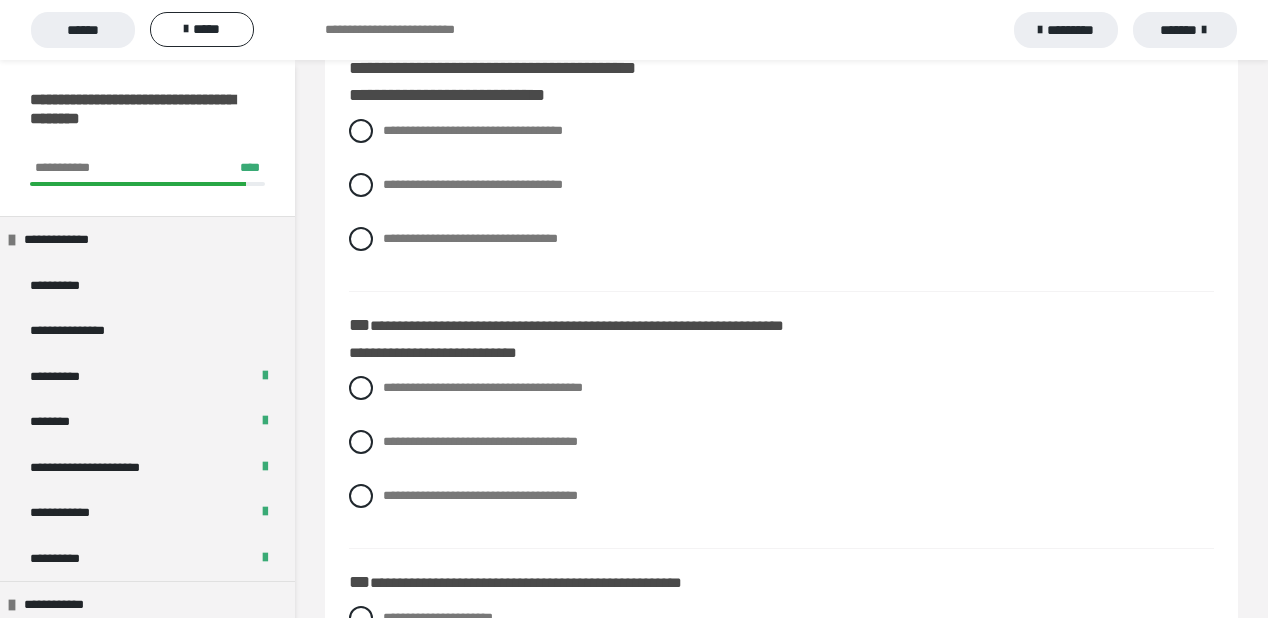 scroll, scrollTop: 2392, scrollLeft: 0, axis: vertical 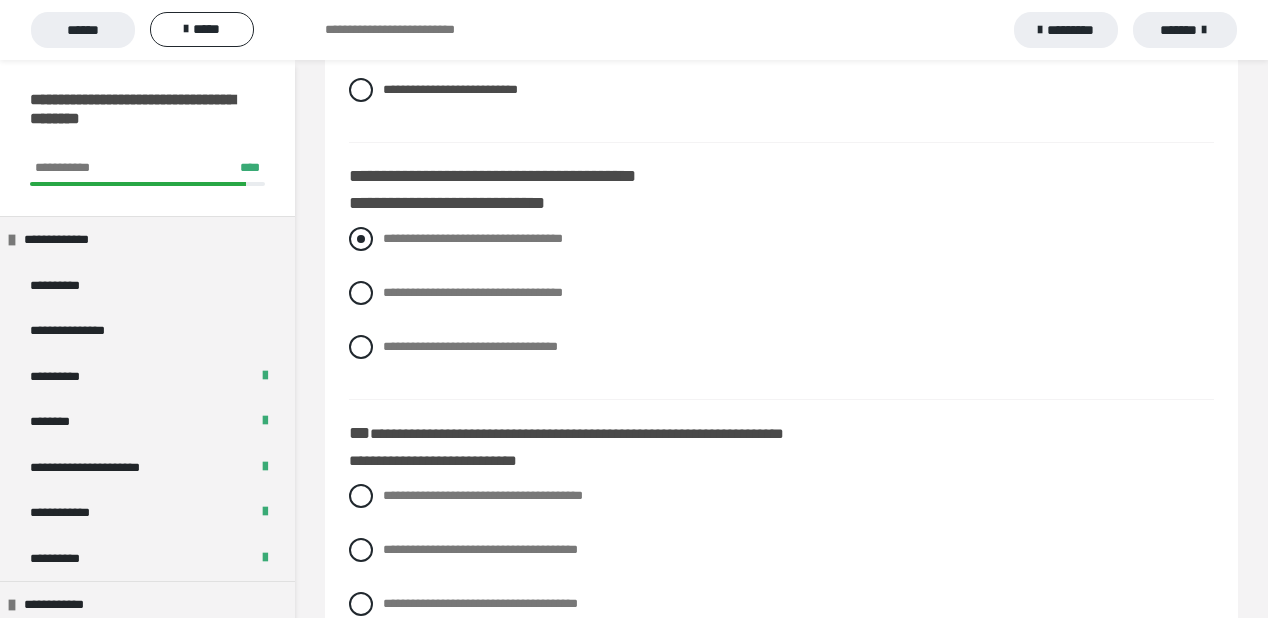 click at bounding box center (361, 239) 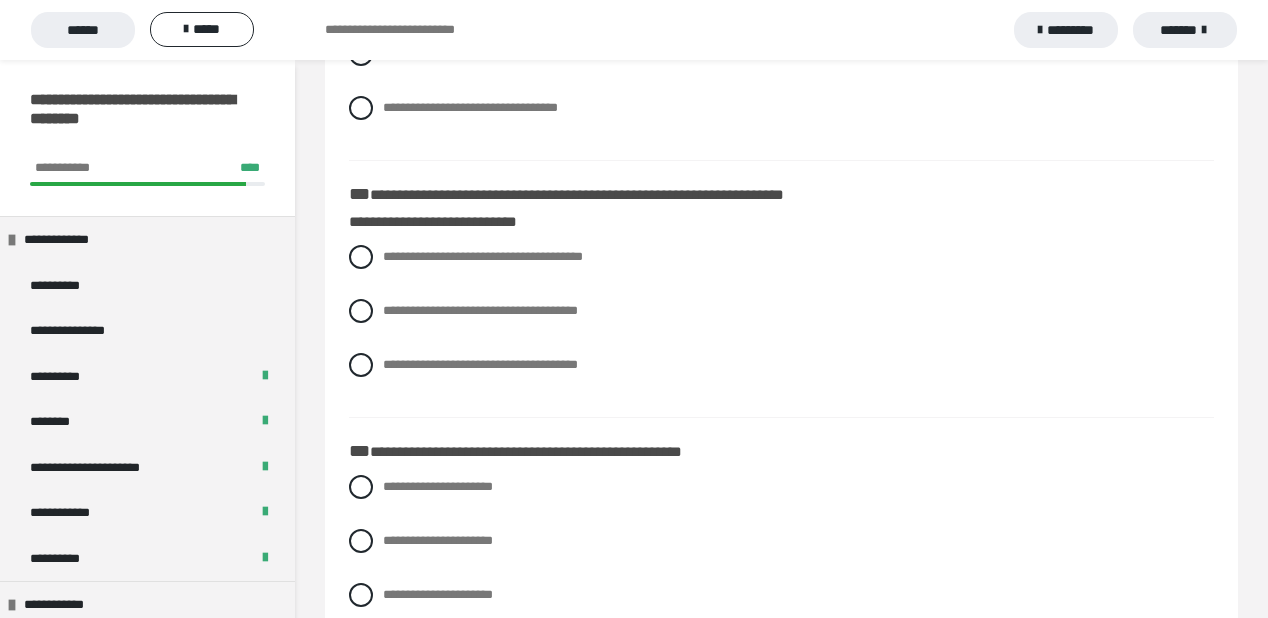 scroll, scrollTop: 2632, scrollLeft: 0, axis: vertical 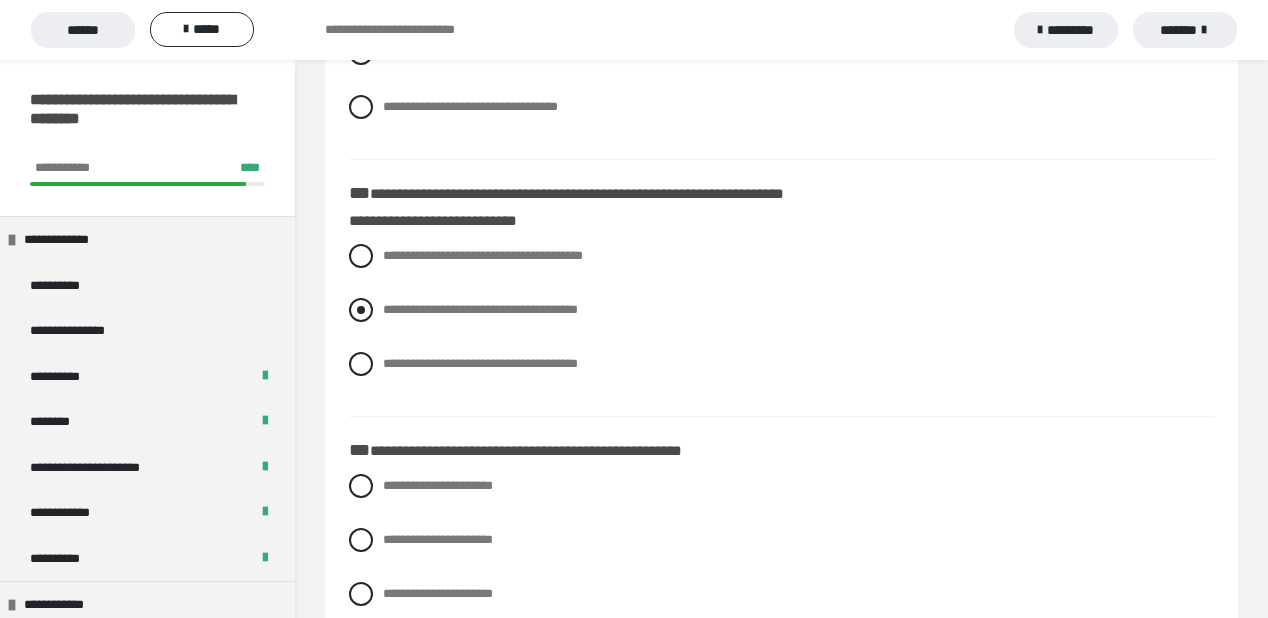 click at bounding box center [361, 310] 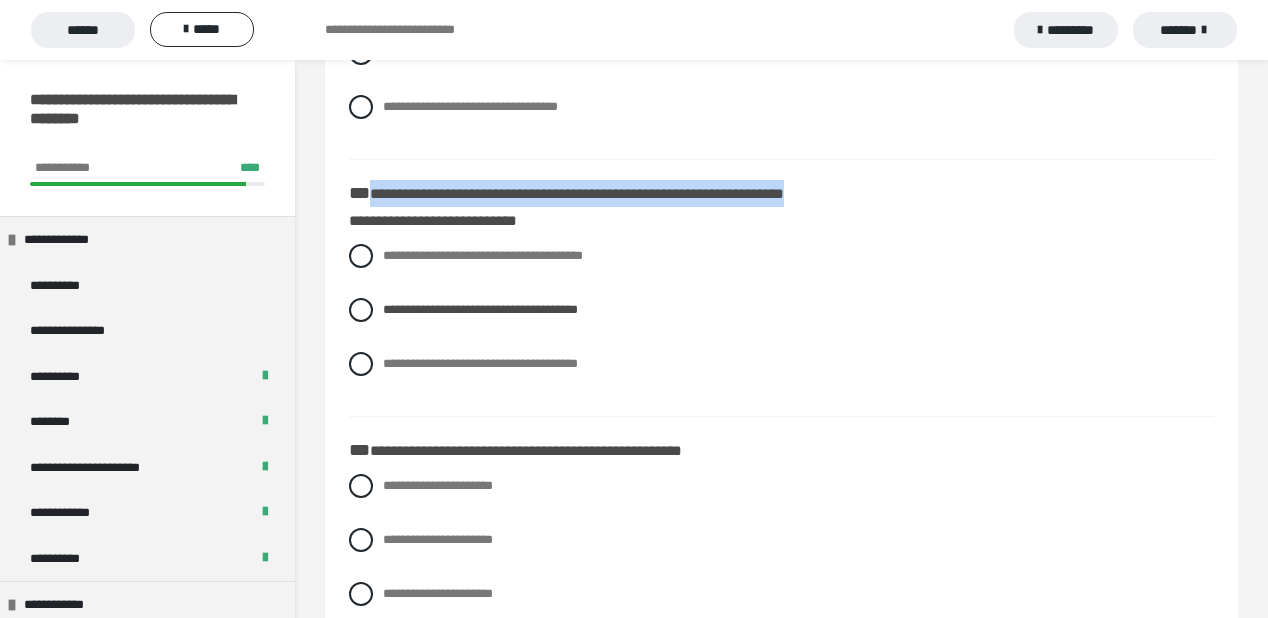 drag, startPoint x: 423, startPoint y: 221, endPoint x: 899, endPoint y: 224, distance: 476.00946 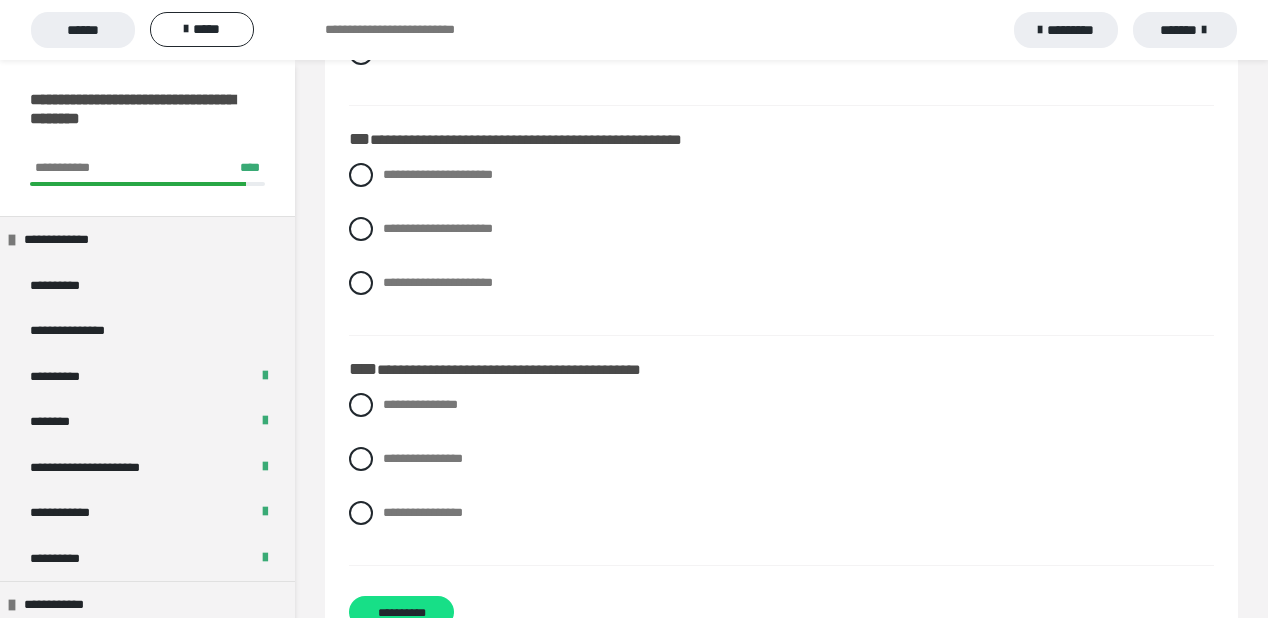 scroll, scrollTop: 2952, scrollLeft: 0, axis: vertical 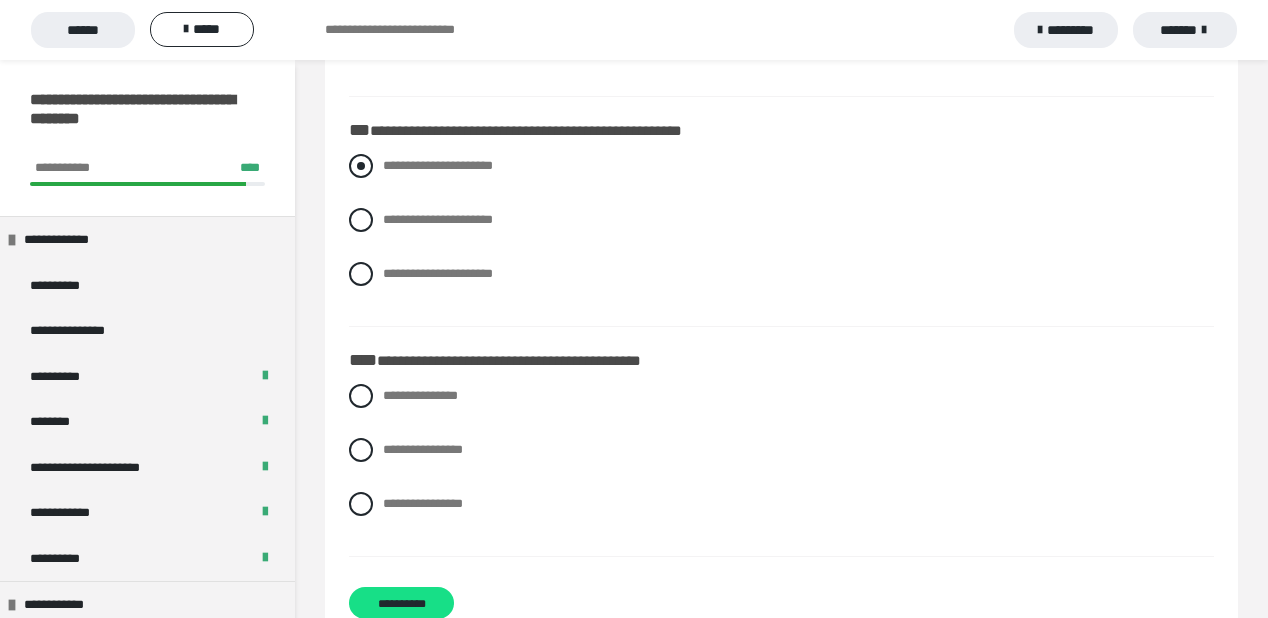 click on "**********" at bounding box center (781, 166) 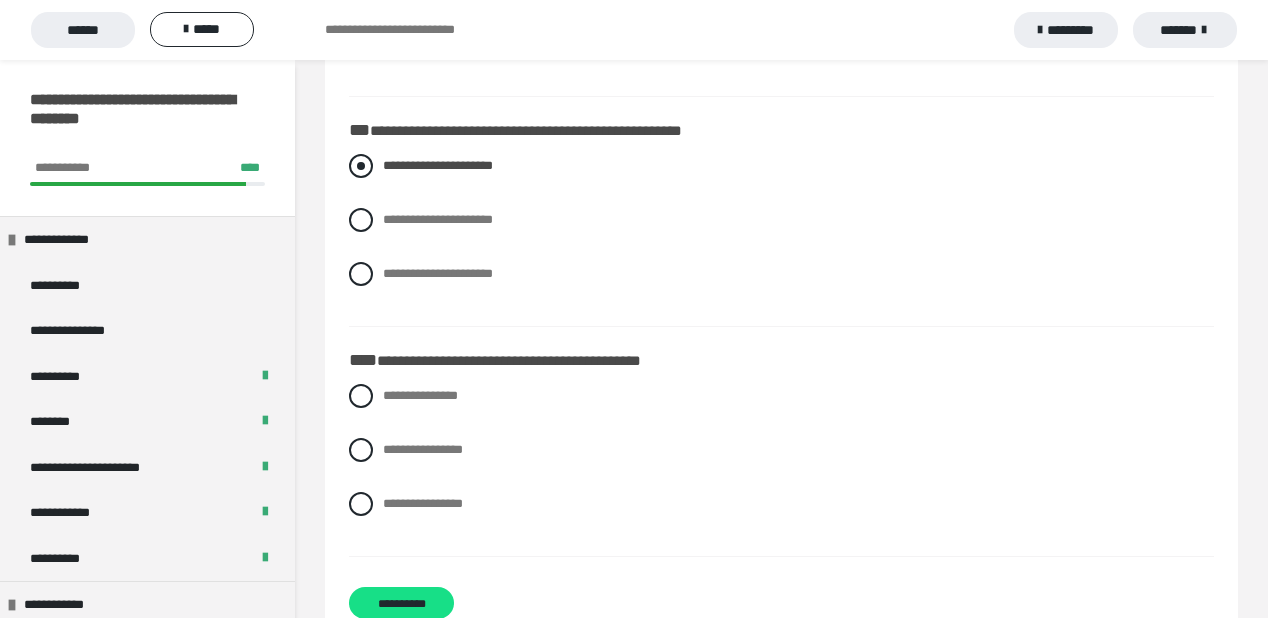 click on "**********" at bounding box center (781, 166) 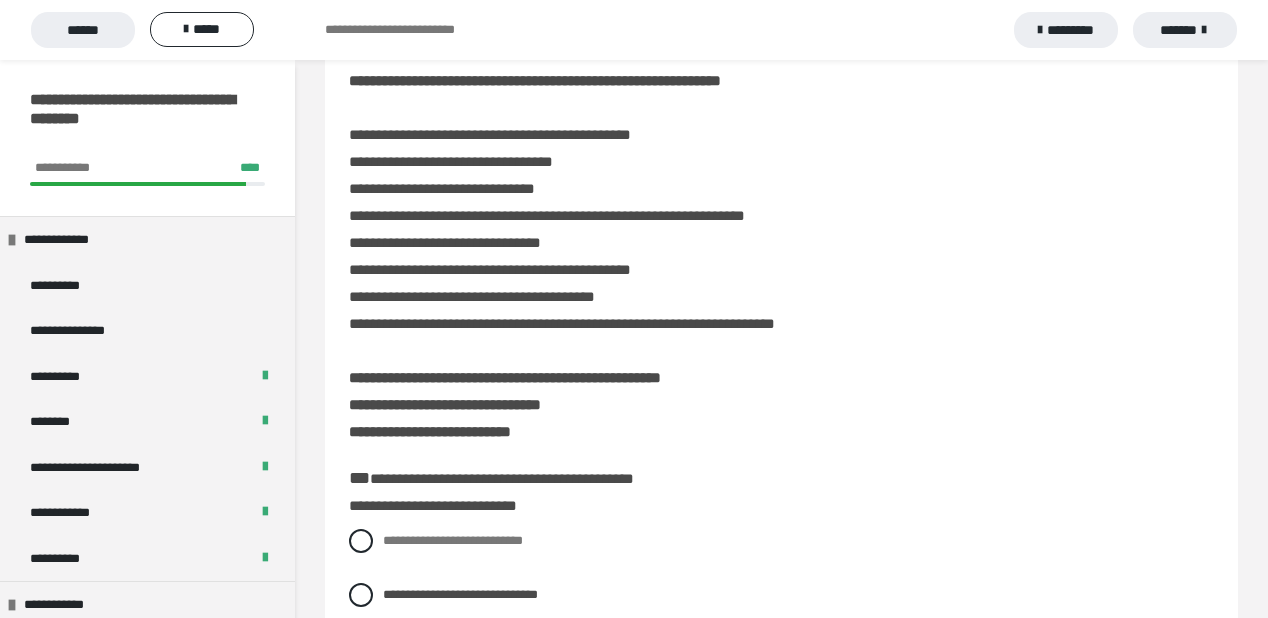 scroll, scrollTop: 552, scrollLeft: 0, axis: vertical 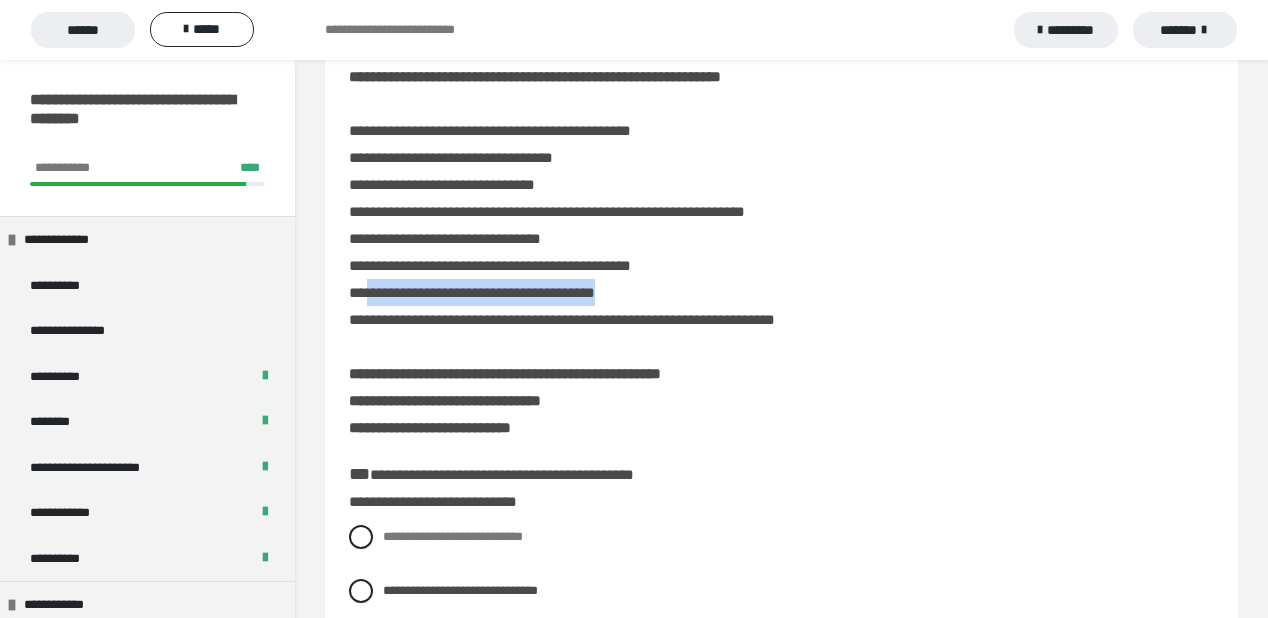drag, startPoint x: 370, startPoint y: 321, endPoint x: 691, endPoint y: 316, distance: 321.03894 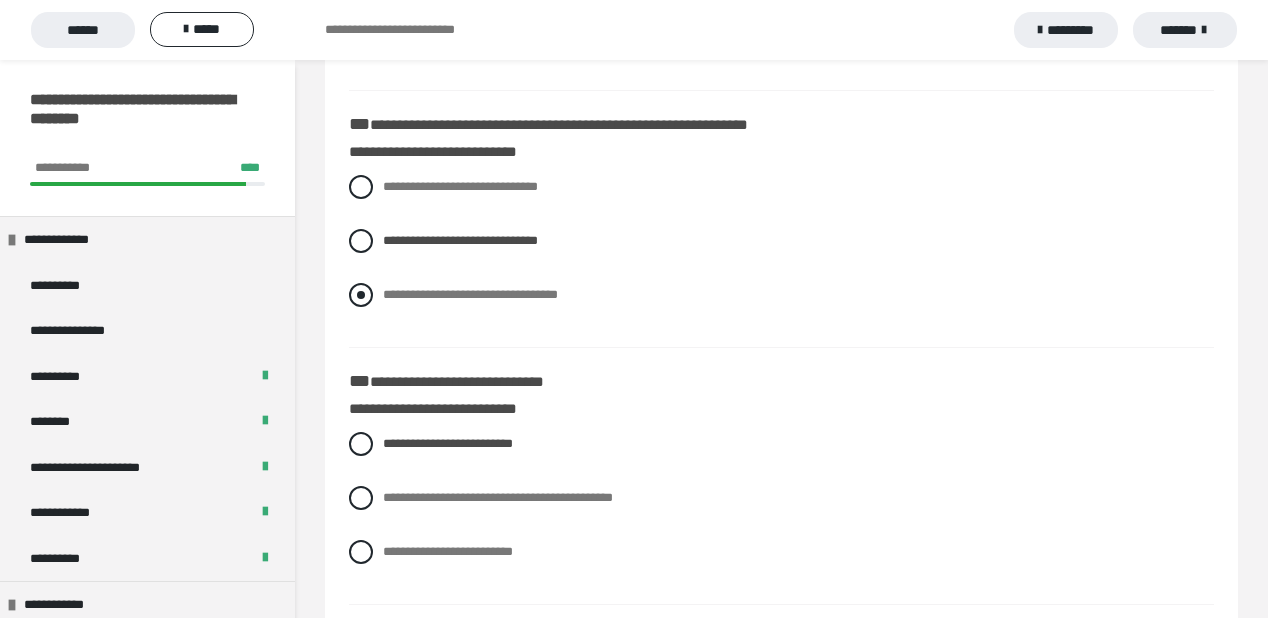 scroll, scrollTop: 1672, scrollLeft: 0, axis: vertical 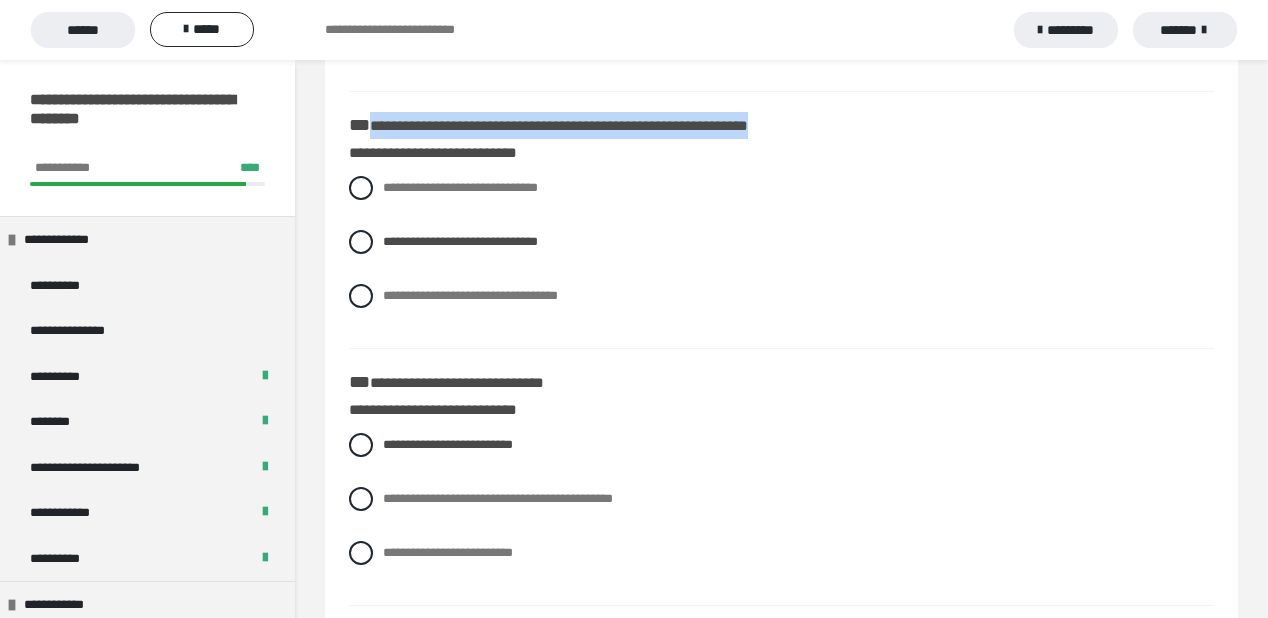 drag, startPoint x: 370, startPoint y: 151, endPoint x: 863, endPoint y: 152, distance: 493.001 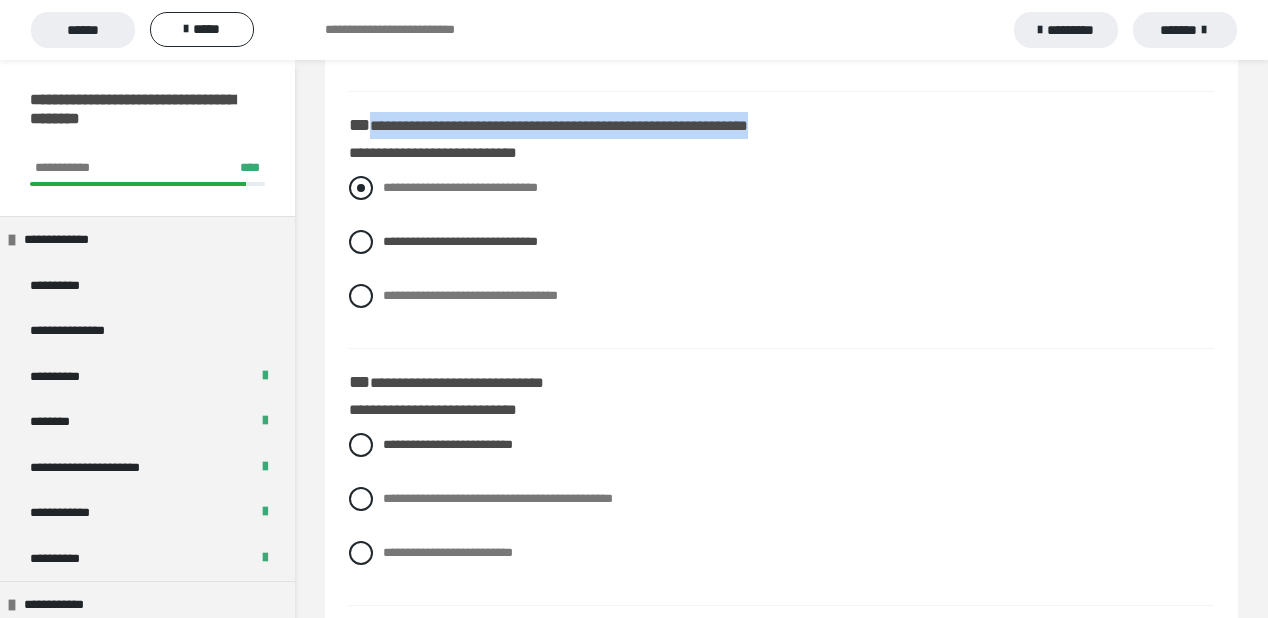 click at bounding box center [361, 188] 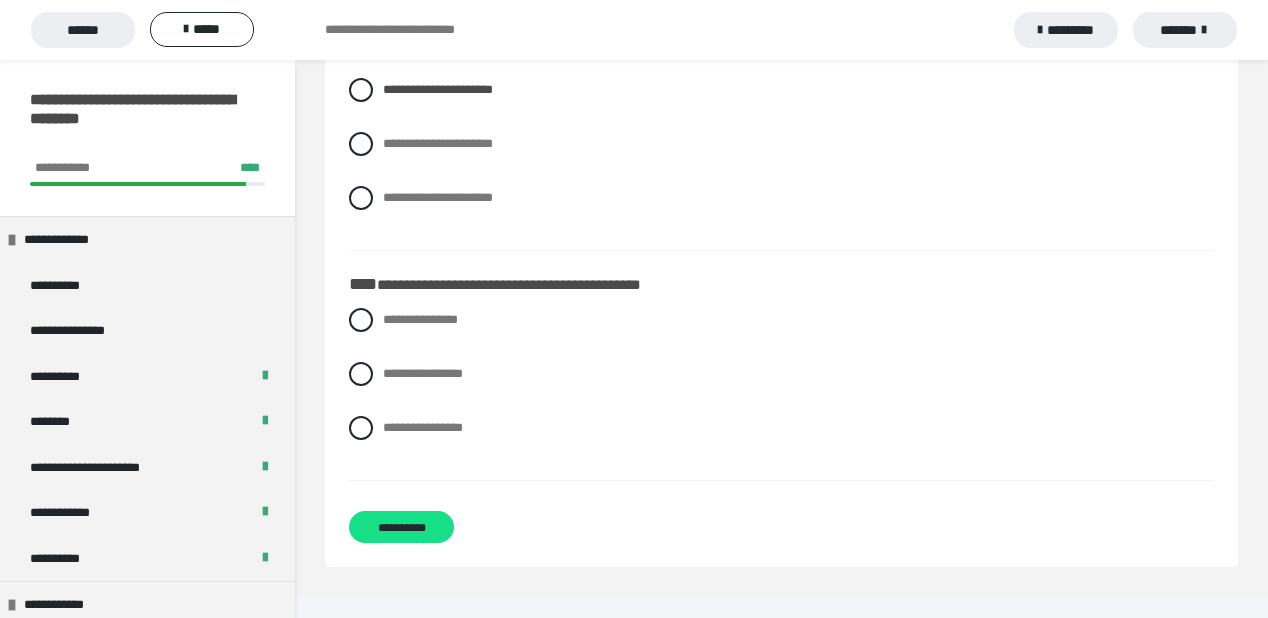 scroll, scrollTop: 3032, scrollLeft: 0, axis: vertical 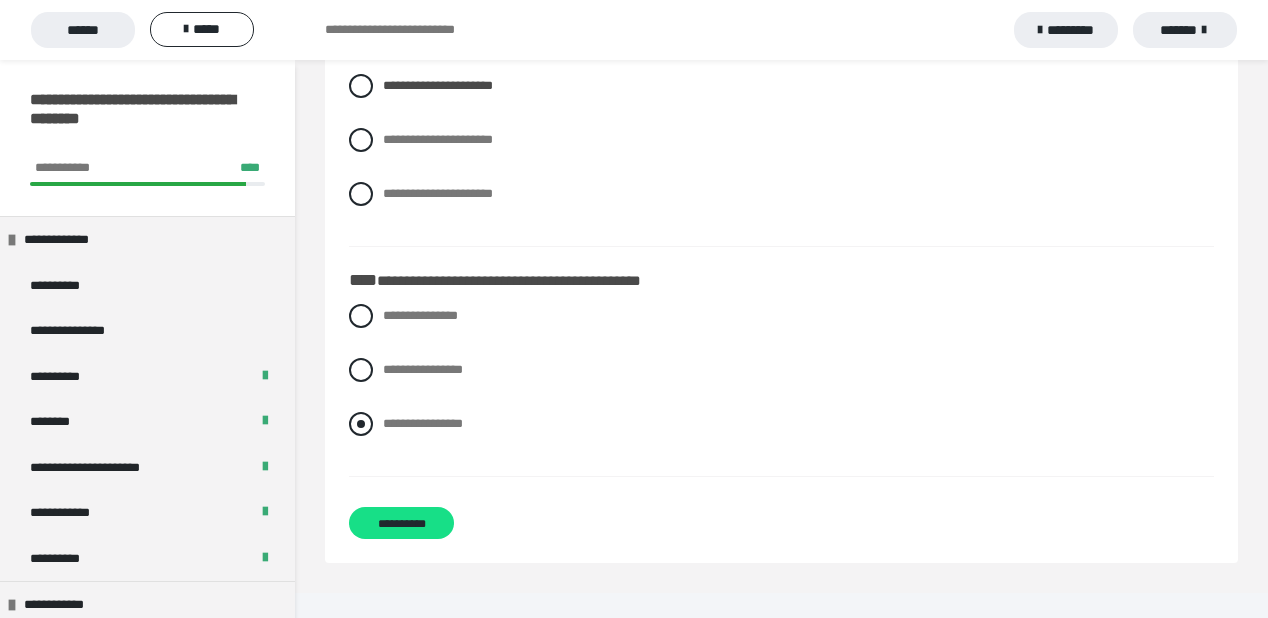 click at bounding box center (361, 424) 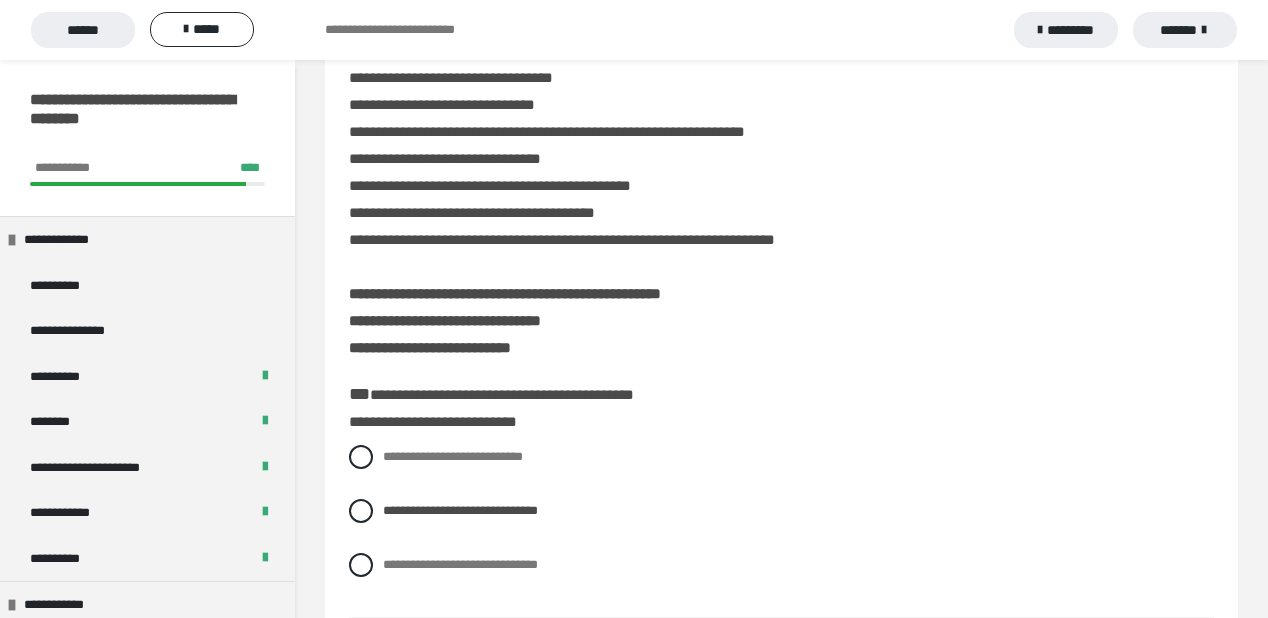 scroll, scrollTop: 312, scrollLeft: 0, axis: vertical 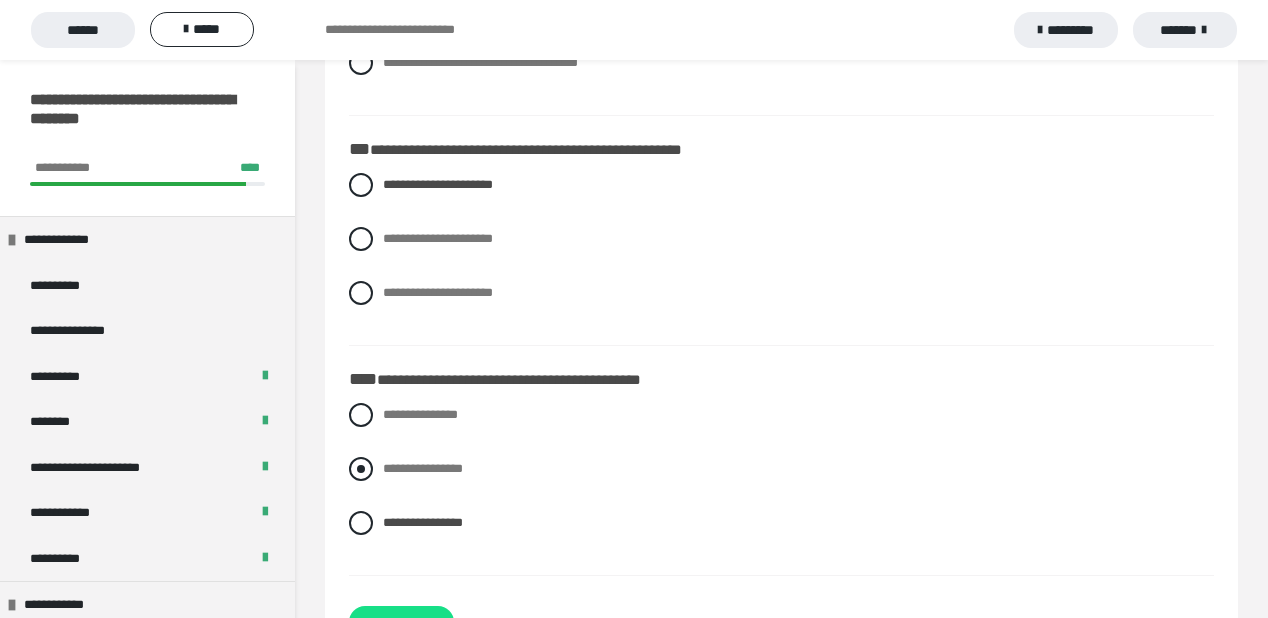 click at bounding box center [361, 469] 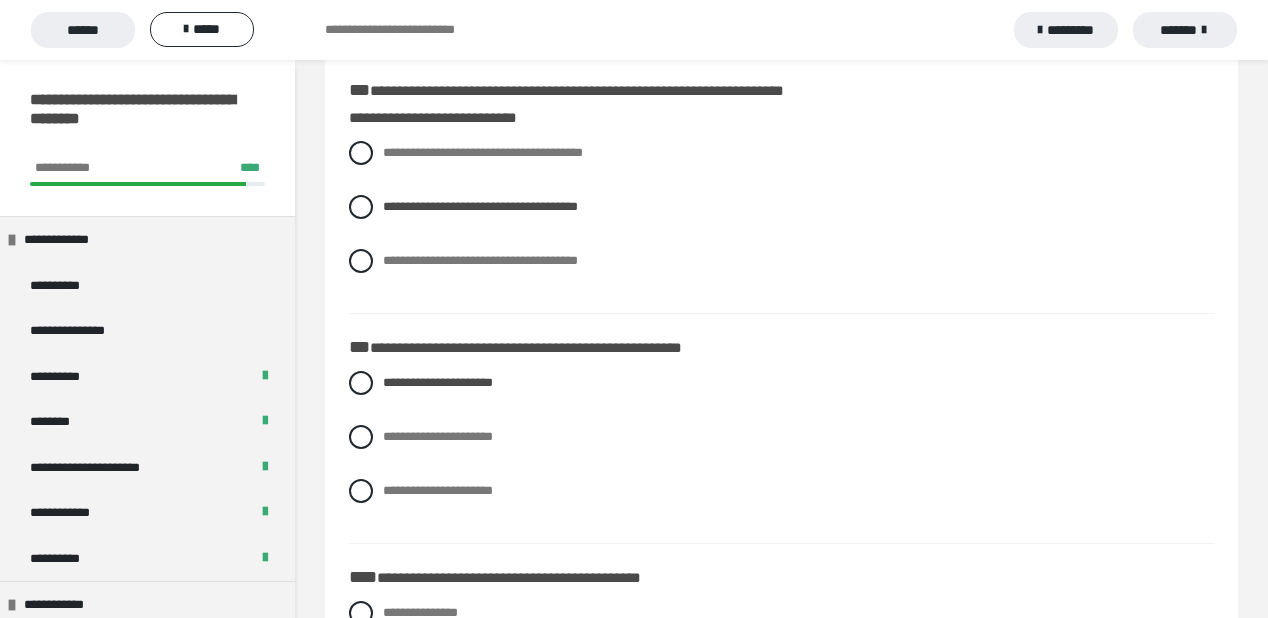 scroll, scrollTop: 2740, scrollLeft: 0, axis: vertical 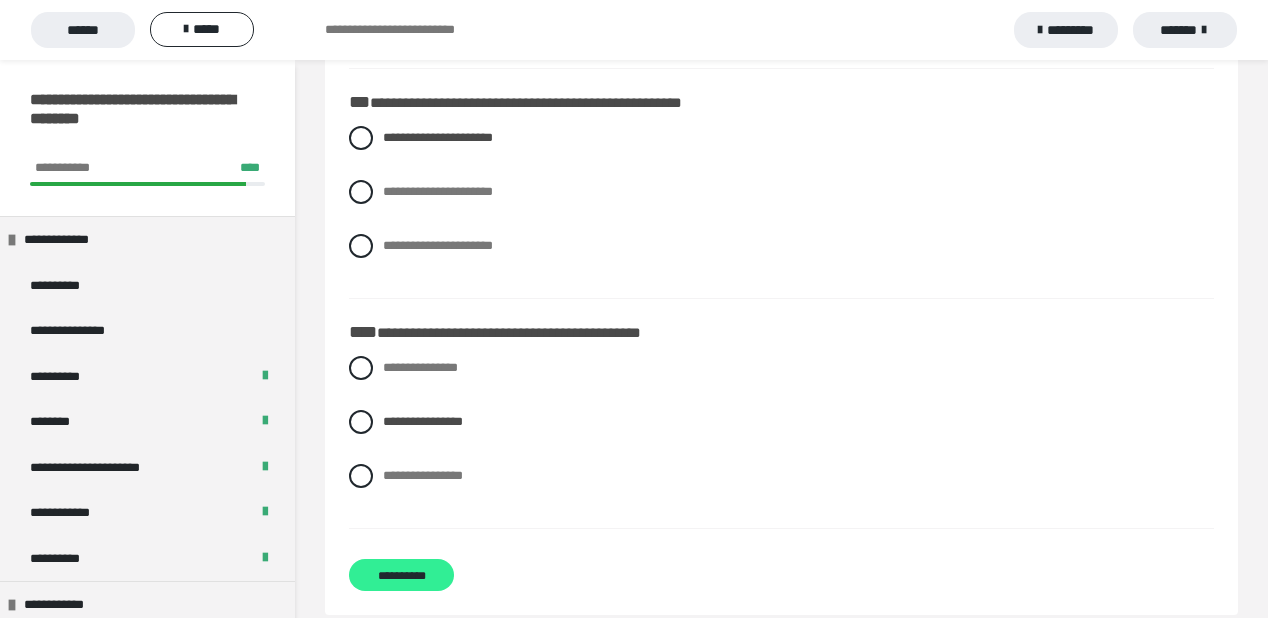 click on "**********" at bounding box center (401, 575) 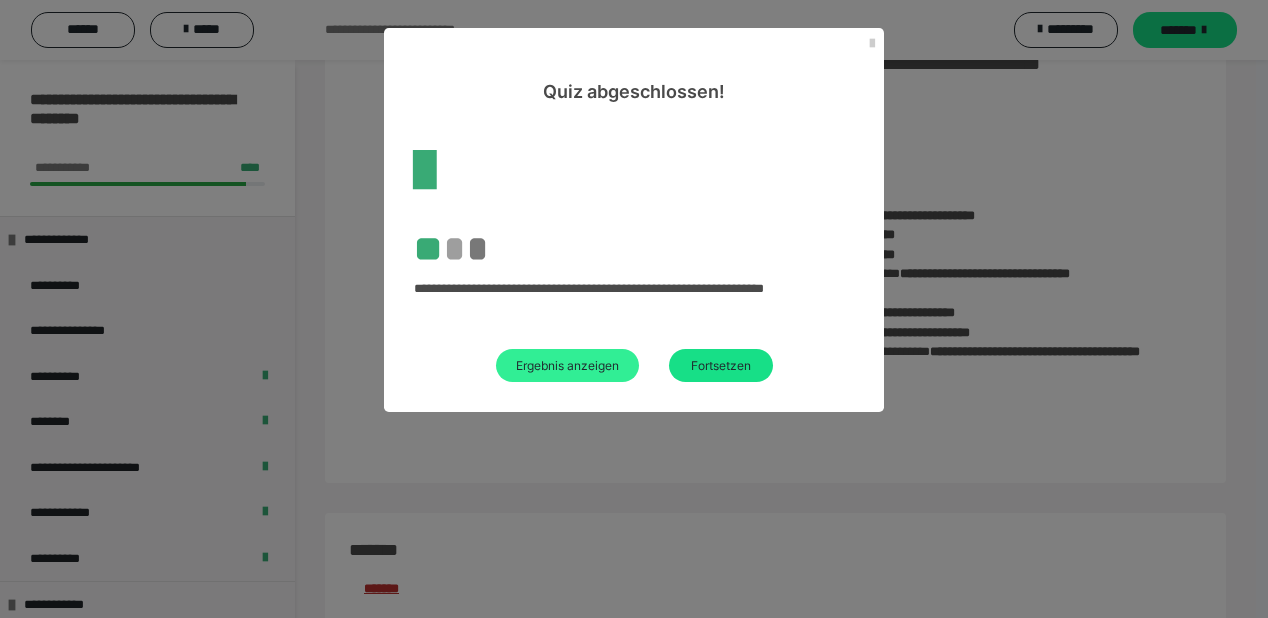 scroll, scrollTop: 2662, scrollLeft: 0, axis: vertical 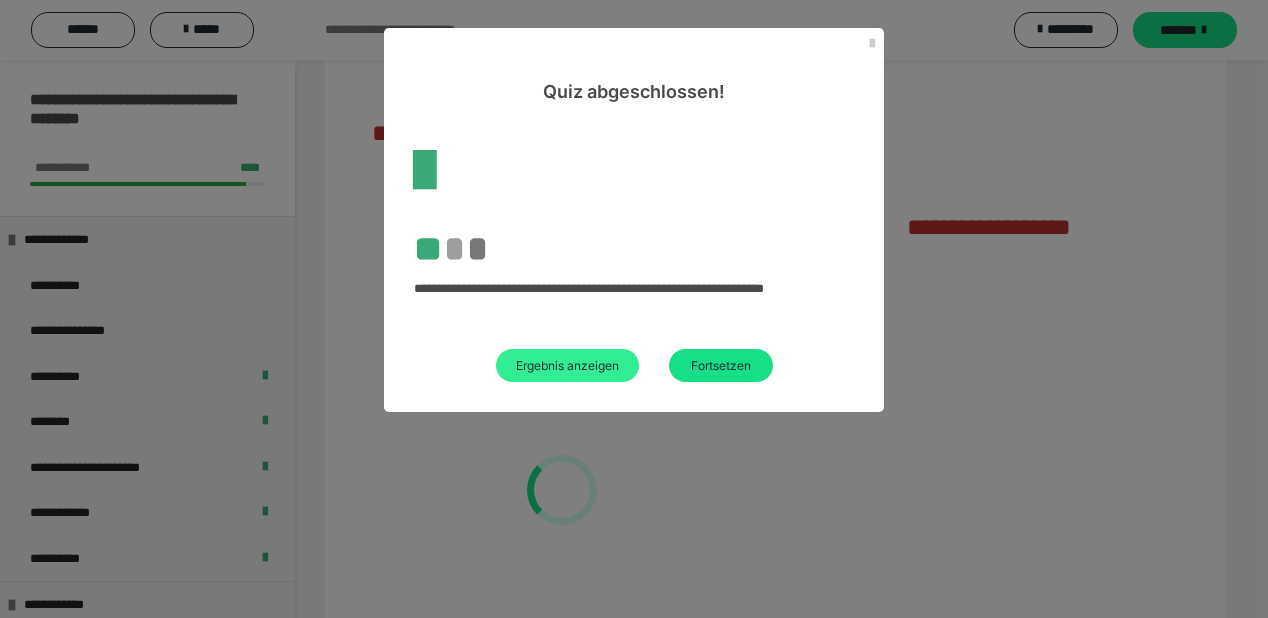 click on "Ergebnis anzeigen" at bounding box center (567, 365) 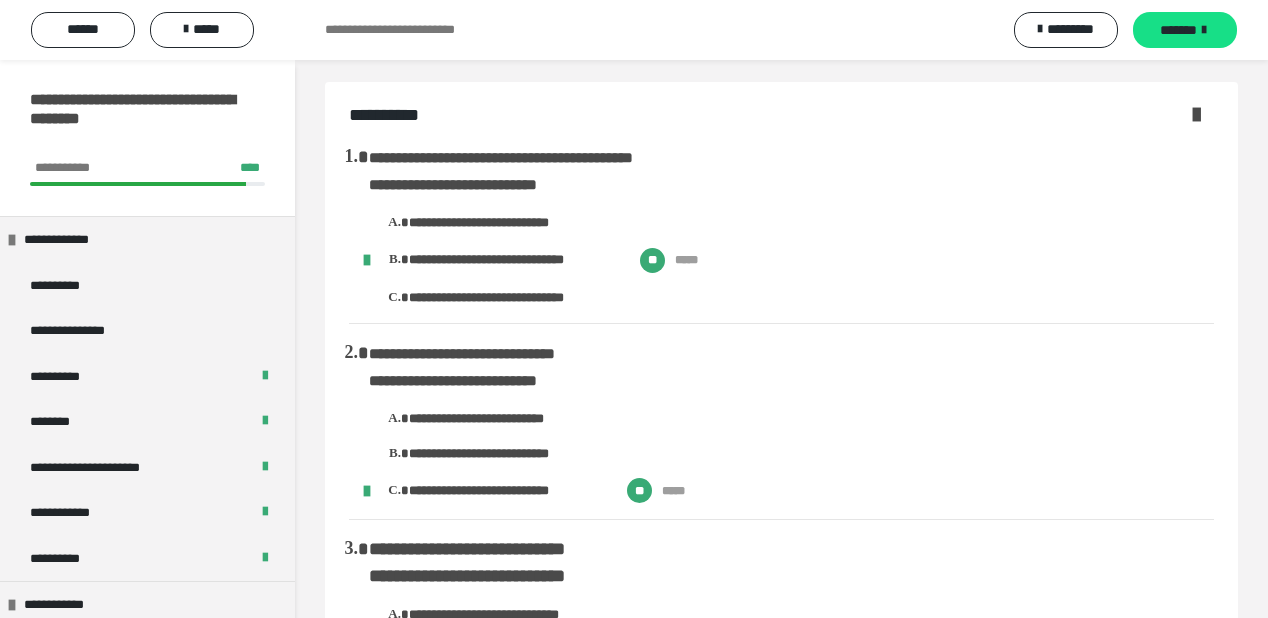 scroll, scrollTop: 0, scrollLeft: 0, axis: both 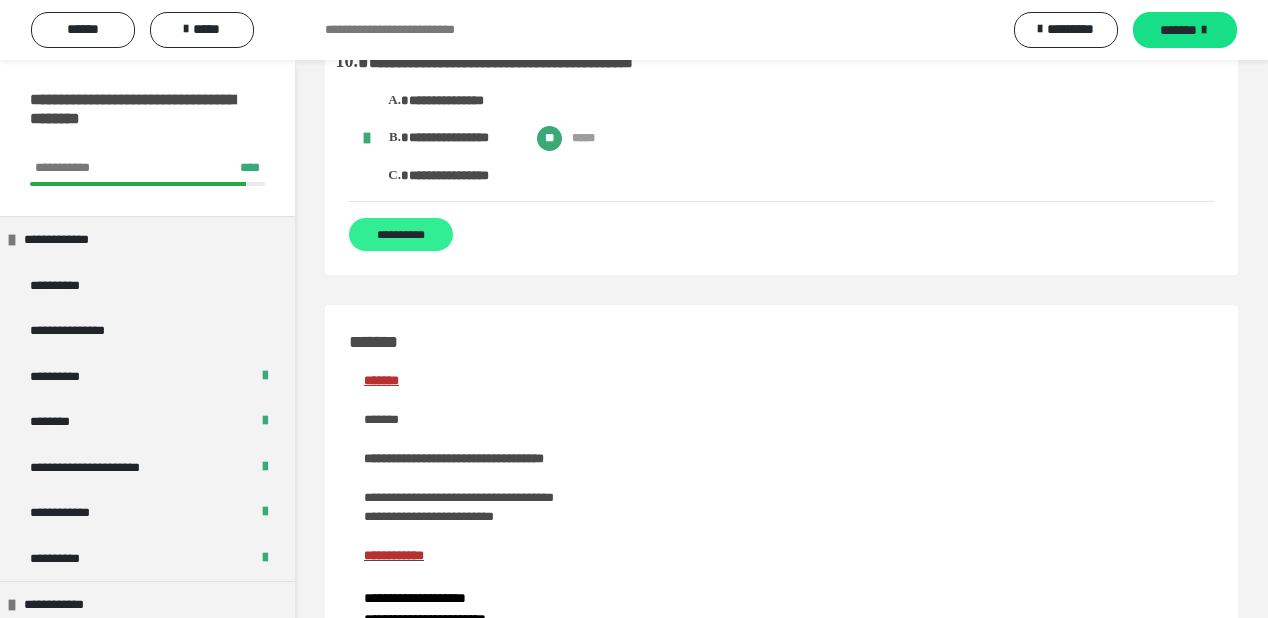 click on "**********" at bounding box center [401, 234] 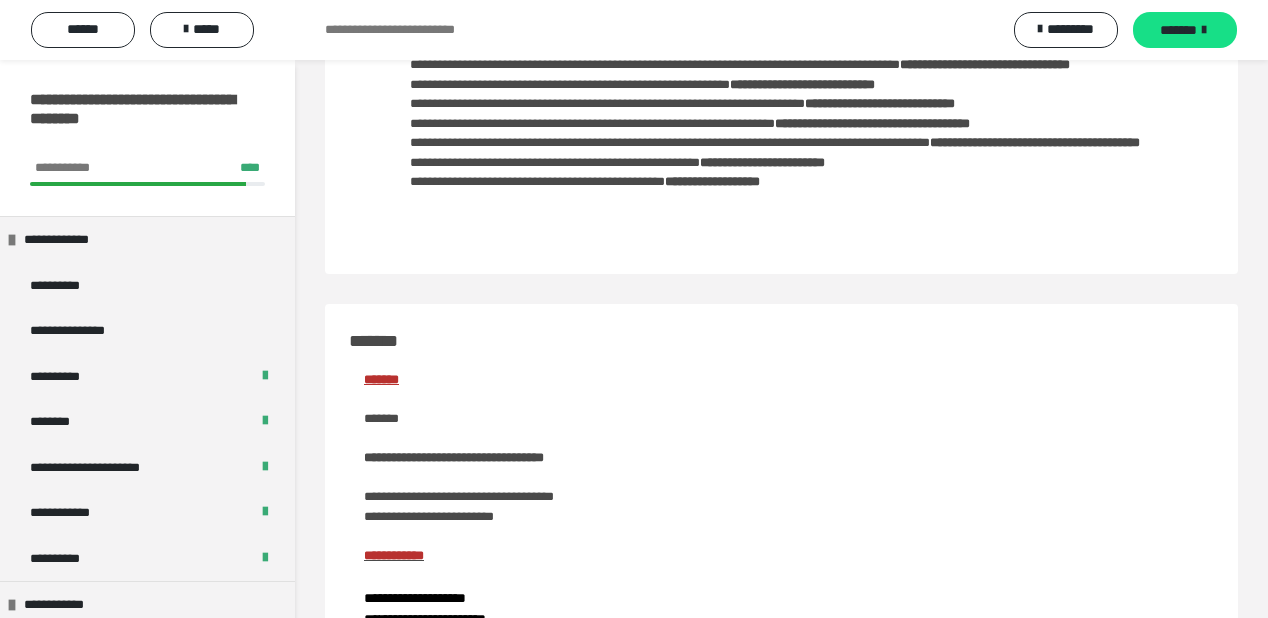 scroll, scrollTop: 325, scrollLeft: 0, axis: vertical 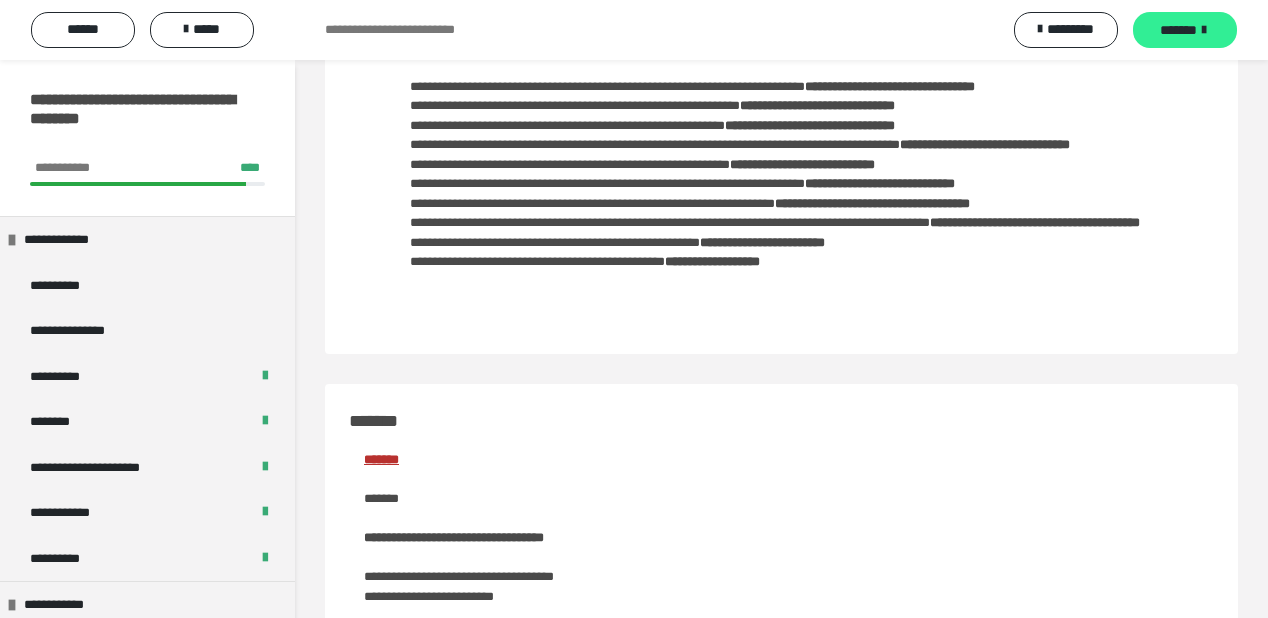 click on "*******" at bounding box center (1178, 30) 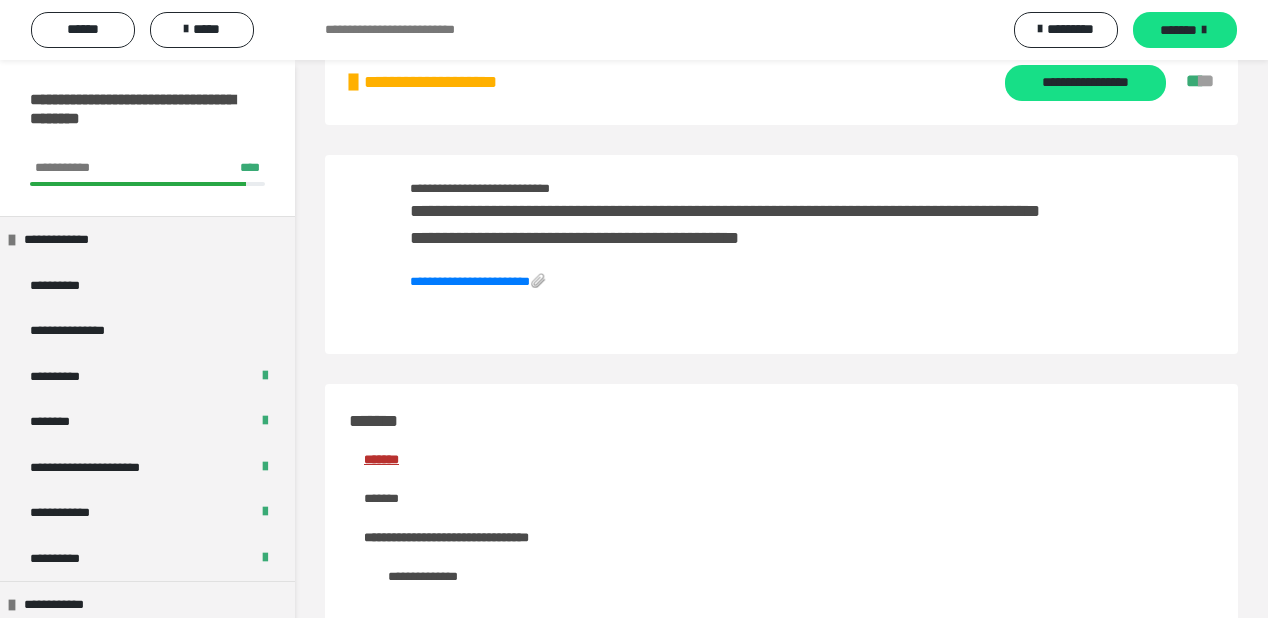 scroll, scrollTop: 369, scrollLeft: 0, axis: vertical 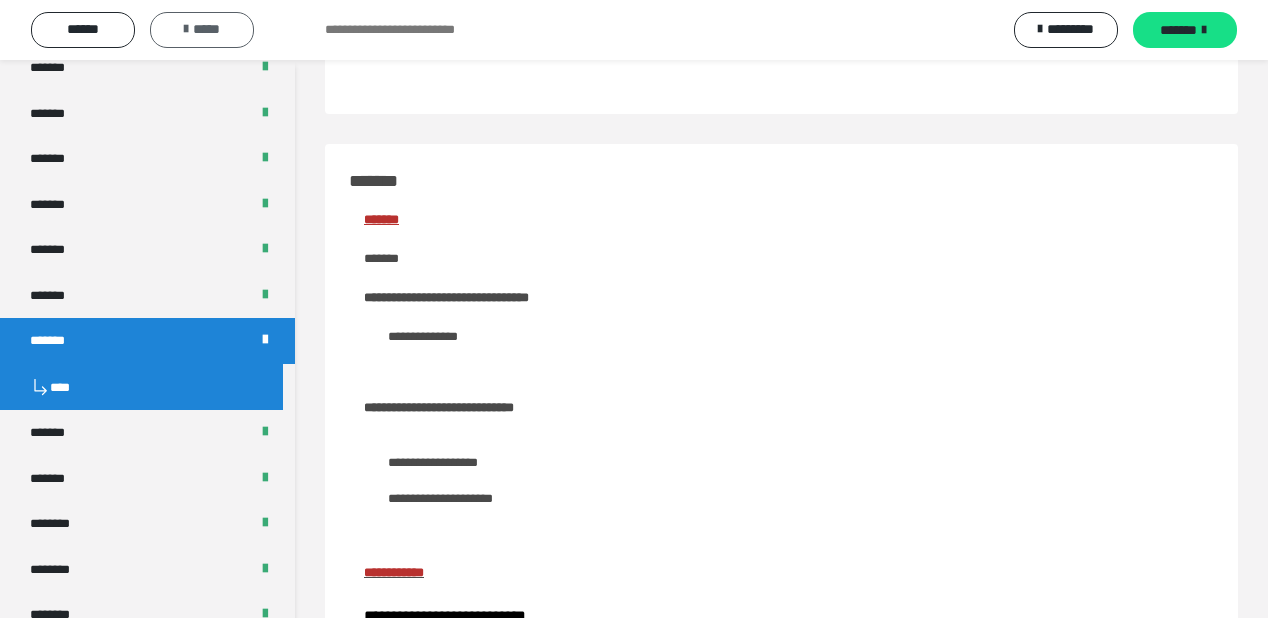 click on "*****" at bounding box center [202, 29] 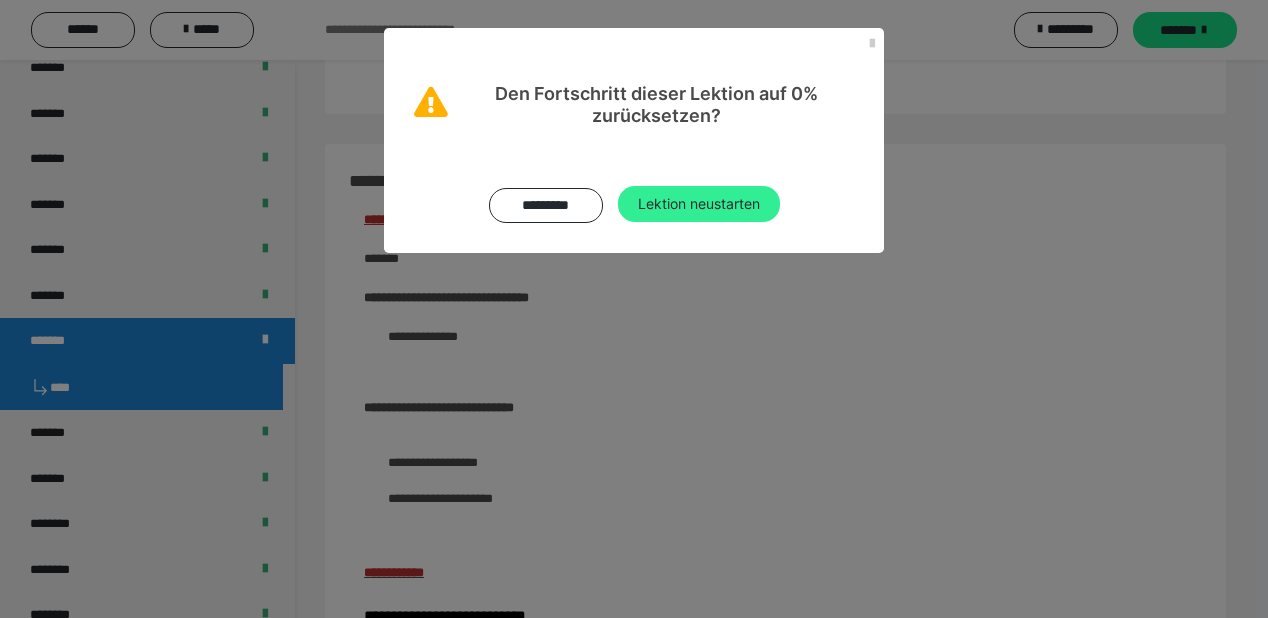 click on "Lektion neustarten" at bounding box center [699, 204] 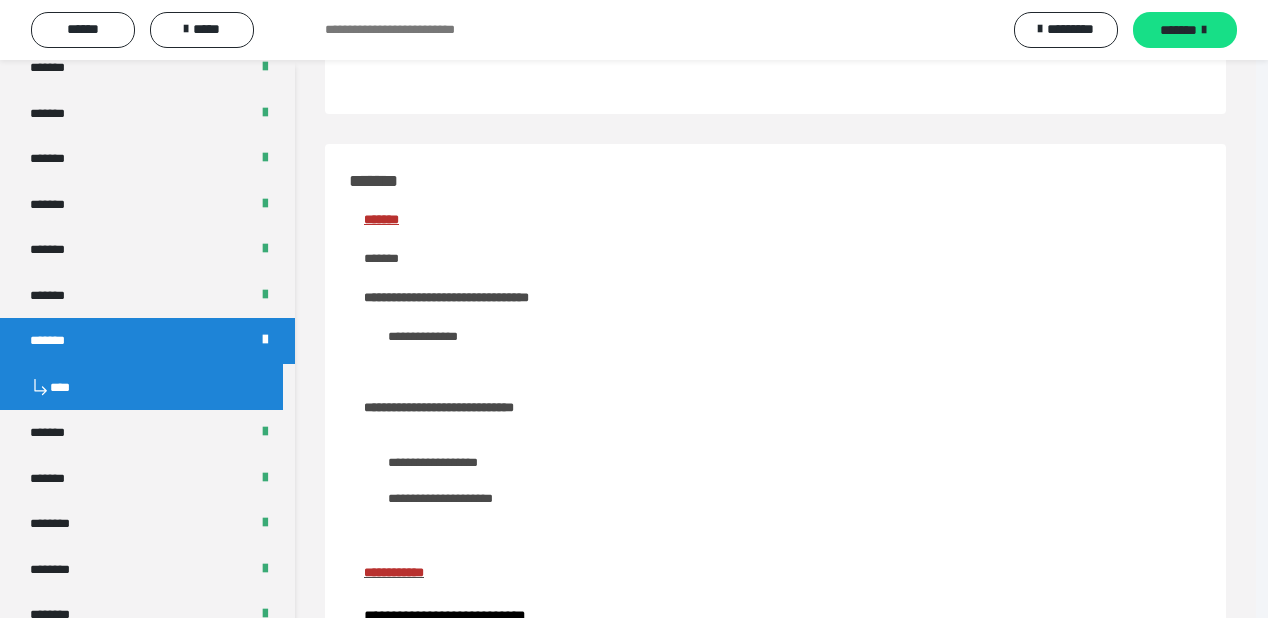 scroll, scrollTop: 0, scrollLeft: 0, axis: both 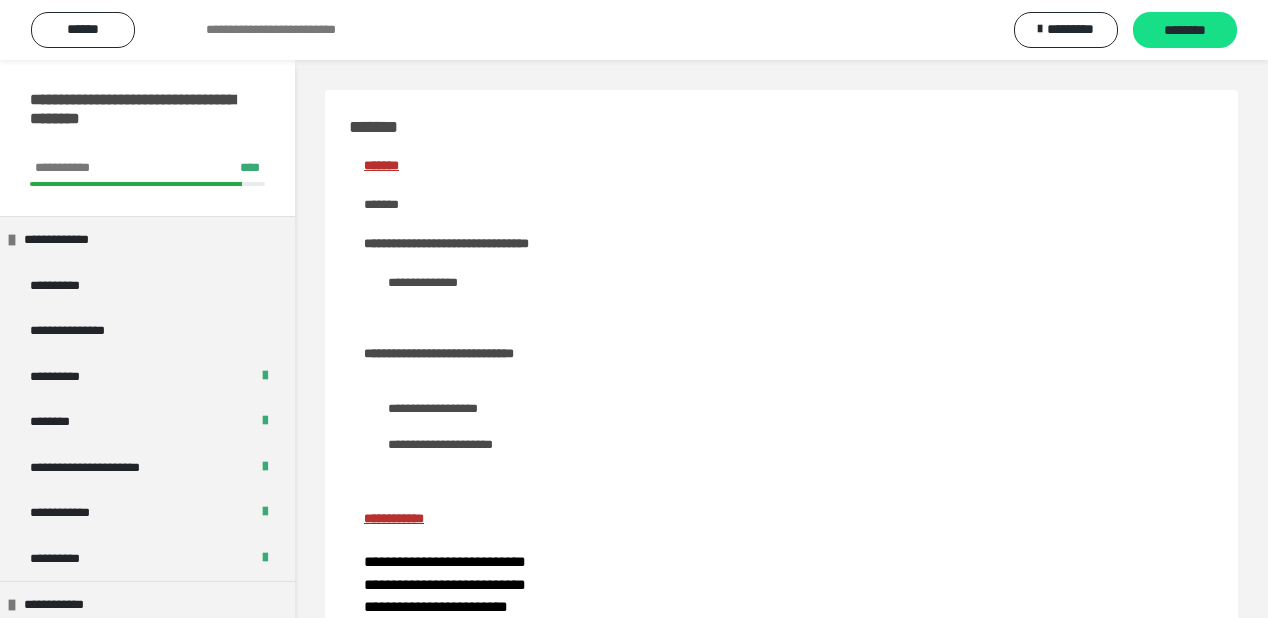click on "**********" at bounding box center [454, 243] 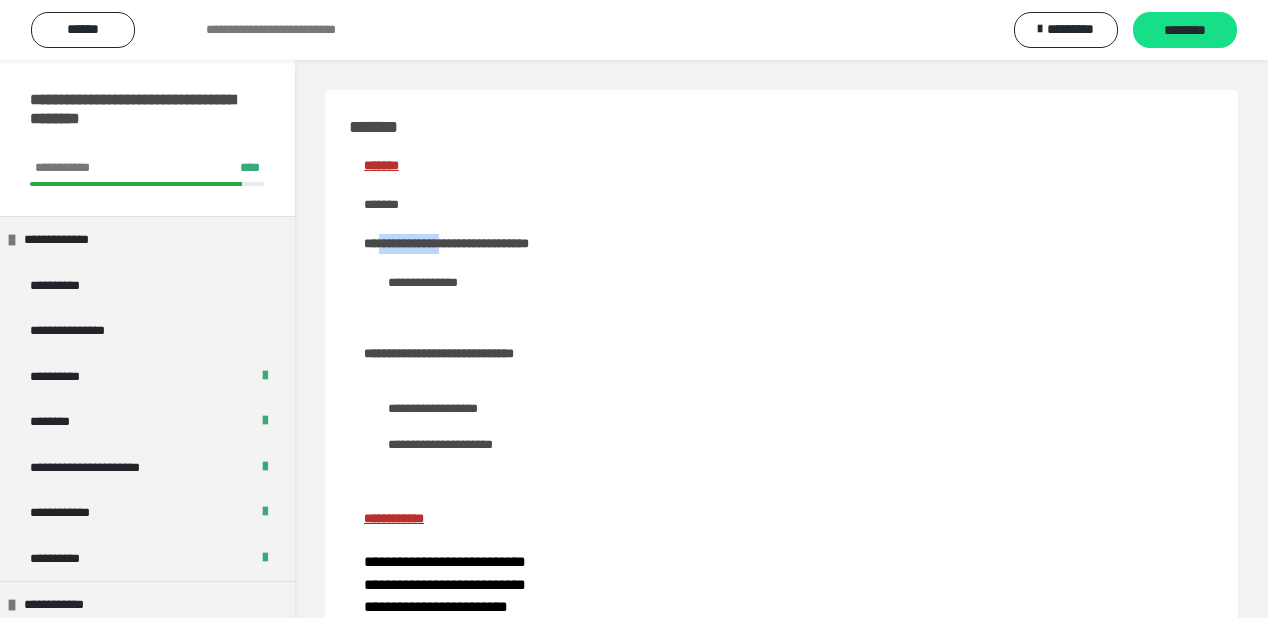 click on "**********" at bounding box center (454, 243) 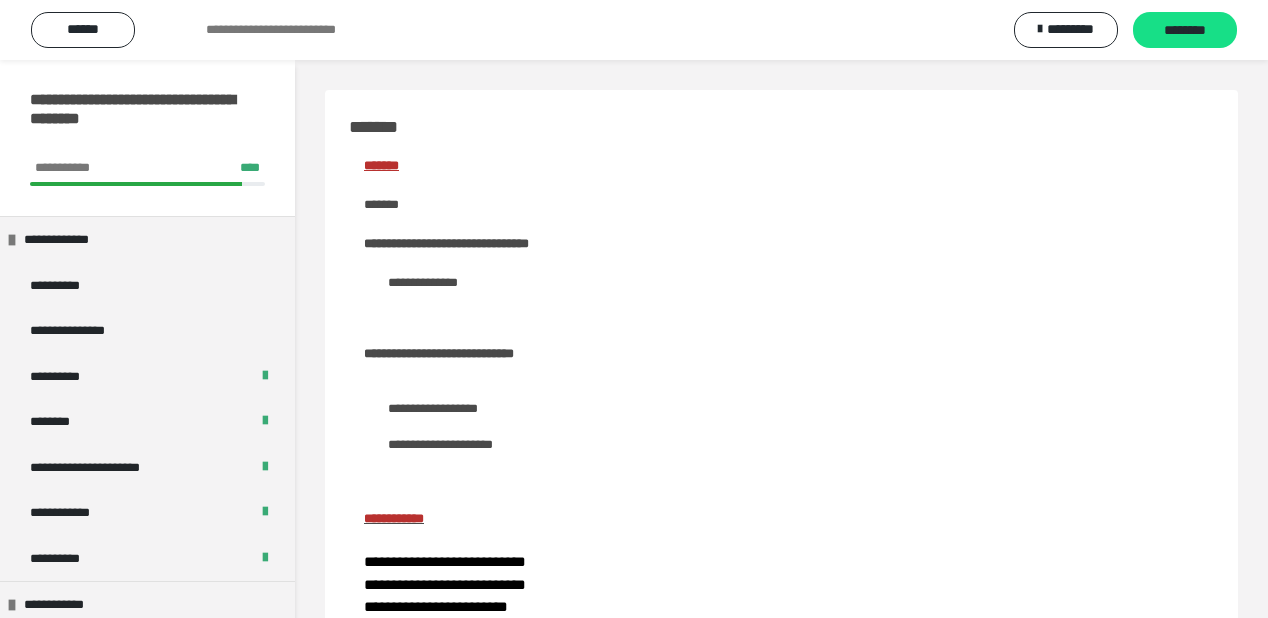 click on "**********" at bounding box center (781, 527) 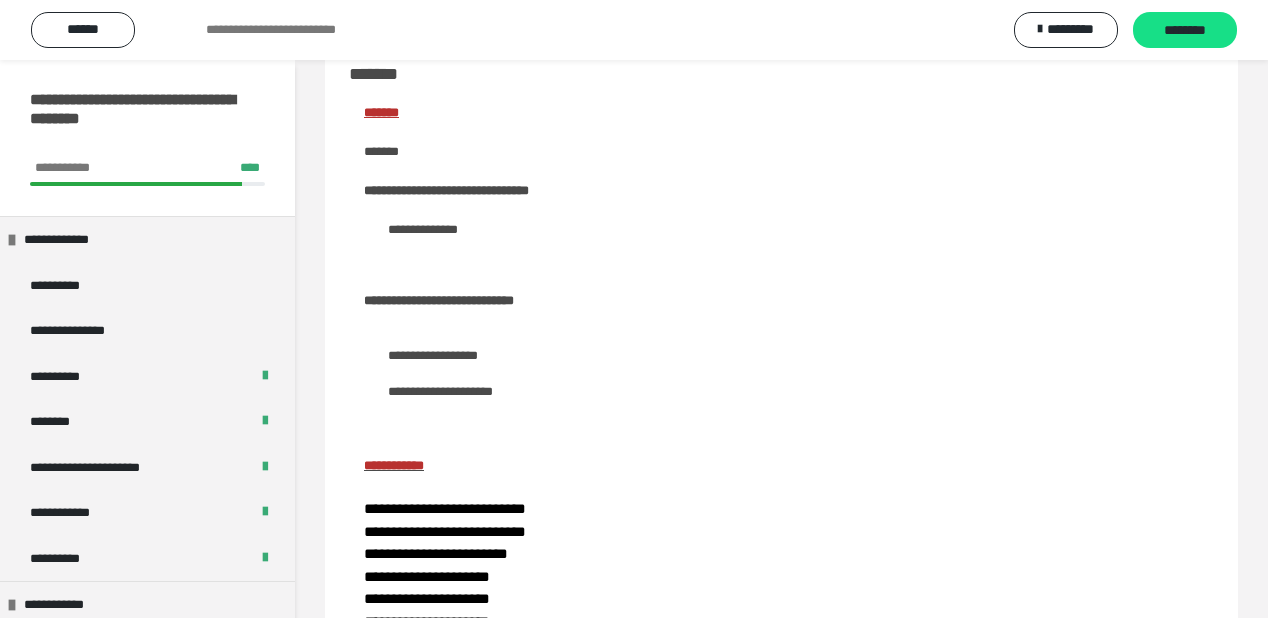 scroll, scrollTop: 80, scrollLeft: 0, axis: vertical 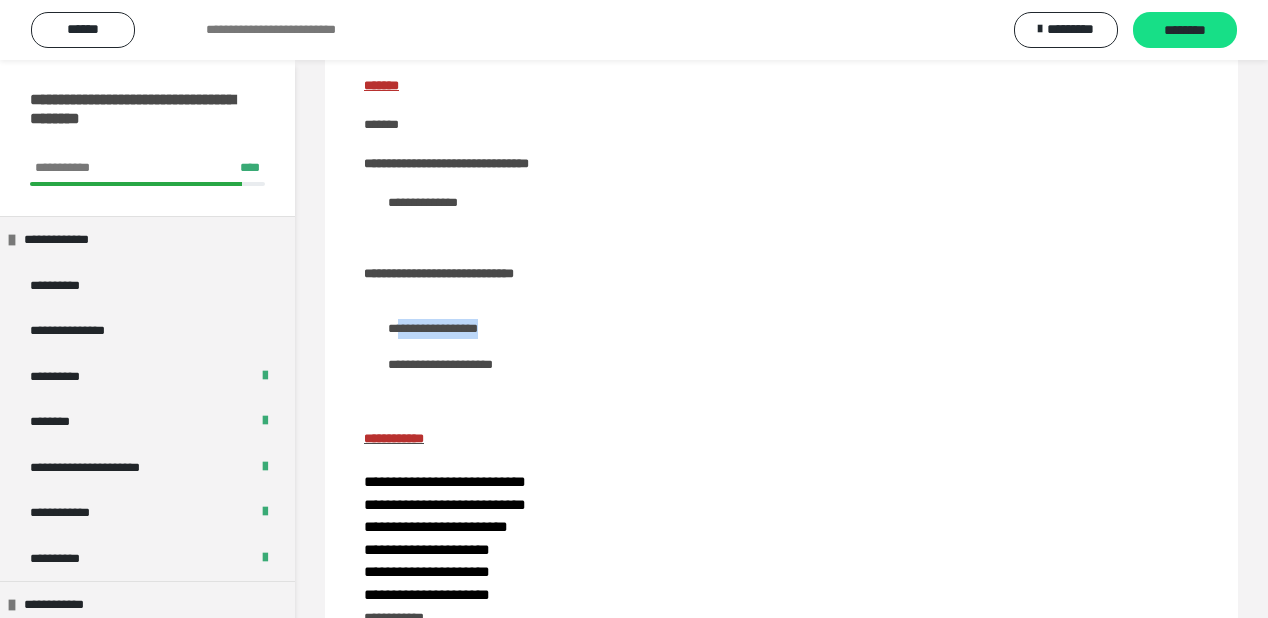 drag, startPoint x: 396, startPoint y: 328, endPoint x: 521, endPoint y: 332, distance: 125.06398 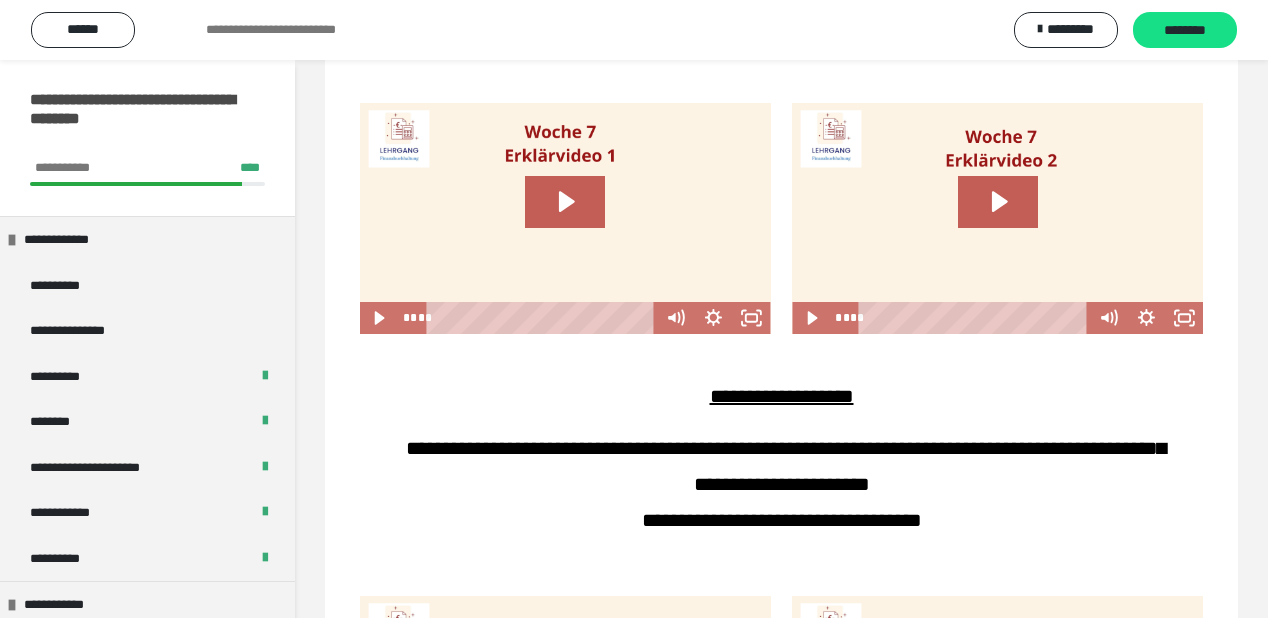 scroll, scrollTop: 560, scrollLeft: 0, axis: vertical 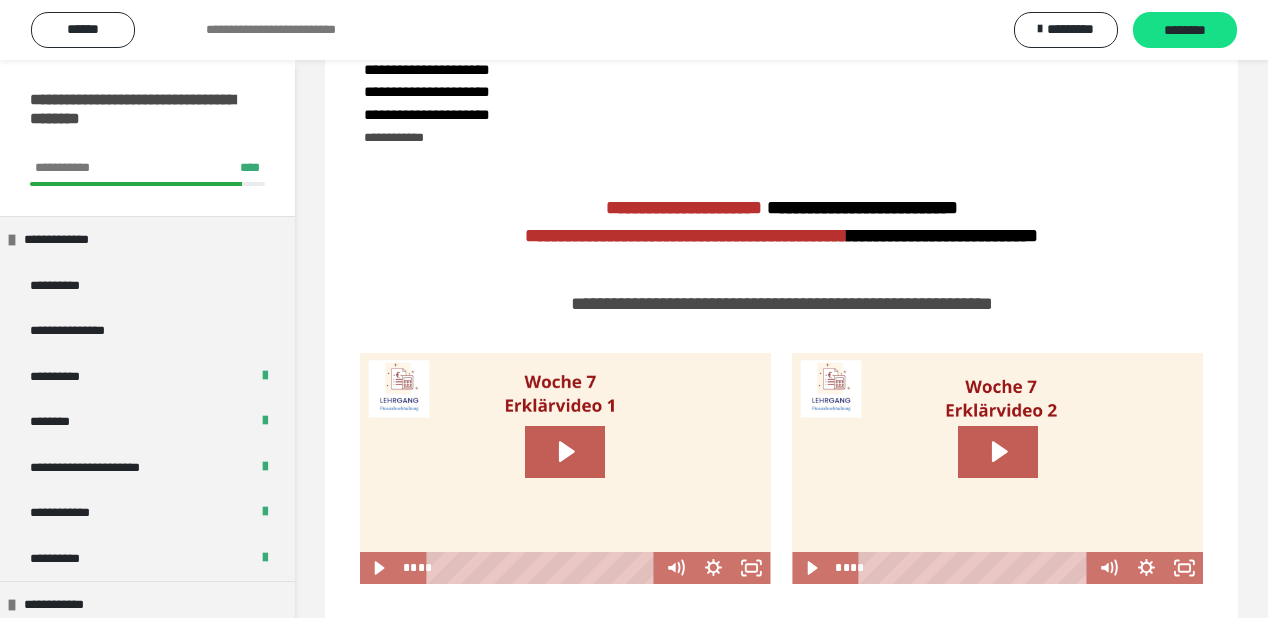 click on "**********" at bounding box center [634, 30] 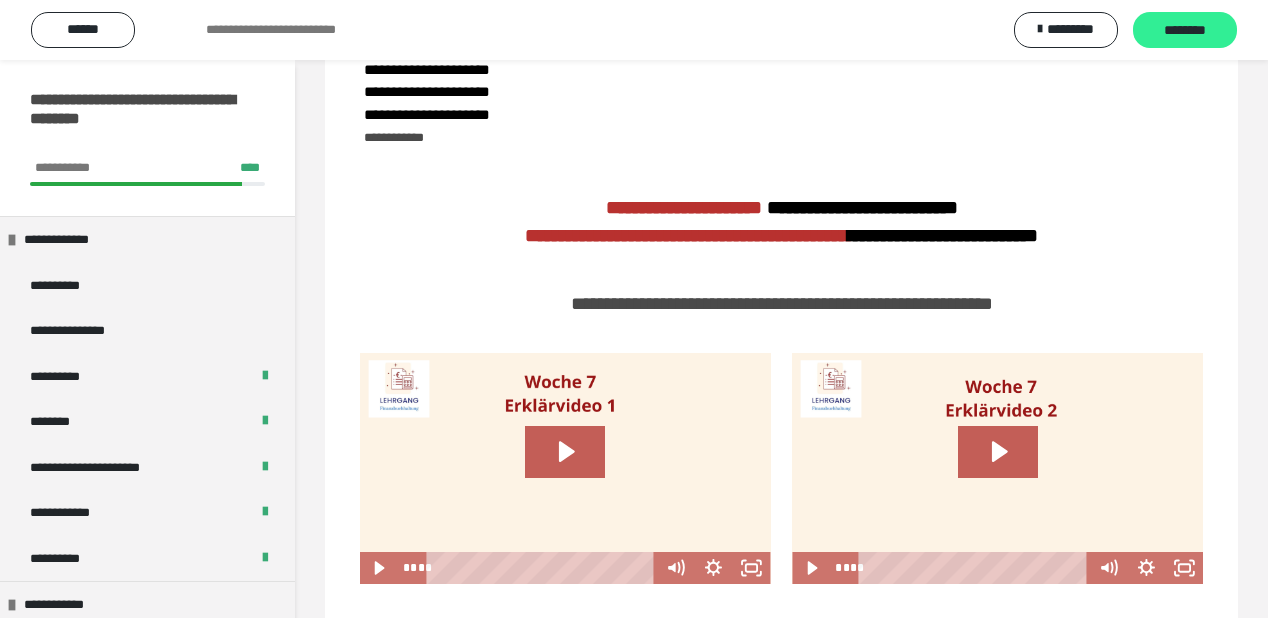 click on "********" at bounding box center [1185, 31] 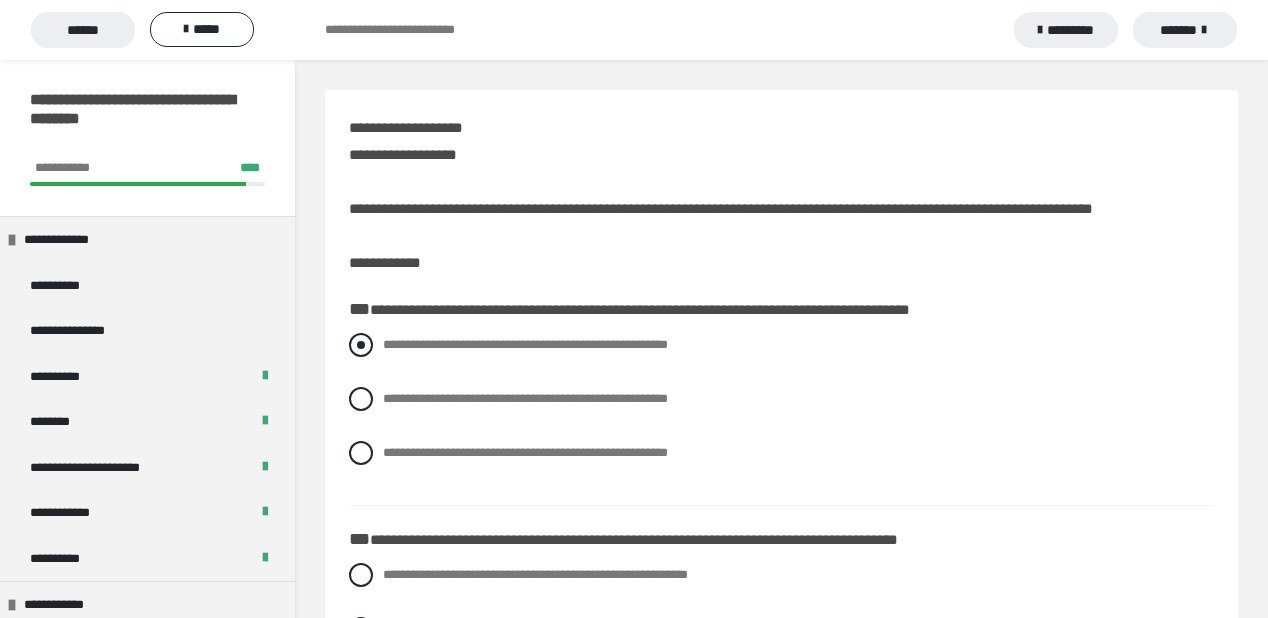 click at bounding box center (361, 345) 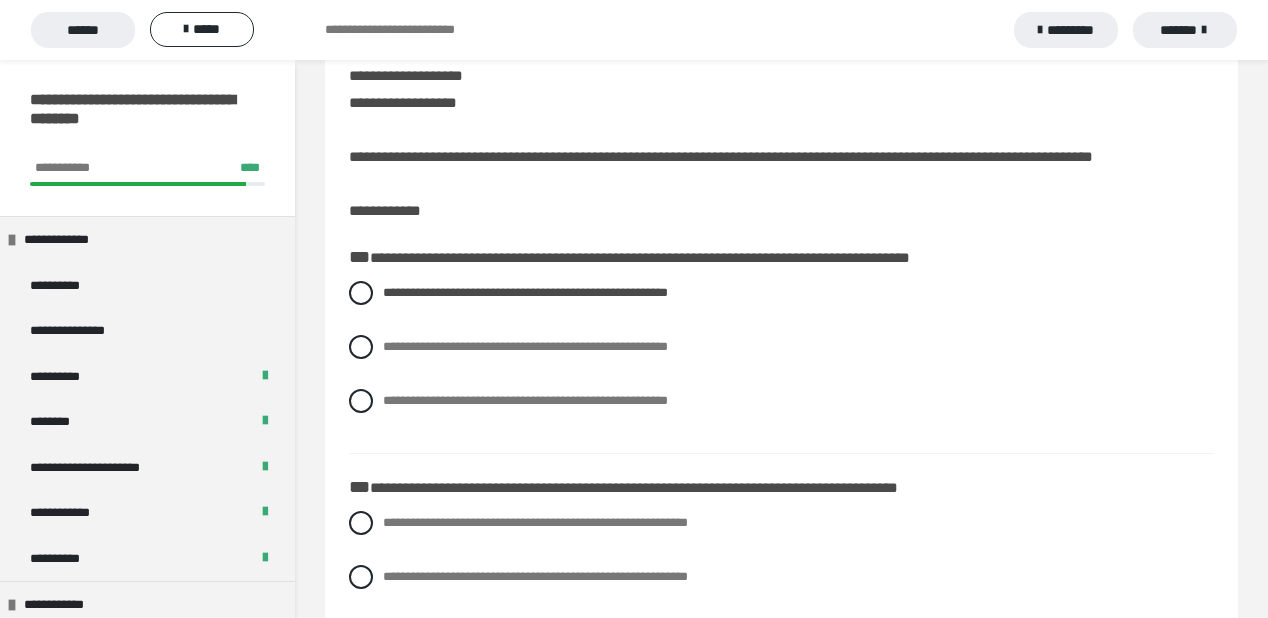 scroll, scrollTop: 80, scrollLeft: 0, axis: vertical 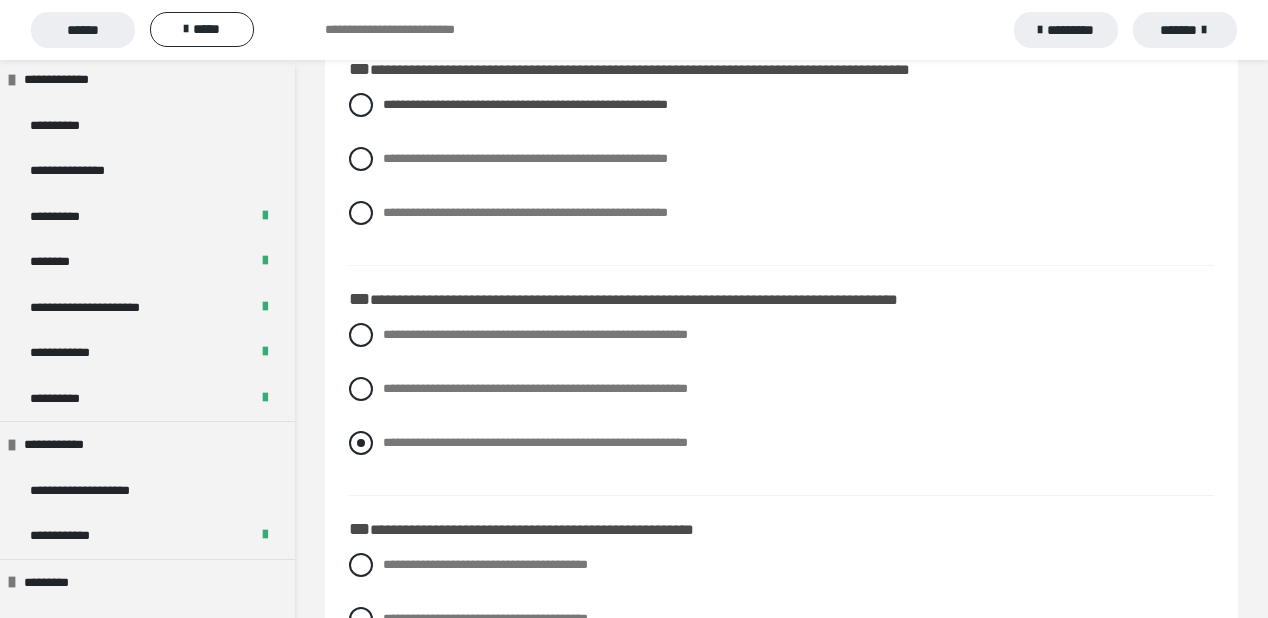 click at bounding box center (361, 443) 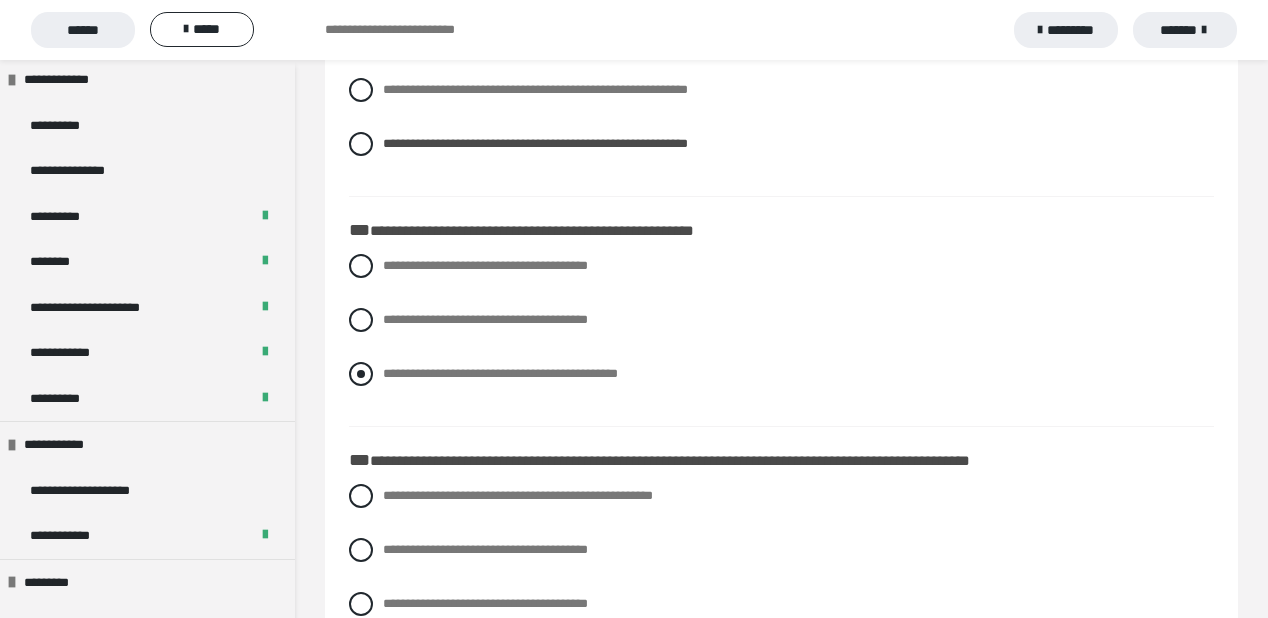 scroll, scrollTop: 560, scrollLeft: 0, axis: vertical 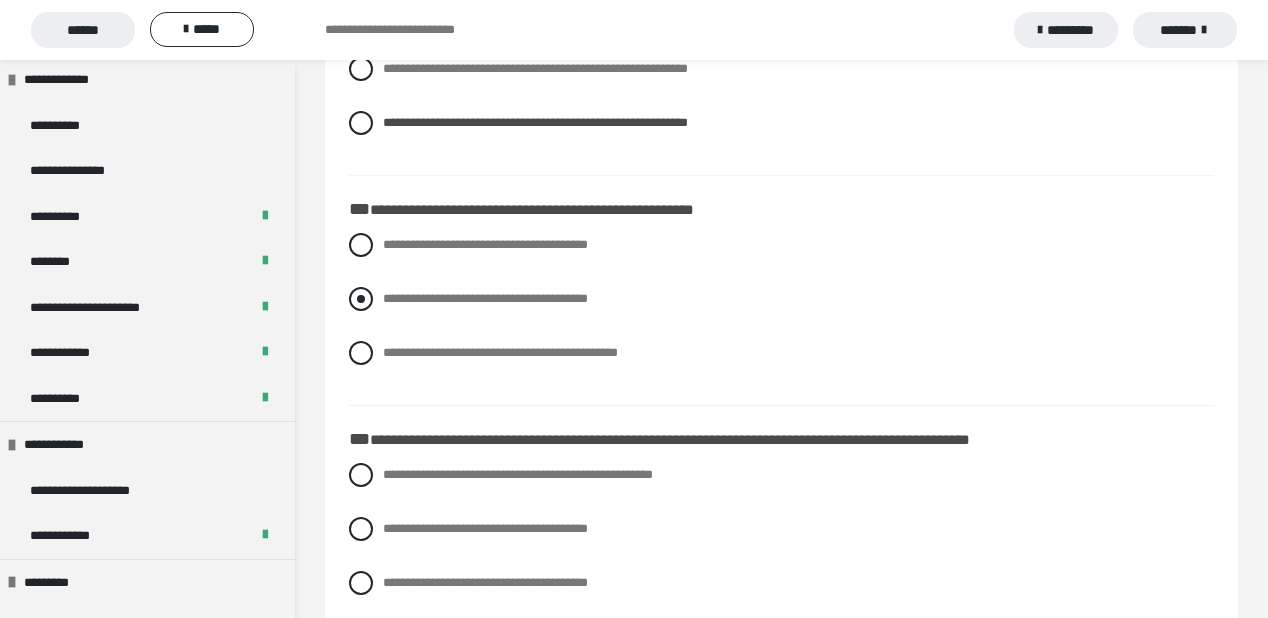 click at bounding box center (361, 299) 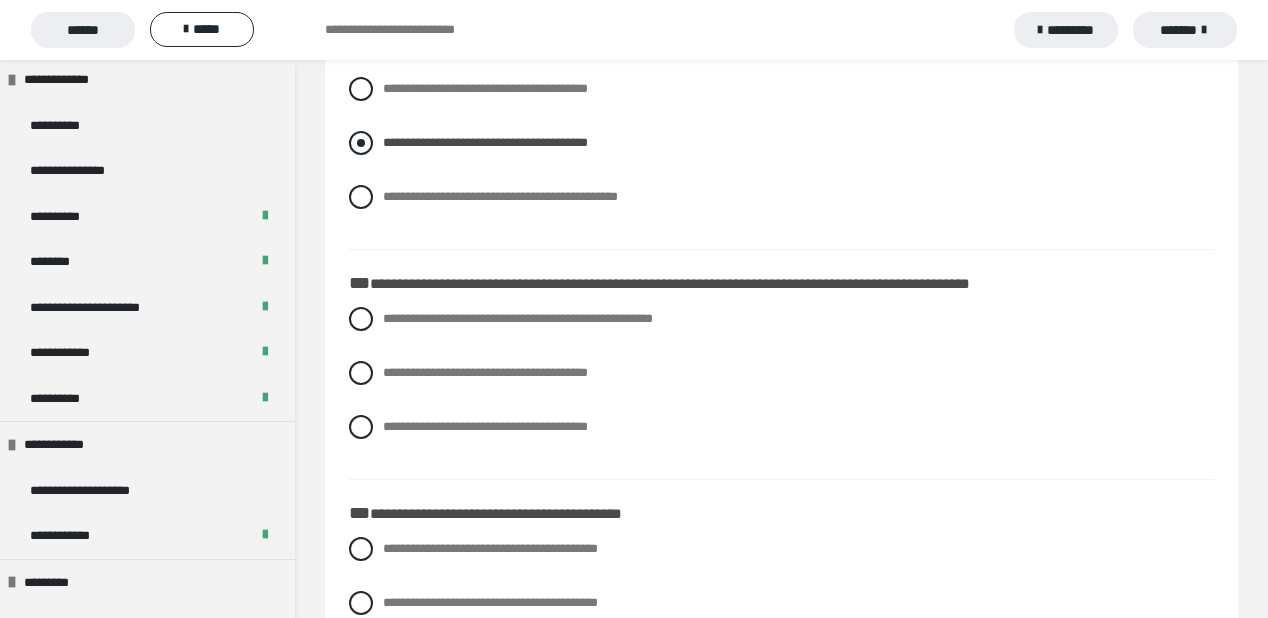 scroll, scrollTop: 720, scrollLeft: 0, axis: vertical 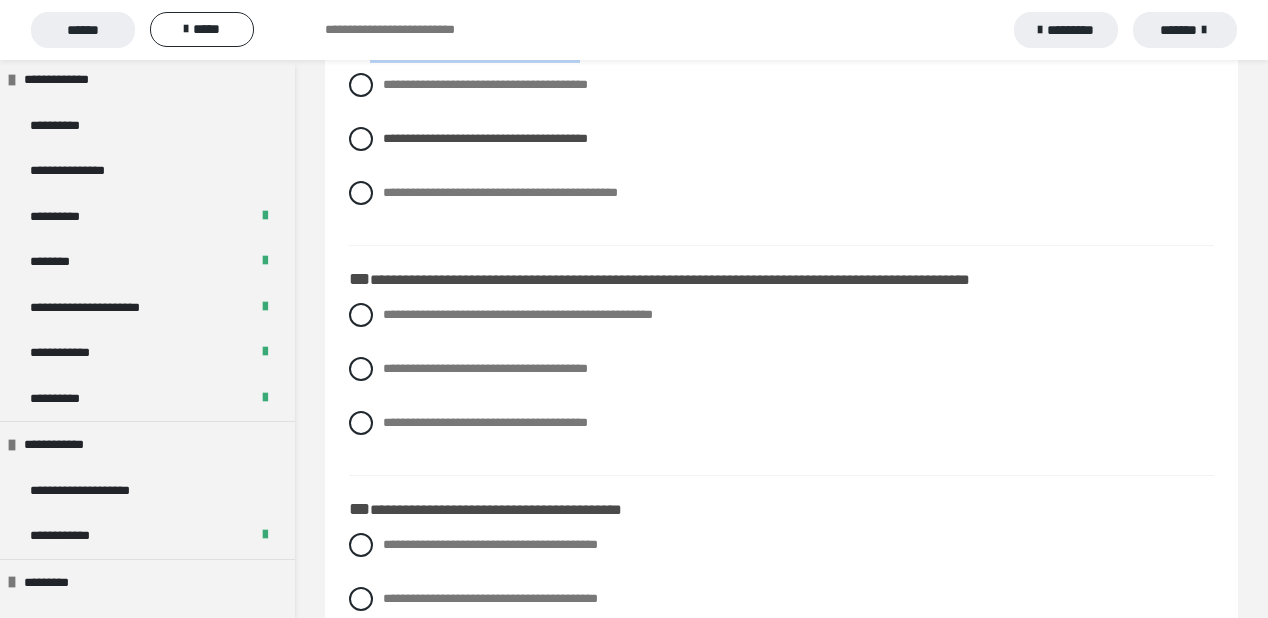 drag, startPoint x: 396, startPoint y: 76, endPoint x: 650, endPoint y: 77, distance: 254.00197 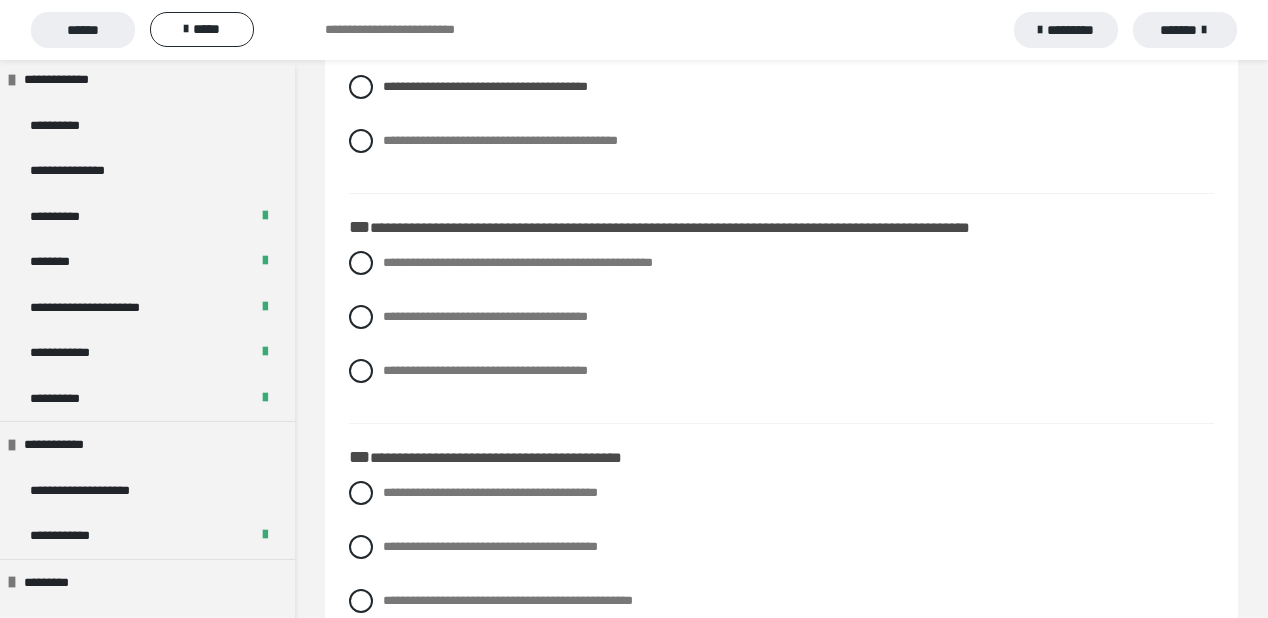 scroll, scrollTop: 800, scrollLeft: 0, axis: vertical 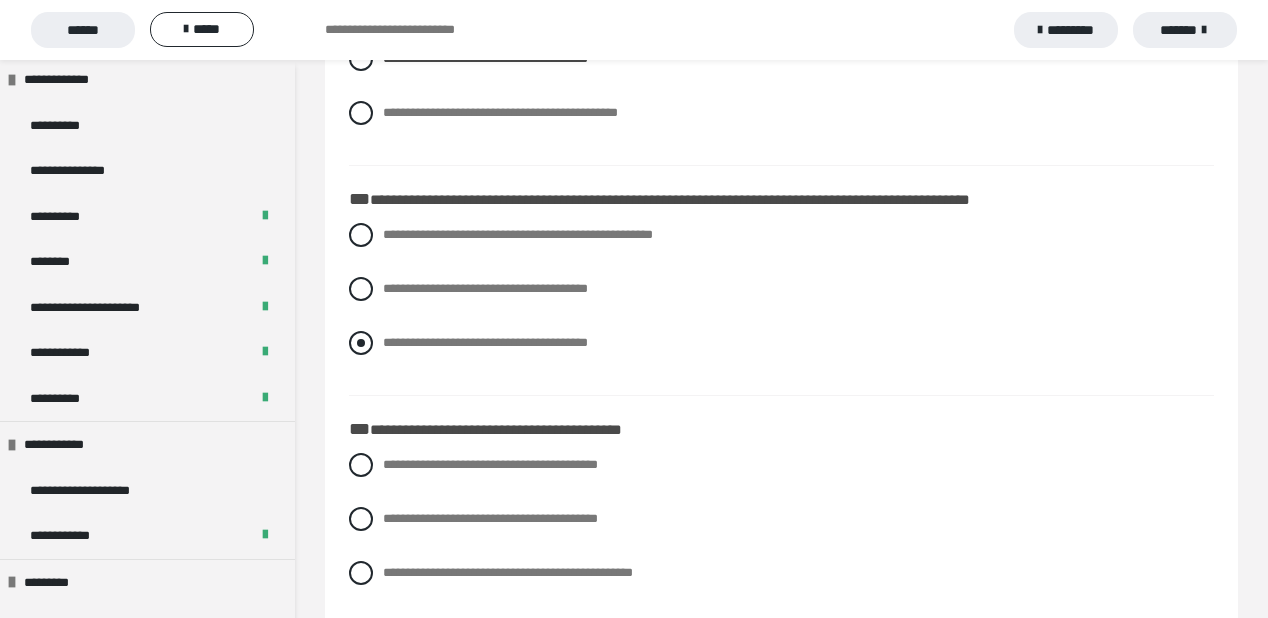 click at bounding box center (361, 343) 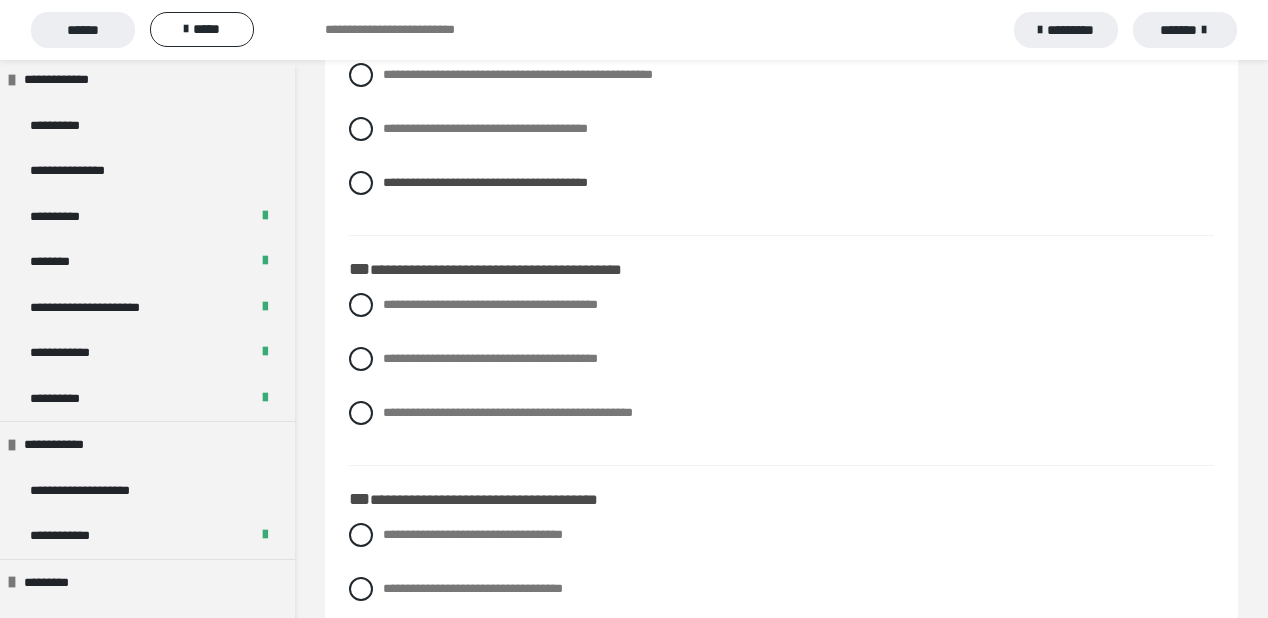 scroll, scrollTop: 1040, scrollLeft: 0, axis: vertical 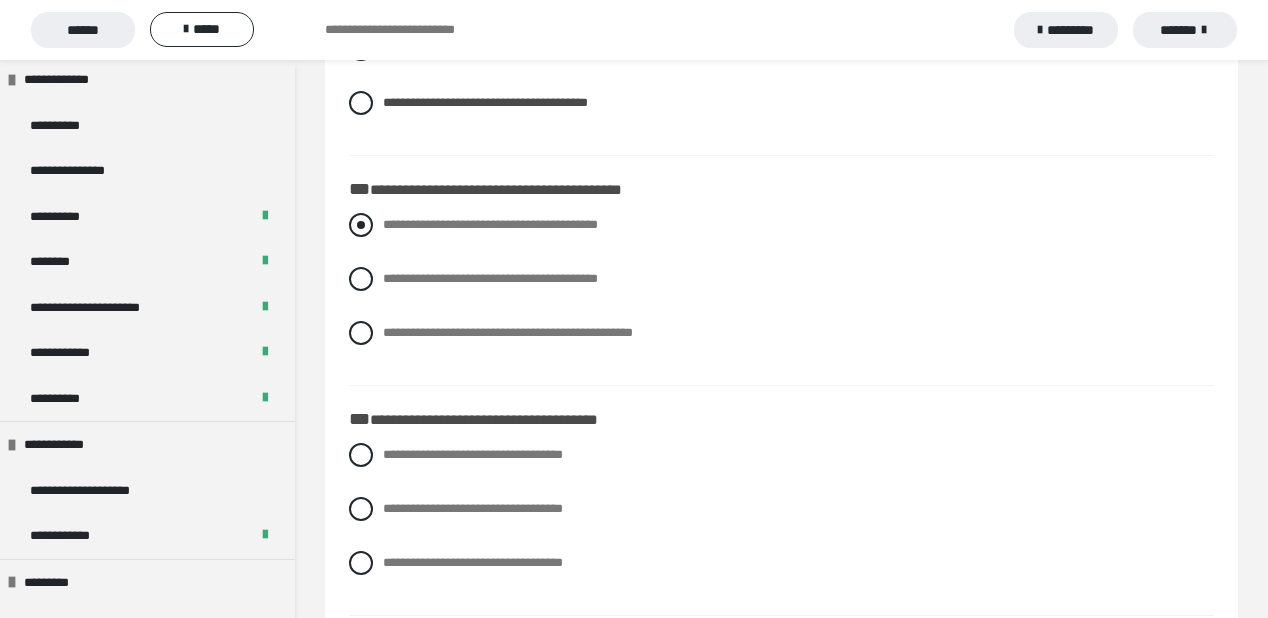 click at bounding box center (361, 225) 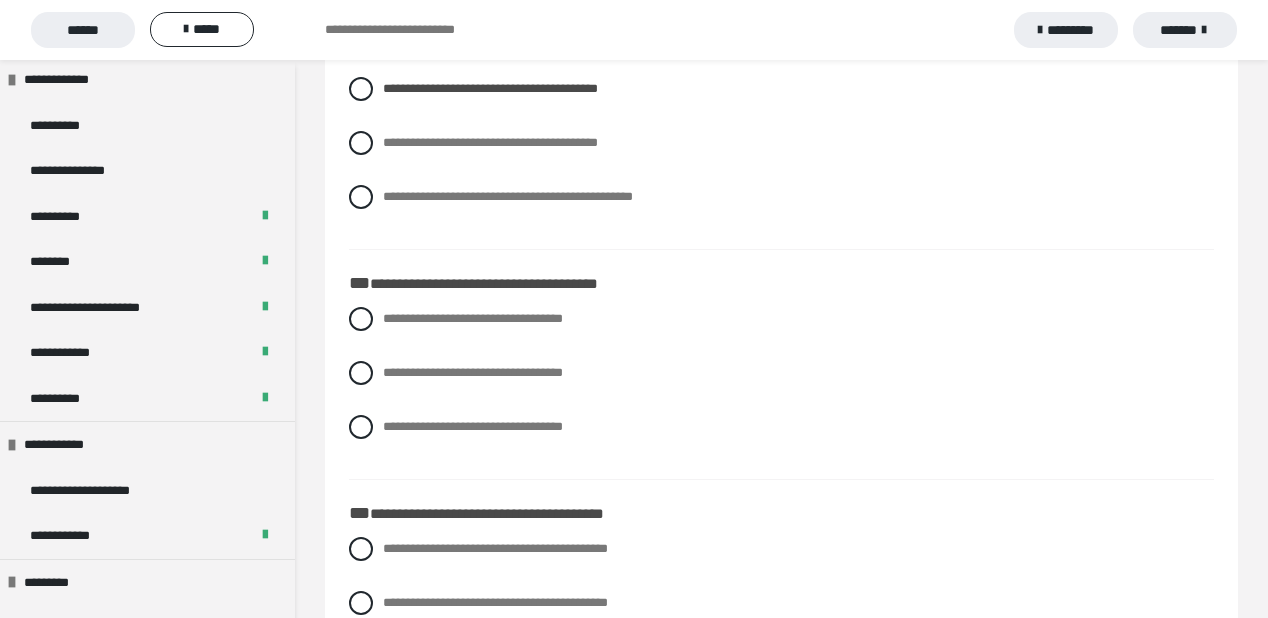 scroll, scrollTop: 1280, scrollLeft: 0, axis: vertical 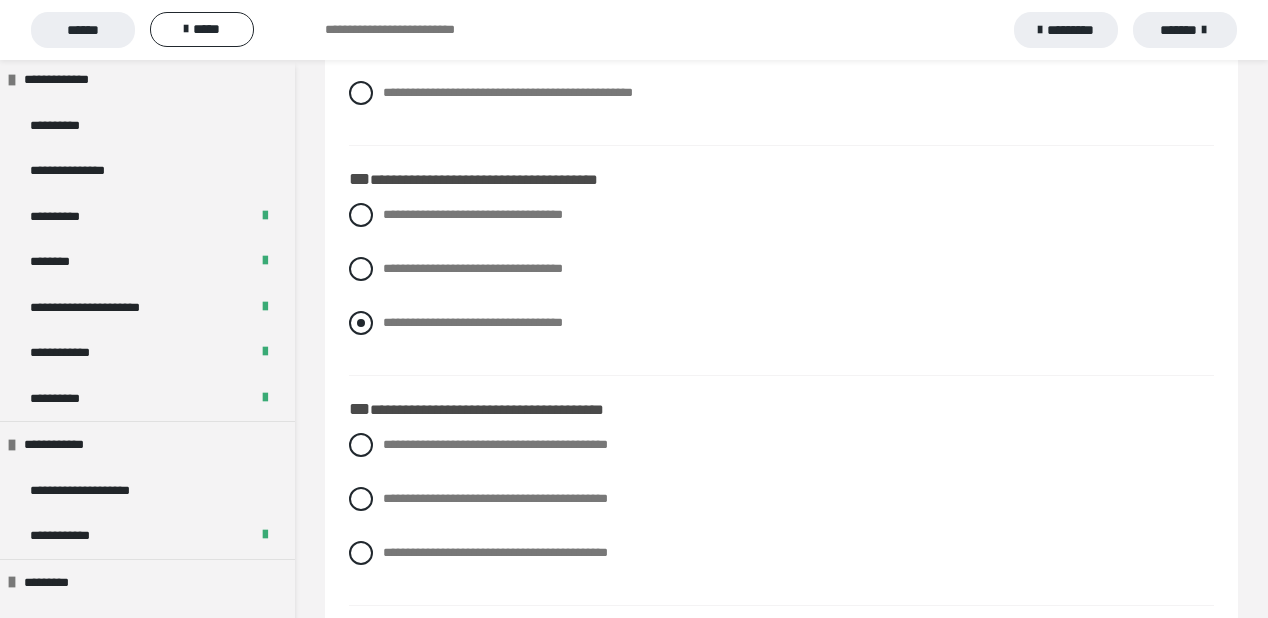 click at bounding box center (361, 323) 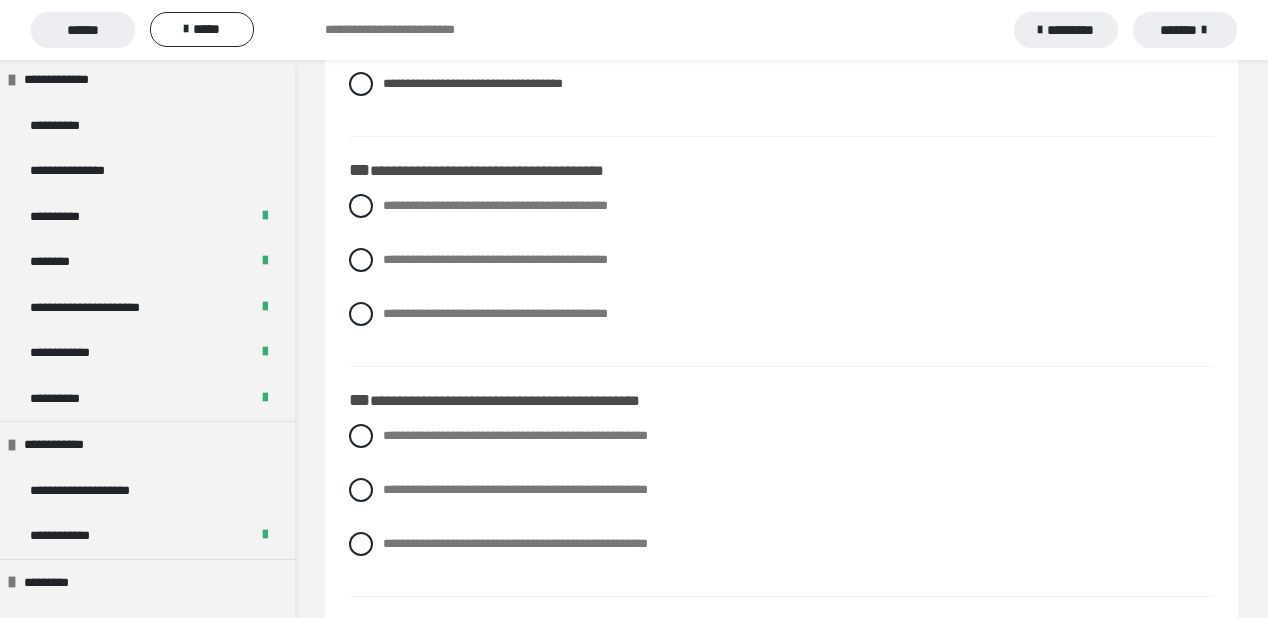 scroll, scrollTop: 1520, scrollLeft: 0, axis: vertical 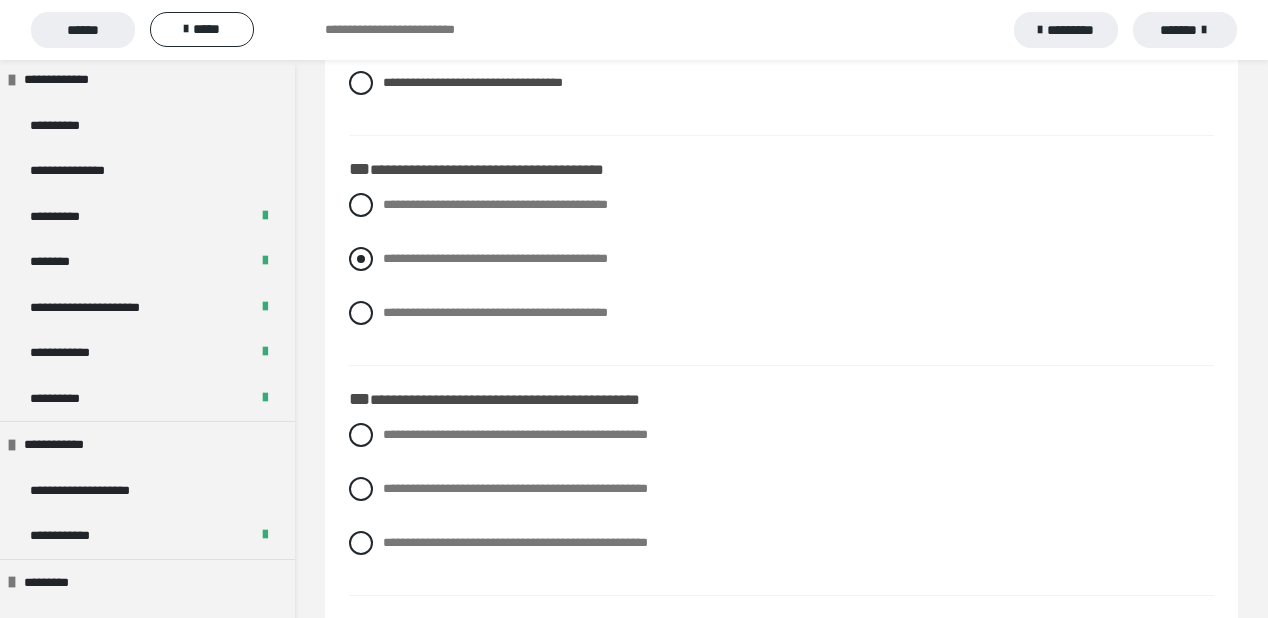 click at bounding box center [361, 259] 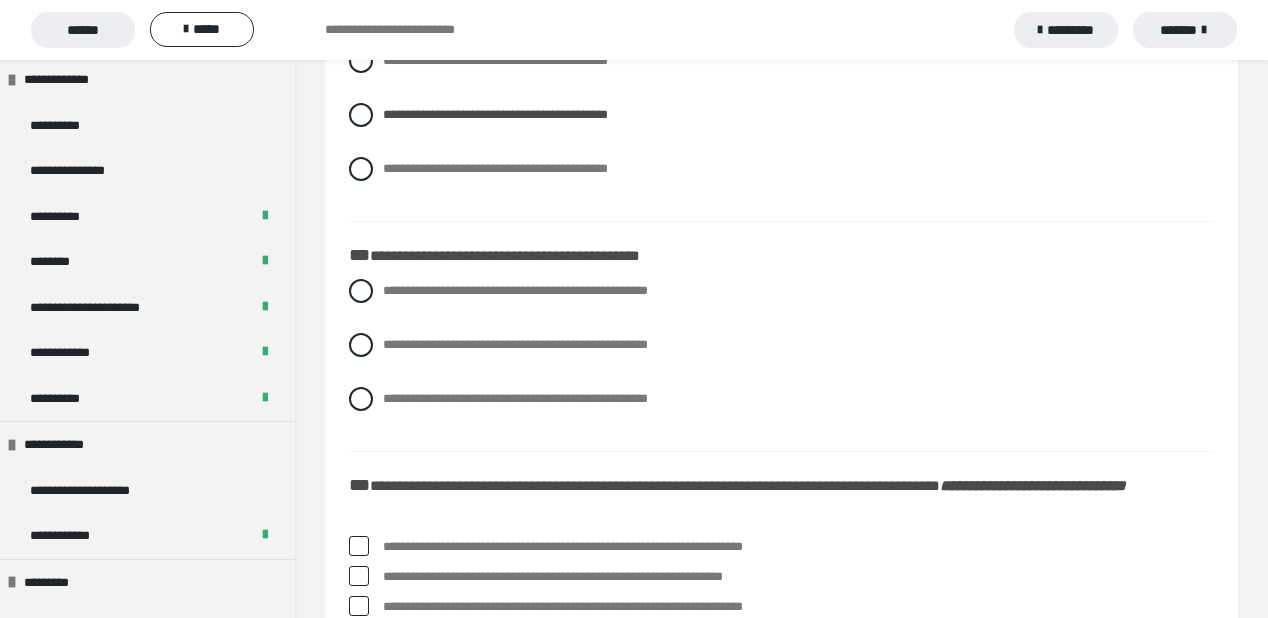 scroll, scrollTop: 1680, scrollLeft: 0, axis: vertical 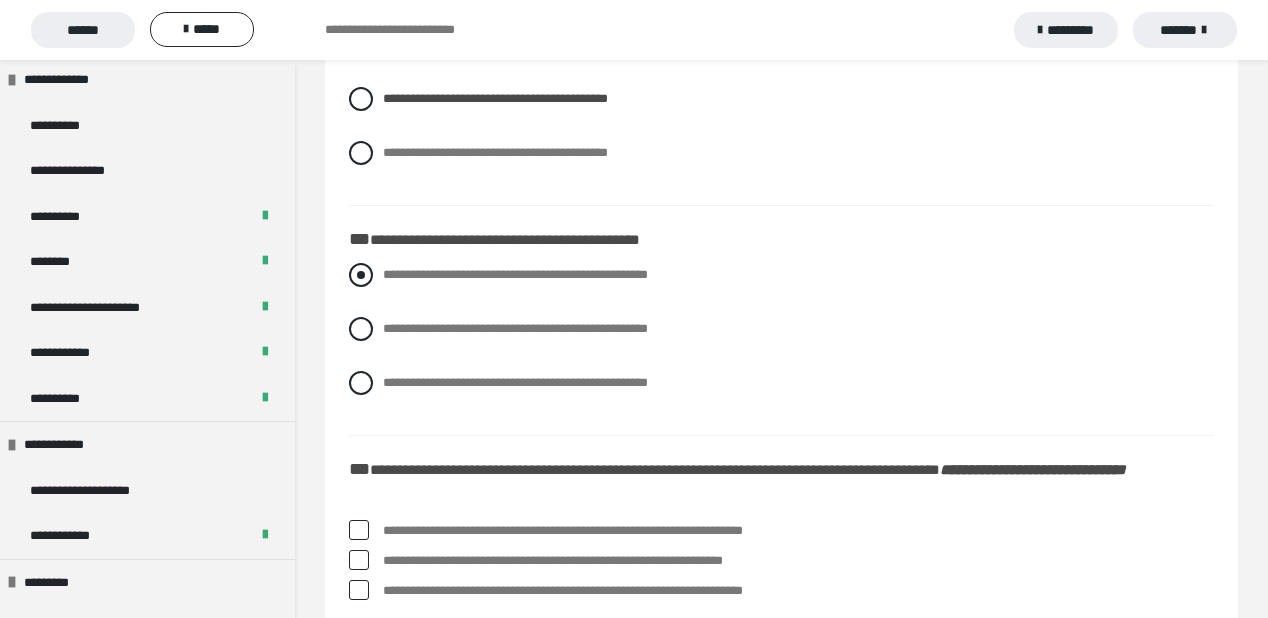 click at bounding box center (361, 275) 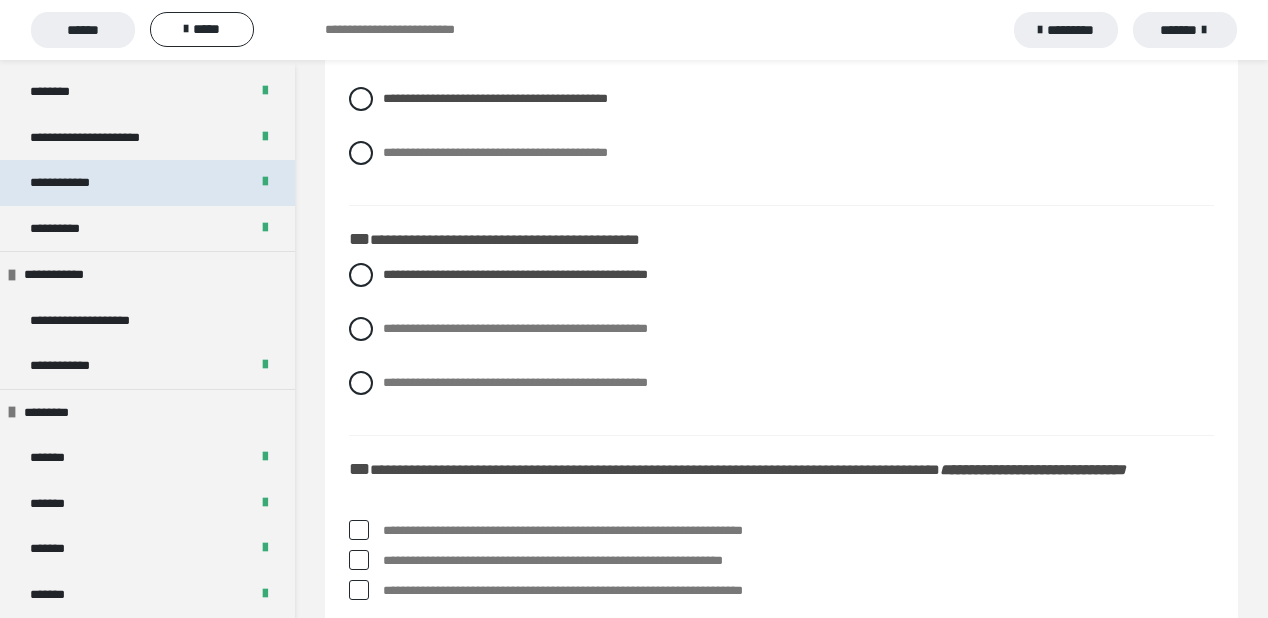 scroll, scrollTop: 400, scrollLeft: 0, axis: vertical 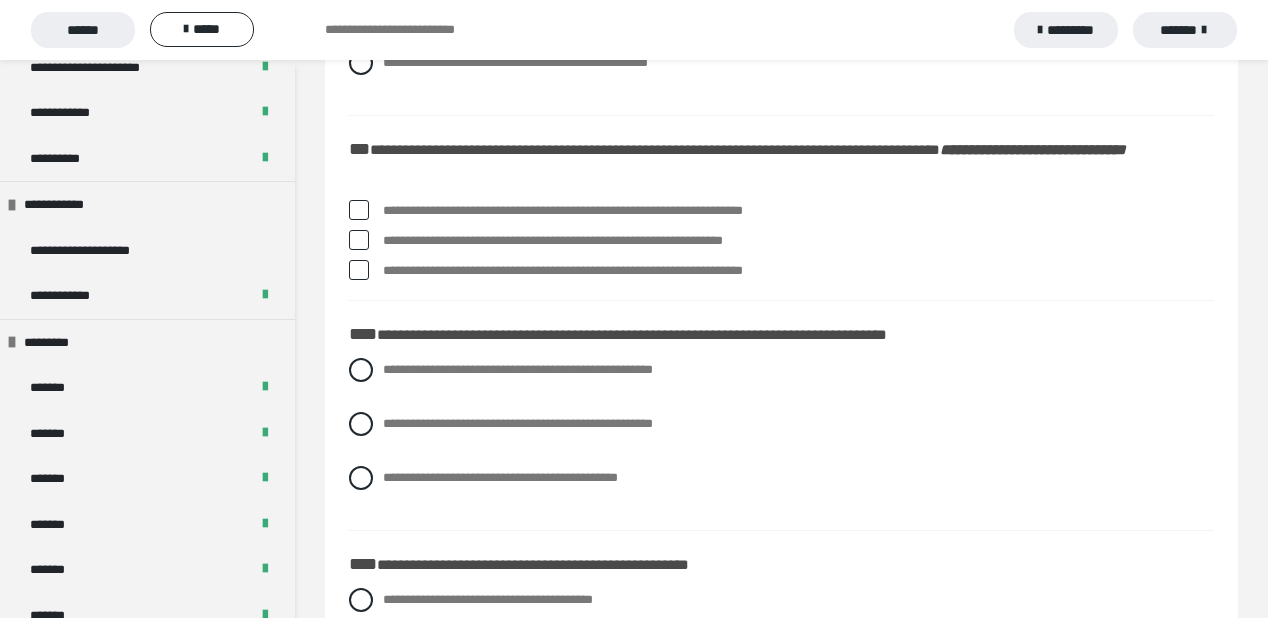 click at bounding box center [359, 270] 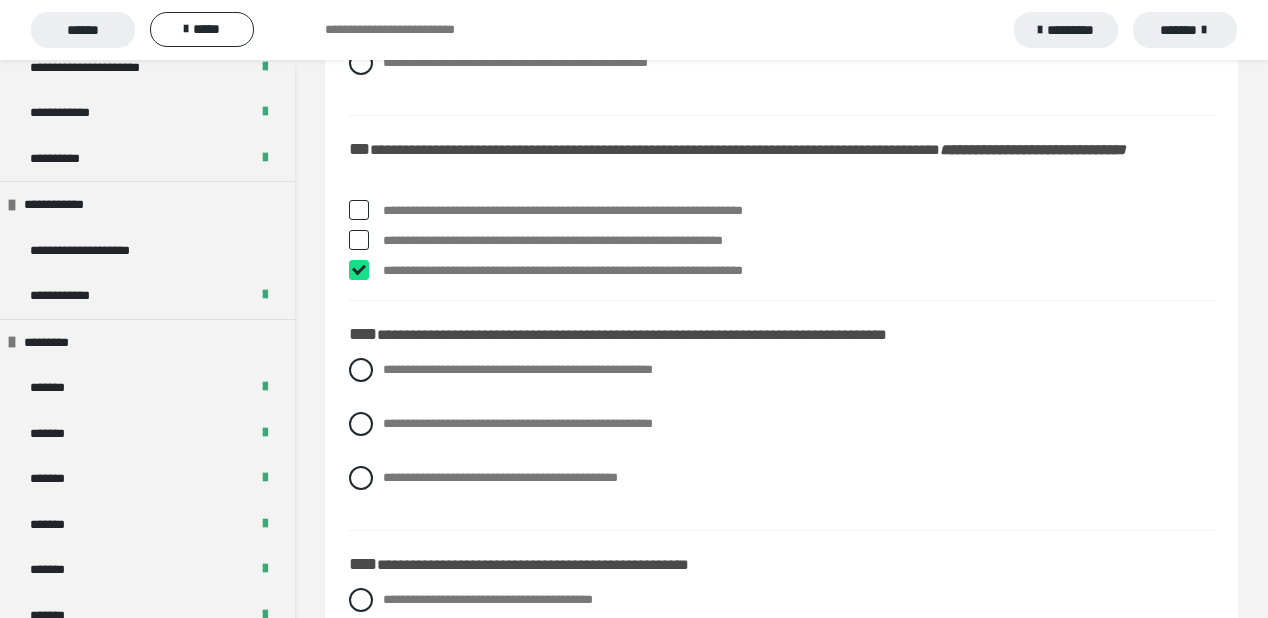 checkbox on "****" 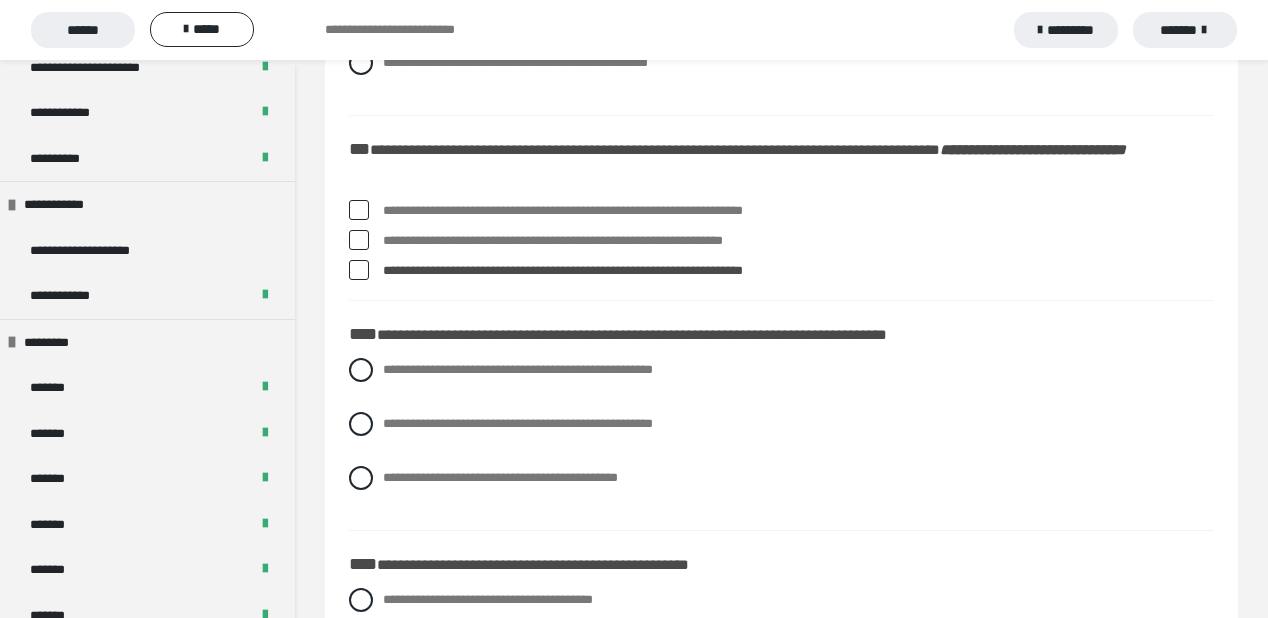 click at bounding box center [359, 240] 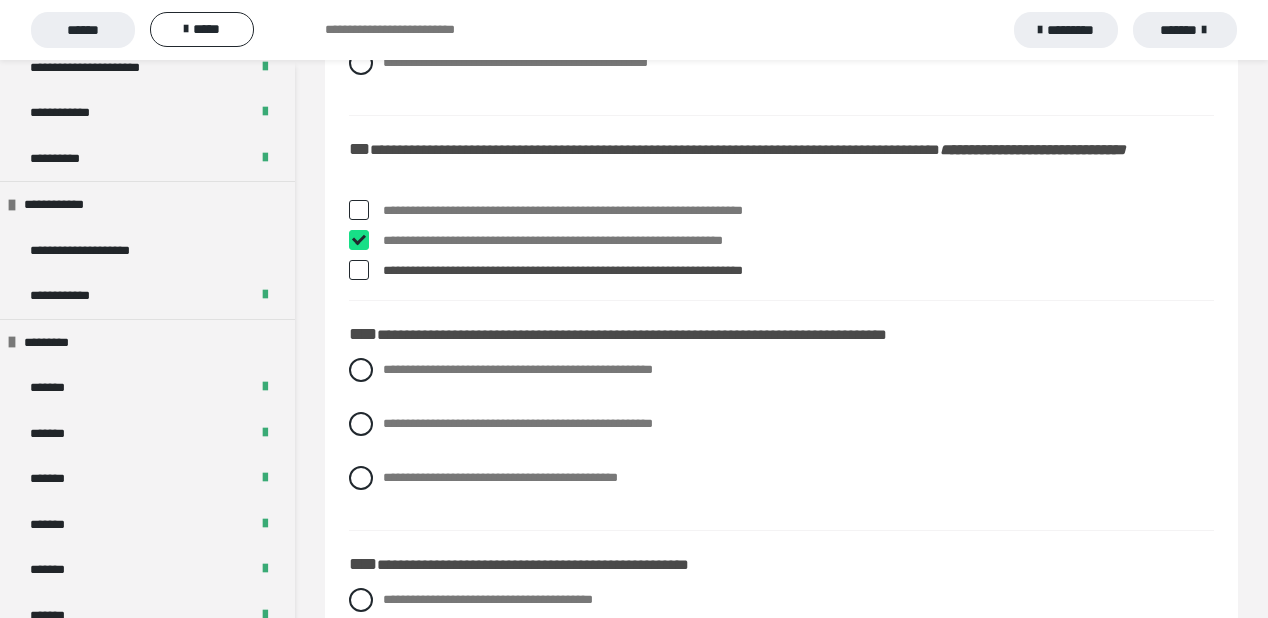 checkbox on "****" 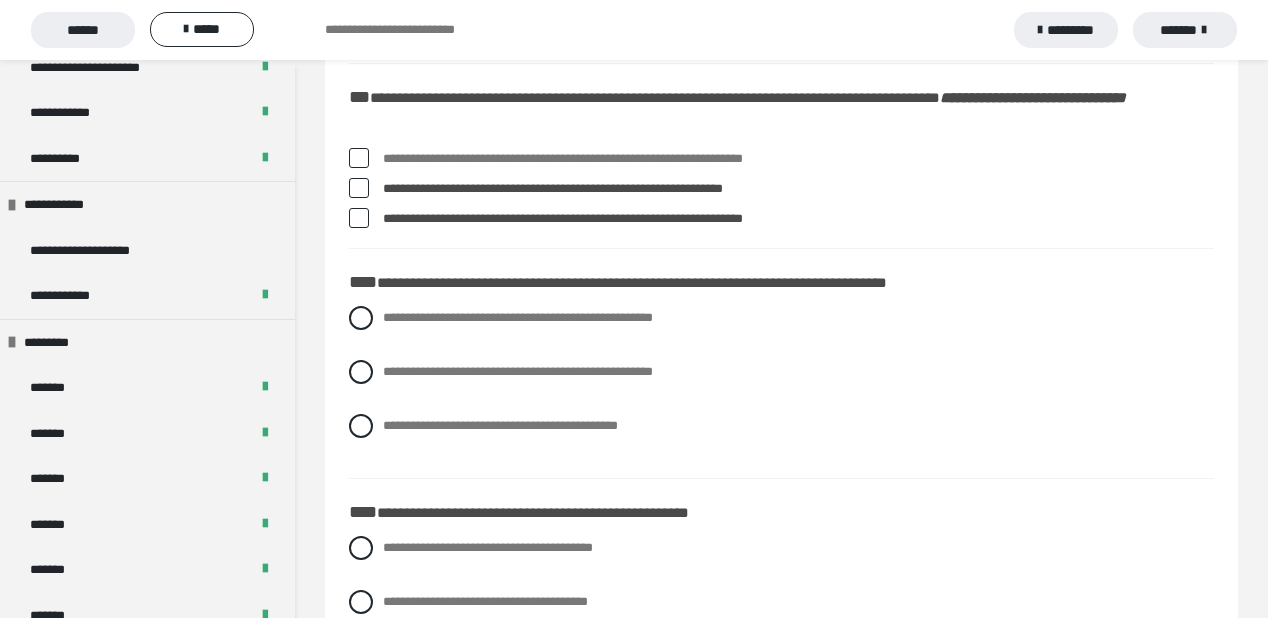 scroll, scrollTop: 2080, scrollLeft: 0, axis: vertical 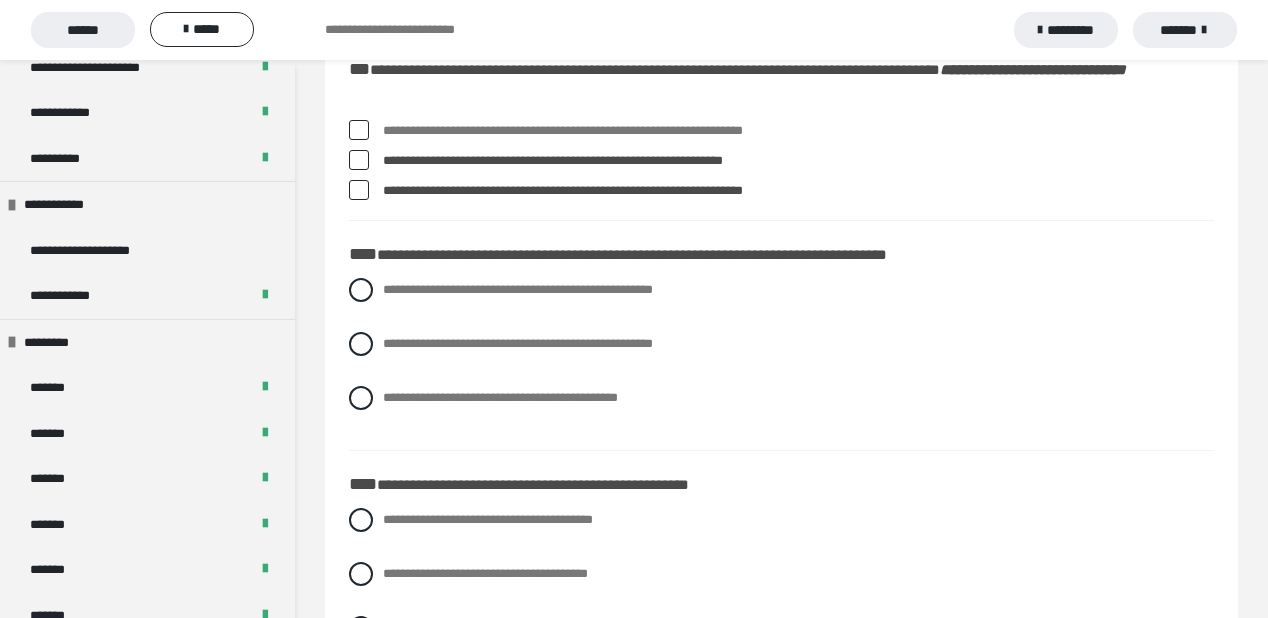 click on "**********" at bounding box center [632, 254] 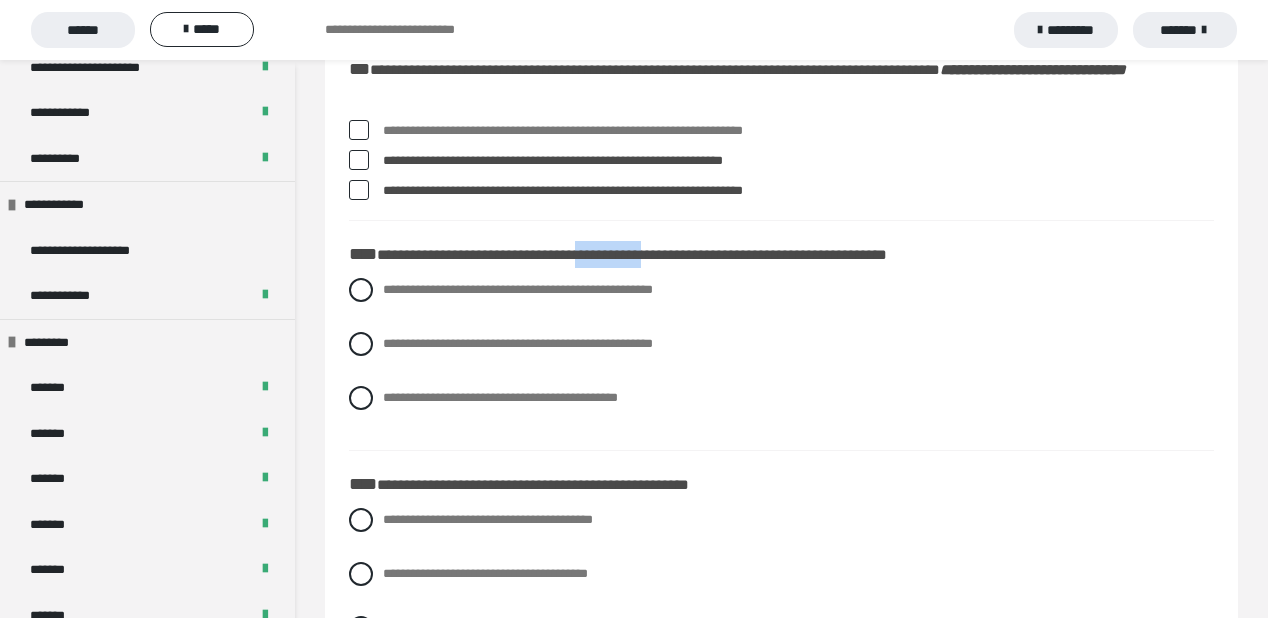 click on "**********" at bounding box center (632, 254) 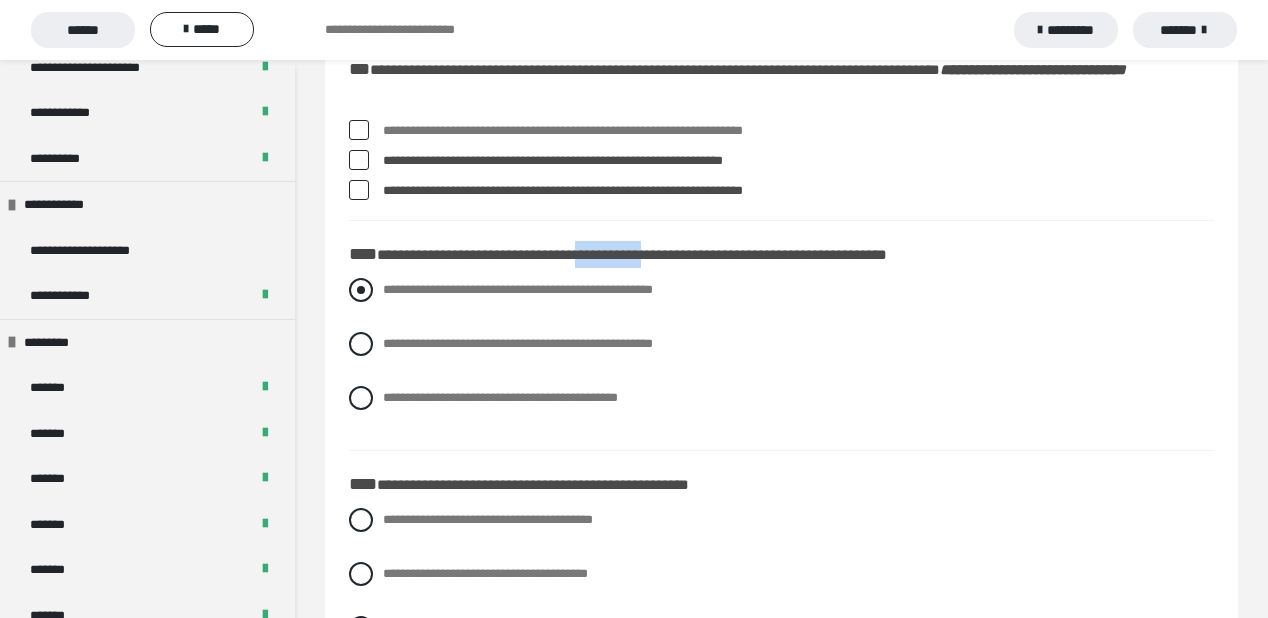 click at bounding box center [361, 290] 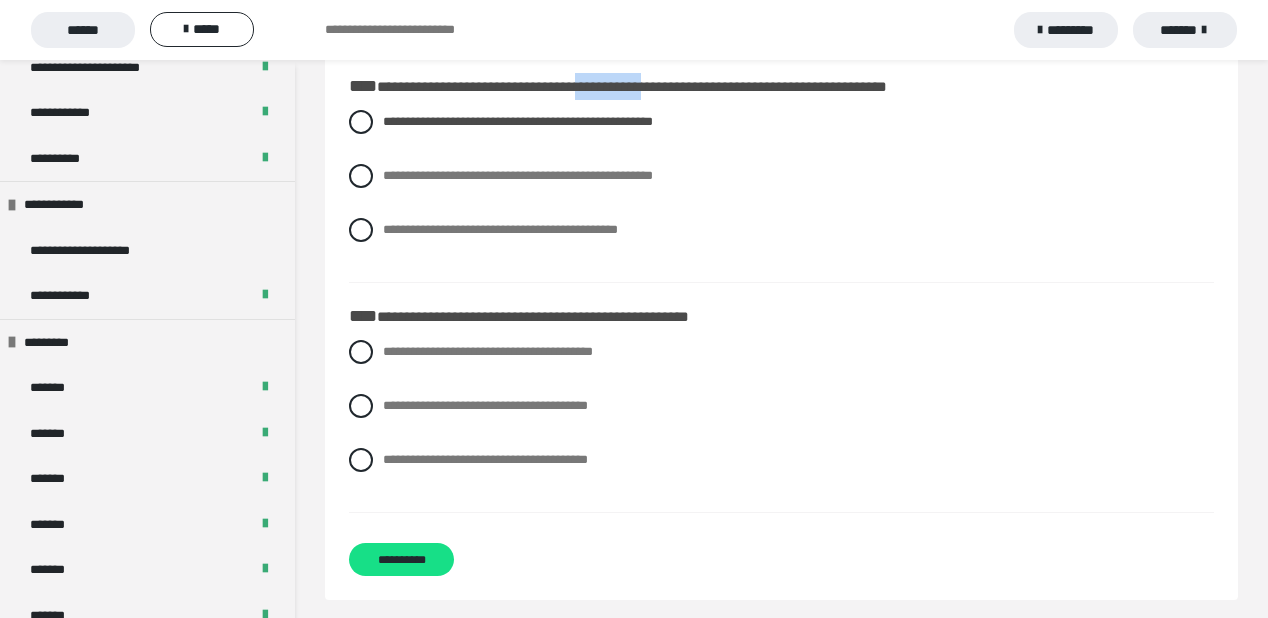 scroll, scrollTop: 2284, scrollLeft: 0, axis: vertical 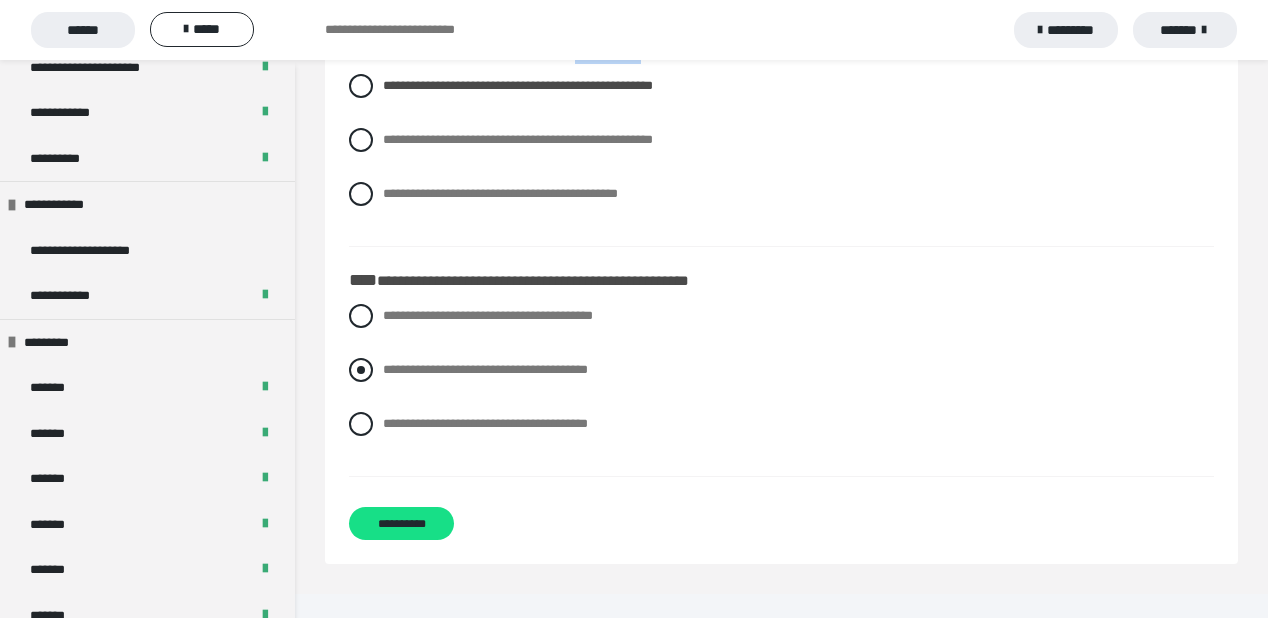 click at bounding box center [361, 370] 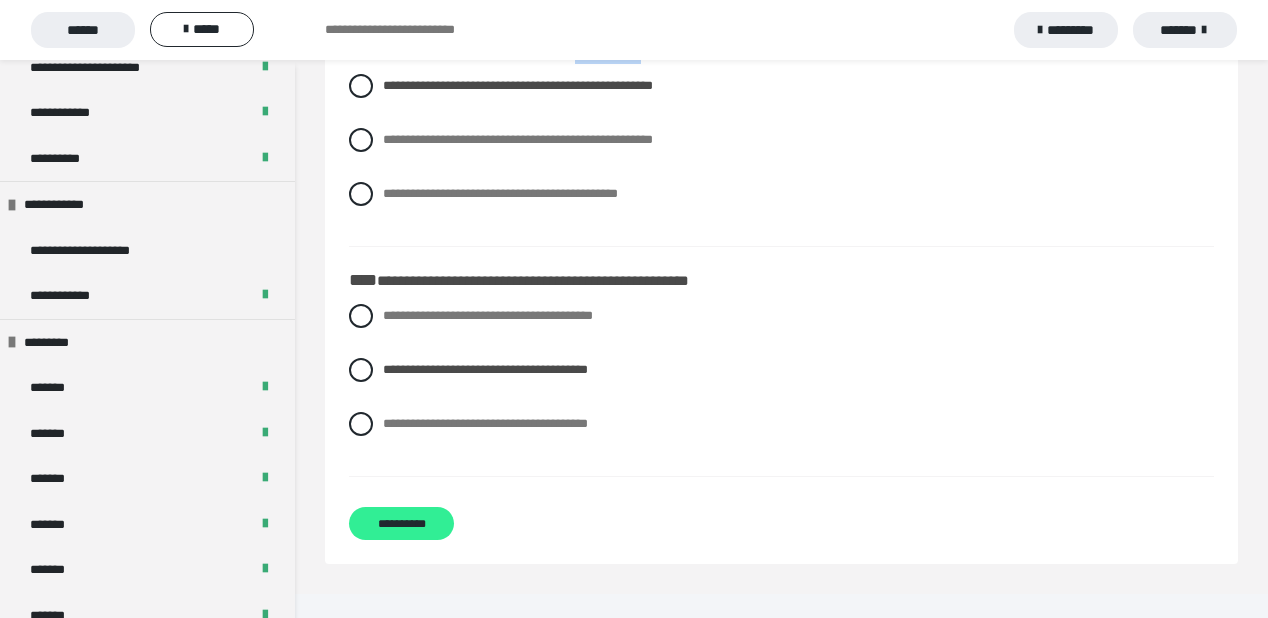 click on "**********" at bounding box center (401, 523) 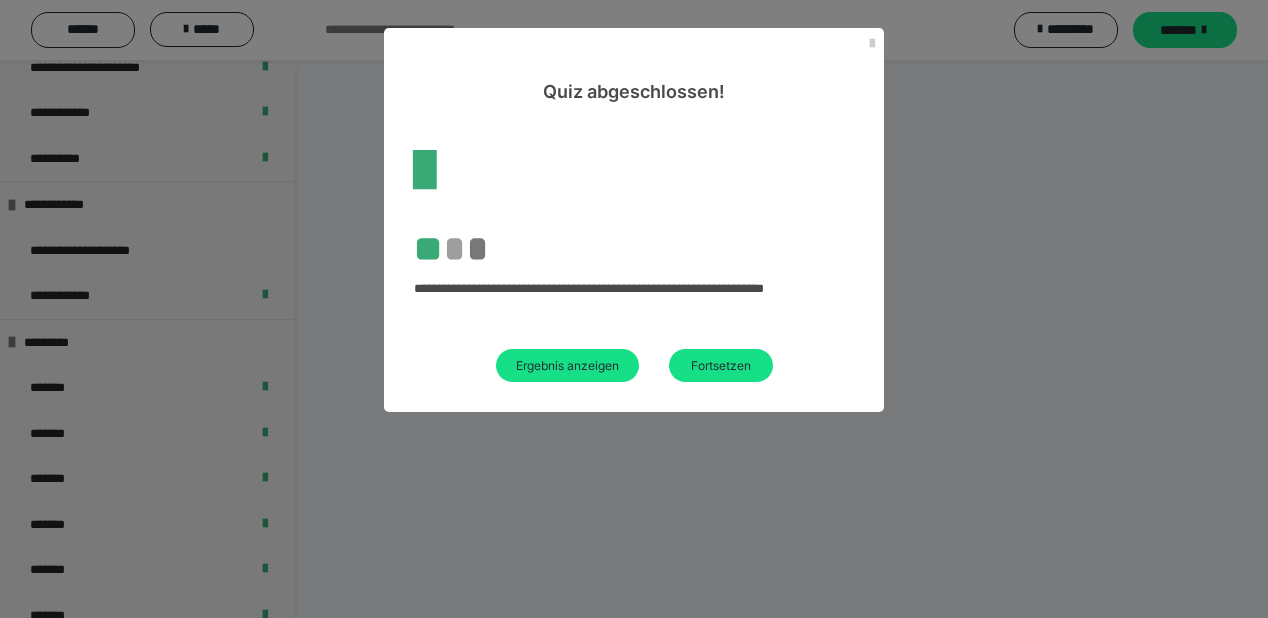 scroll, scrollTop: 60, scrollLeft: 0, axis: vertical 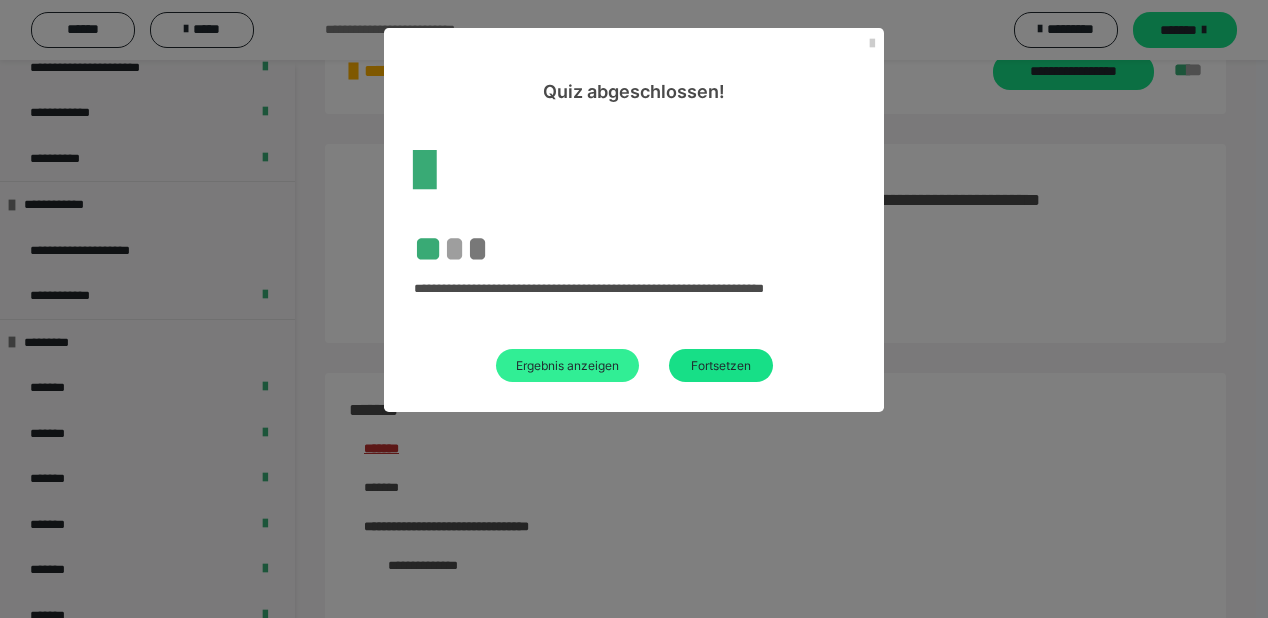 click on "Ergebnis anzeigen" at bounding box center [567, 365] 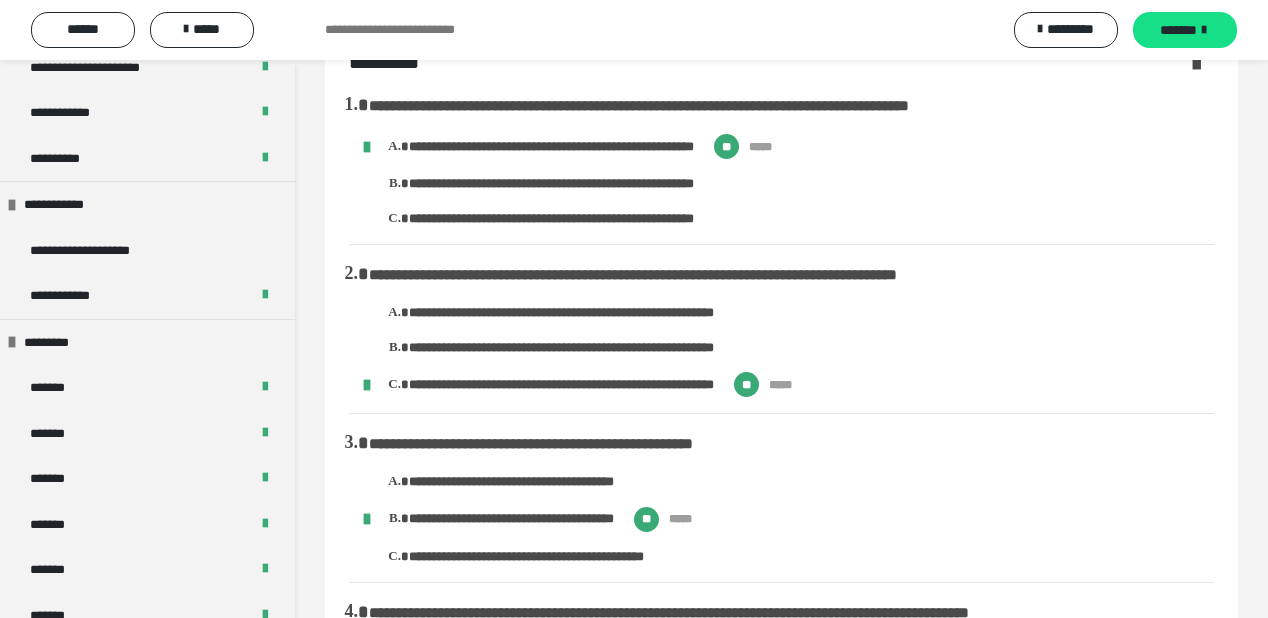 scroll, scrollTop: 2284, scrollLeft: 0, axis: vertical 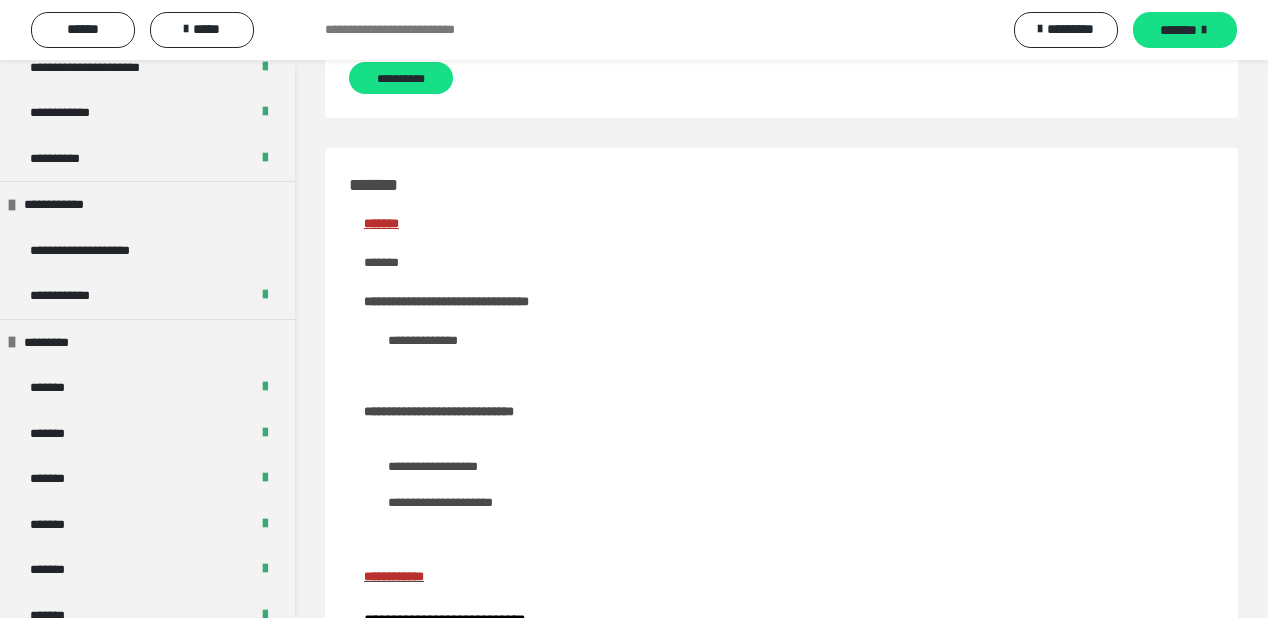 click on "*******" at bounding box center (1178, 30) 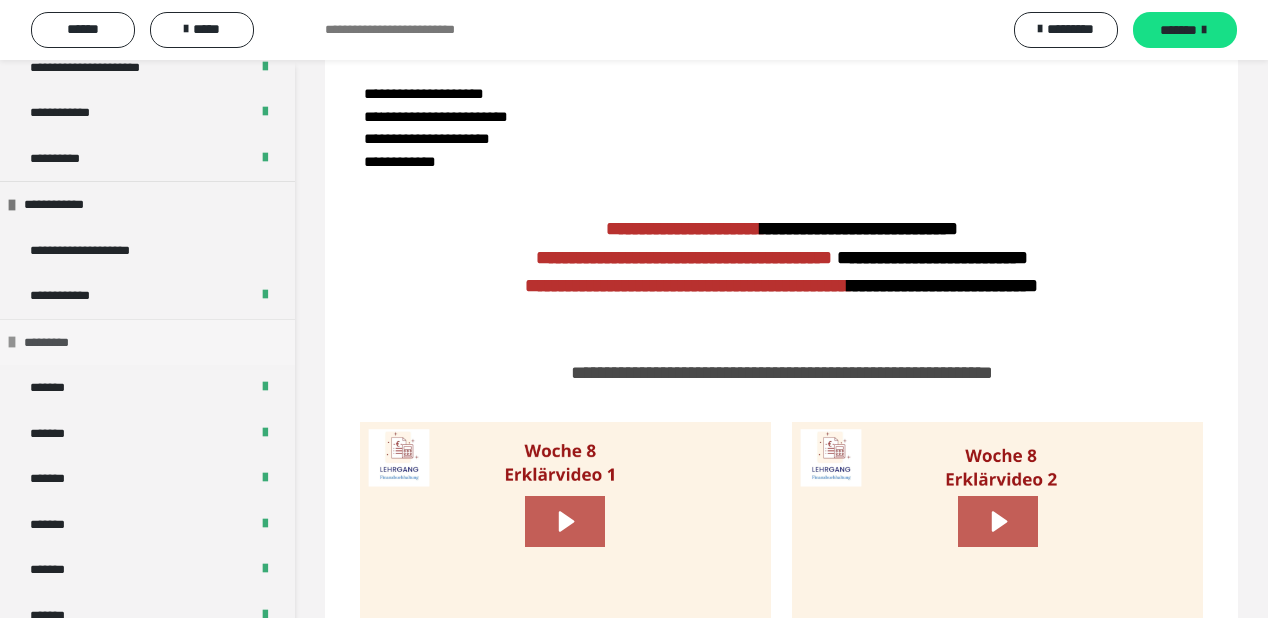 scroll, scrollTop: 740, scrollLeft: 0, axis: vertical 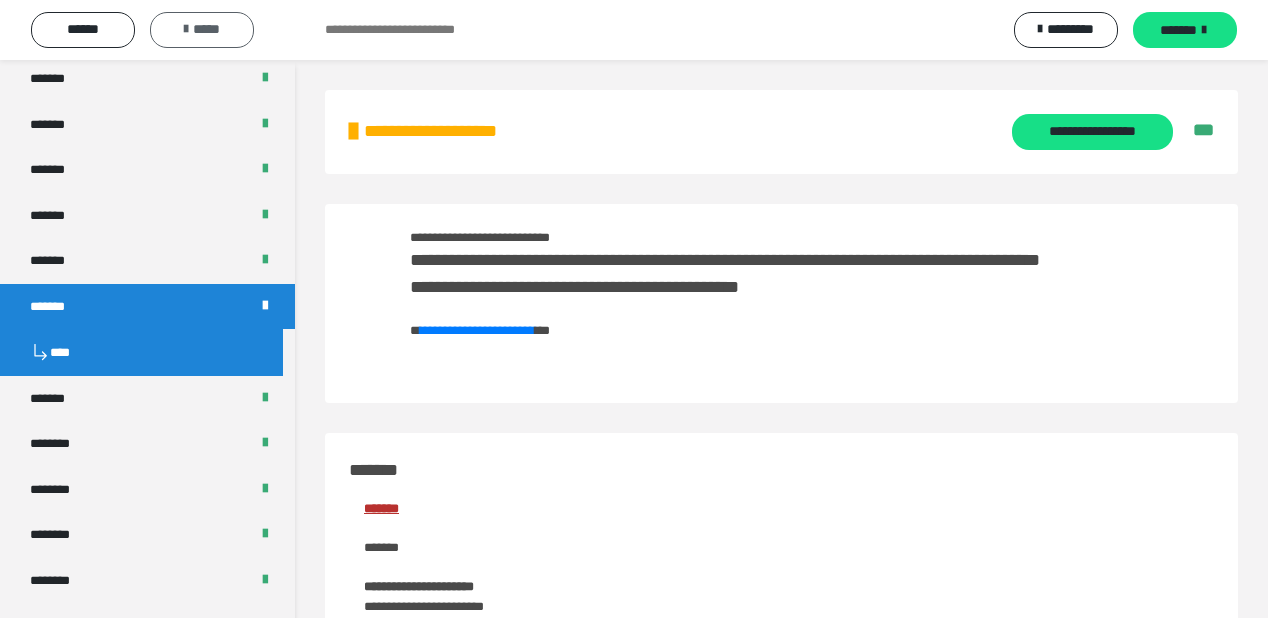 click on "*****" at bounding box center (202, 29) 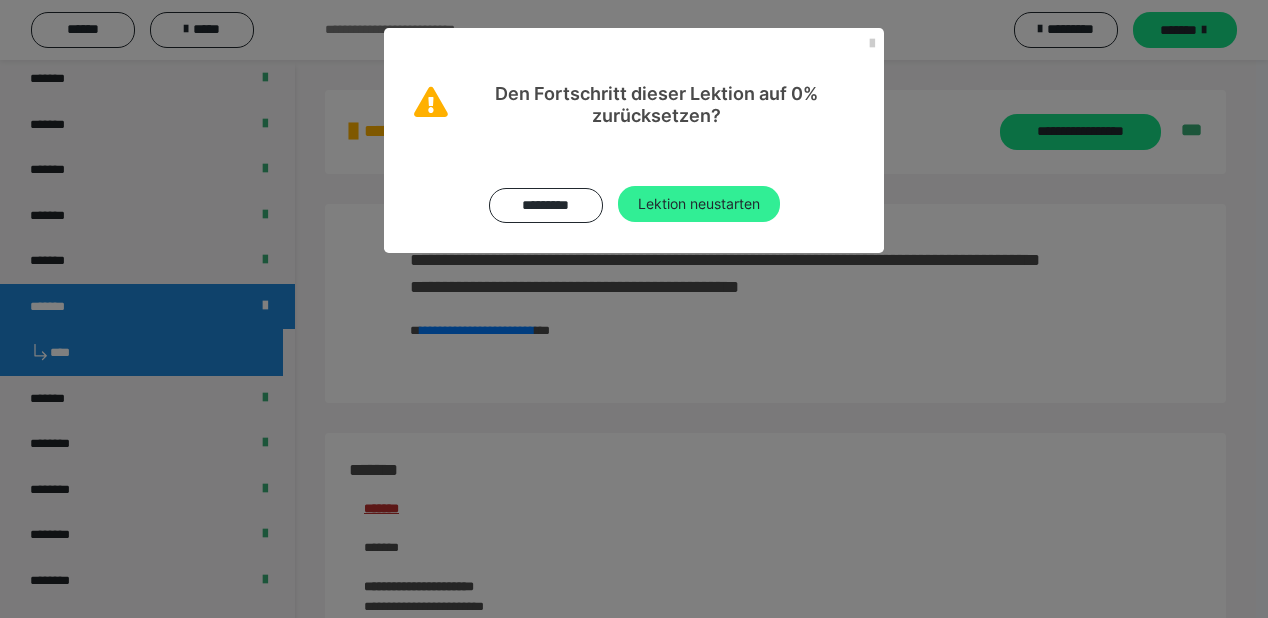 click on "Lektion neustarten" at bounding box center [699, 204] 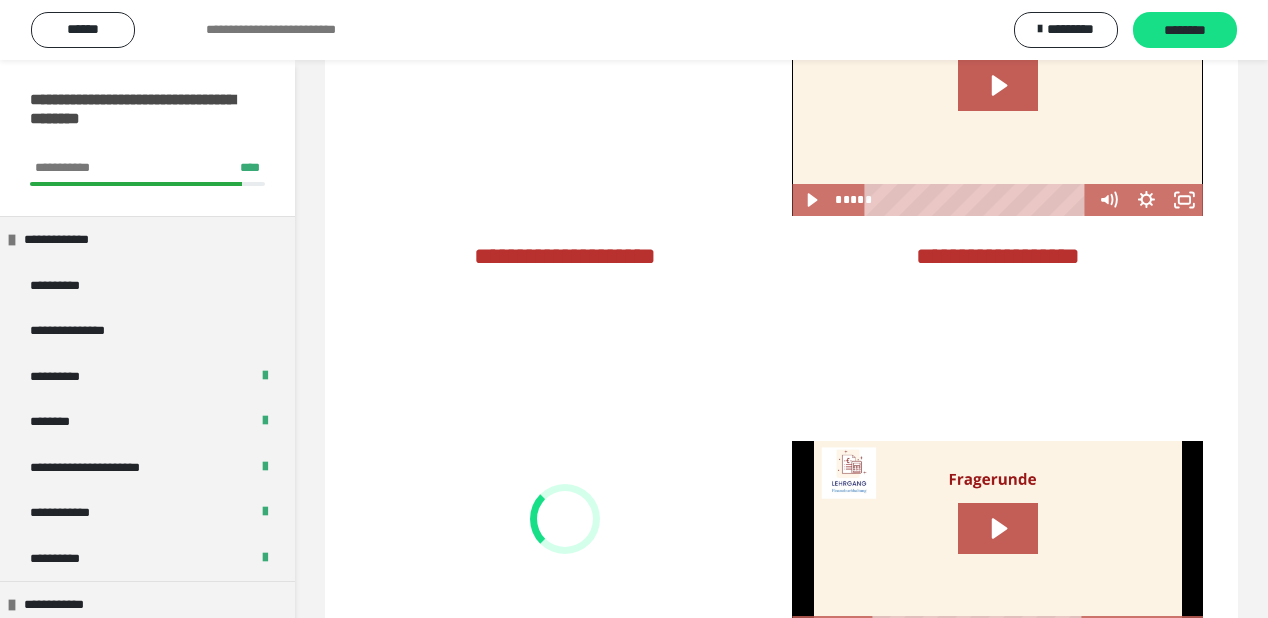 scroll, scrollTop: 2303, scrollLeft: 0, axis: vertical 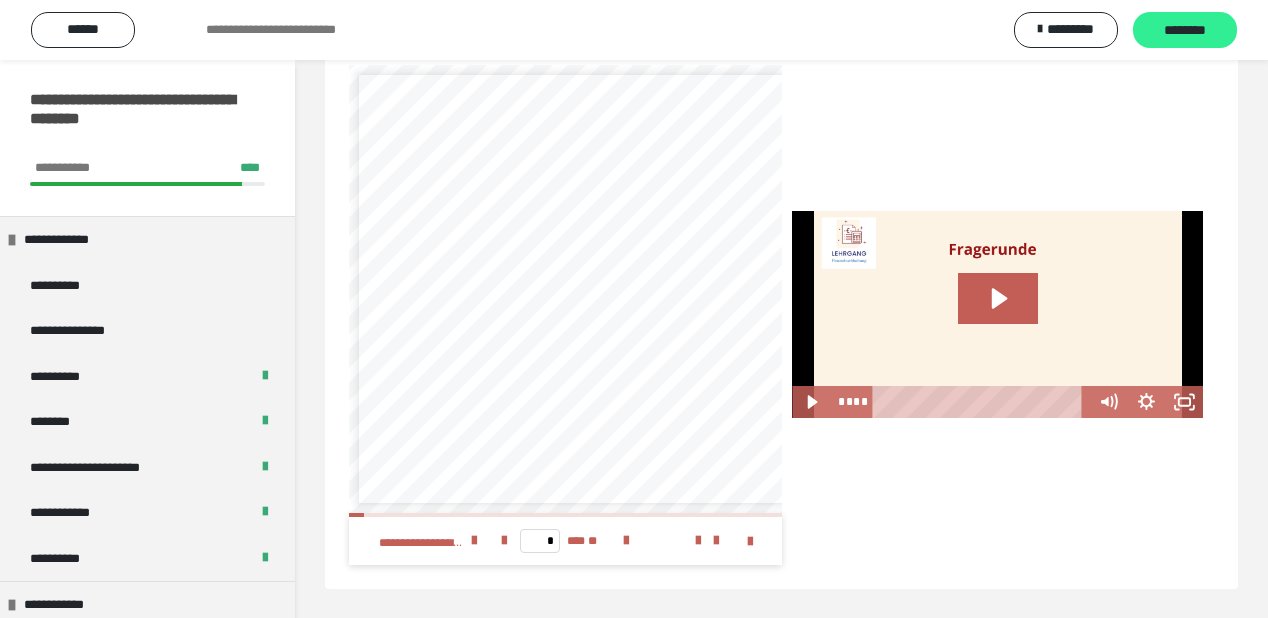 click on "********" at bounding box center (1185, 31) 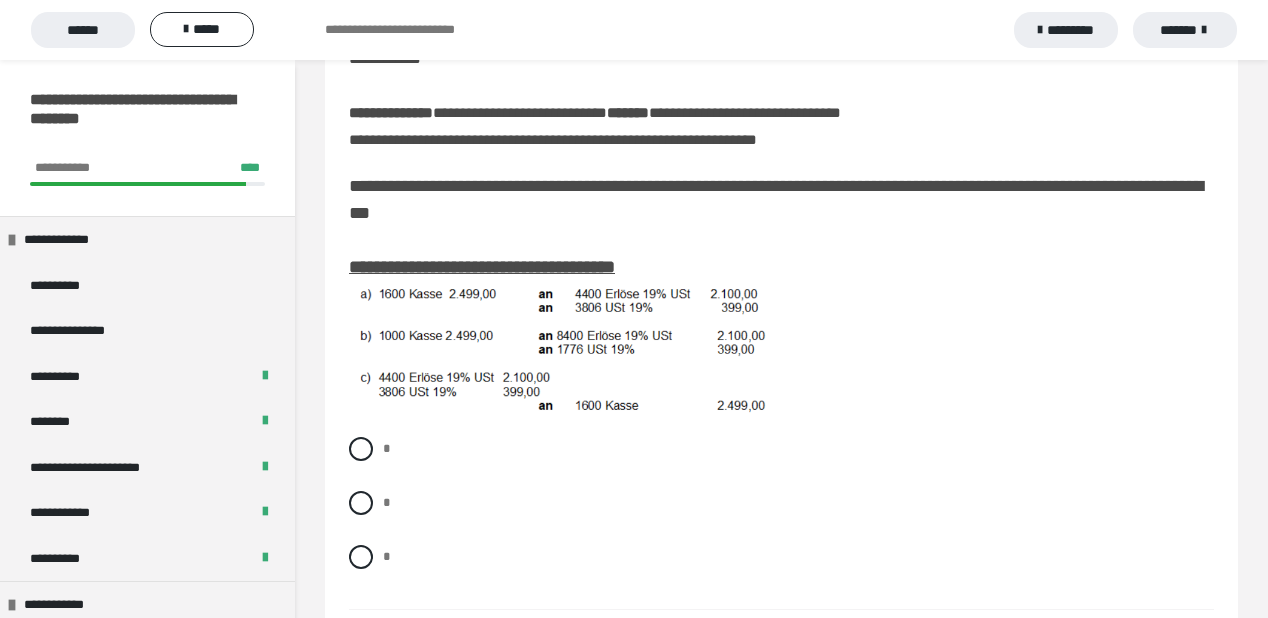 scroll, scrollTop: 320, scrollLeft: 0, axis: vertical 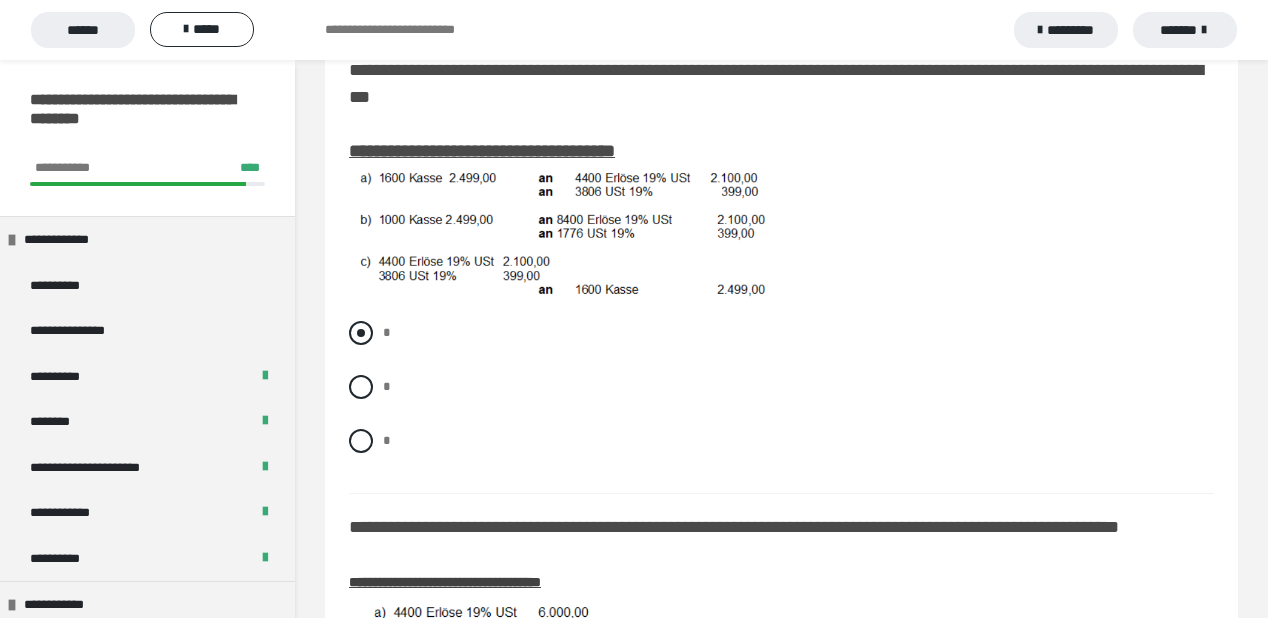 click at bounding box center [361, 333] 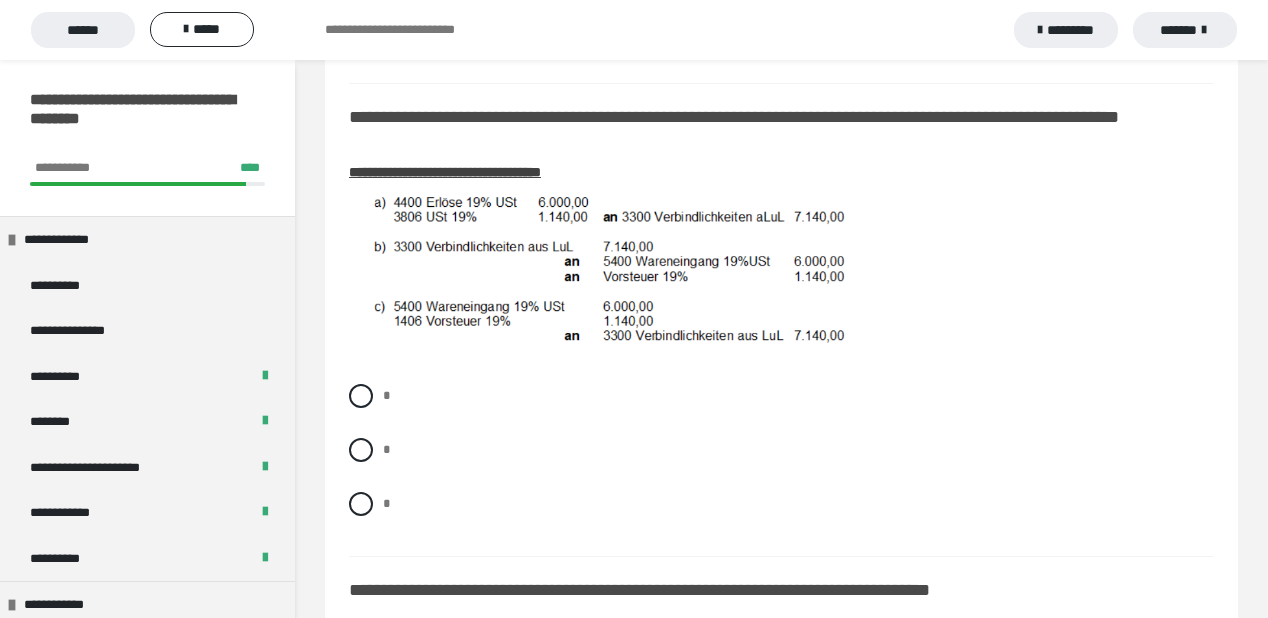 scroll, scrollTop: 800, scrollLeft: 0, axis: vertical 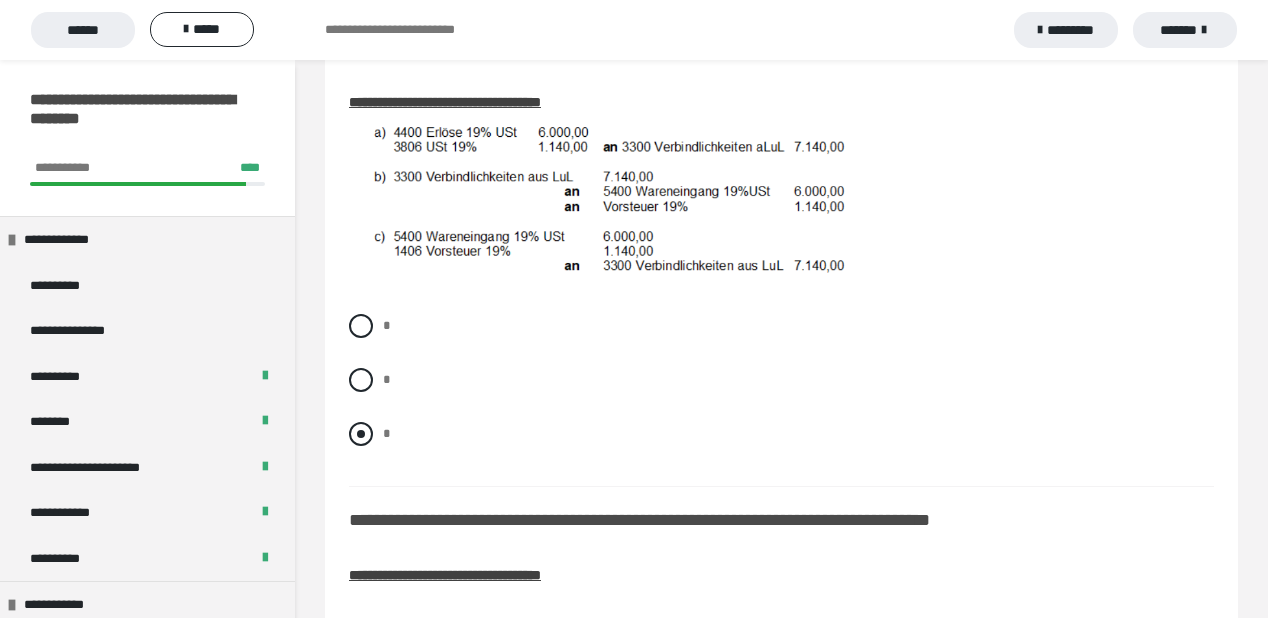 click at bounding box center [361, 434] 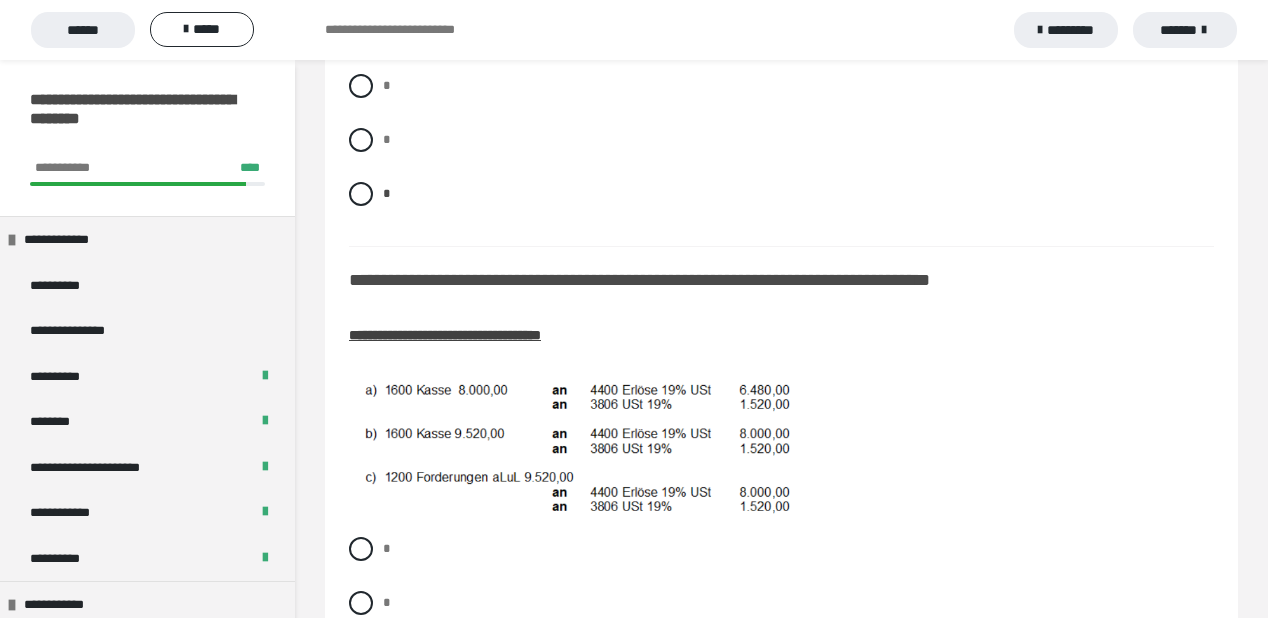 scroll, scrollTop: 1120, scrollLeft: 0, axis: vertical 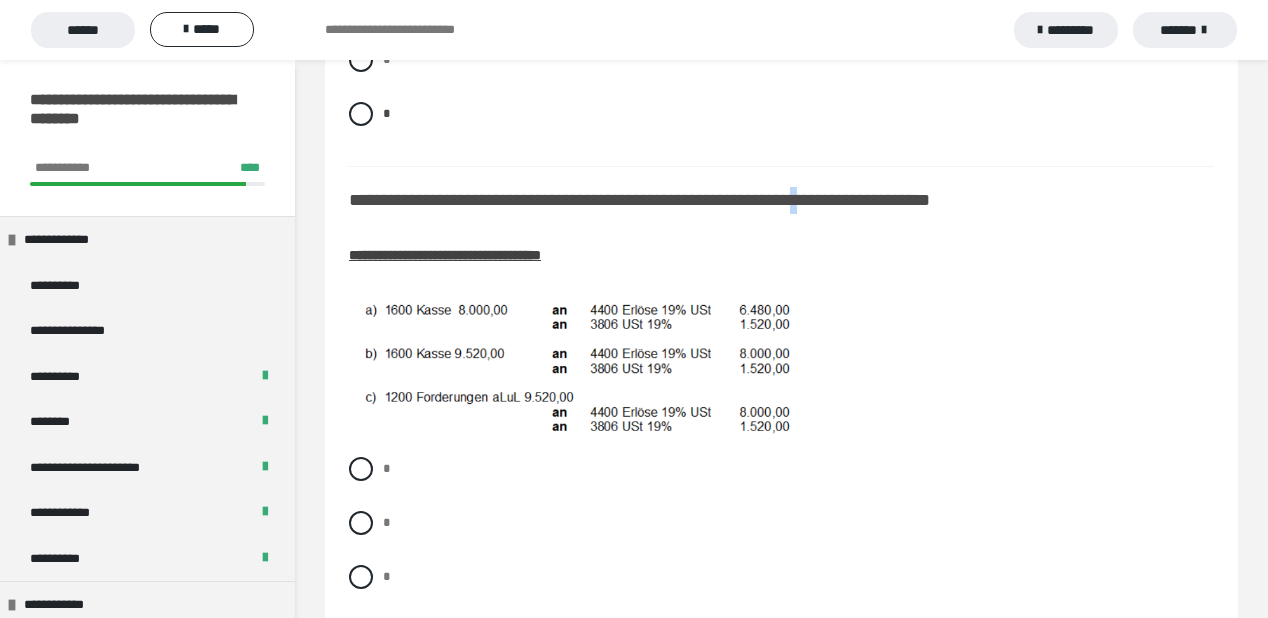 click on "**********" at bounding box center (781, 319) 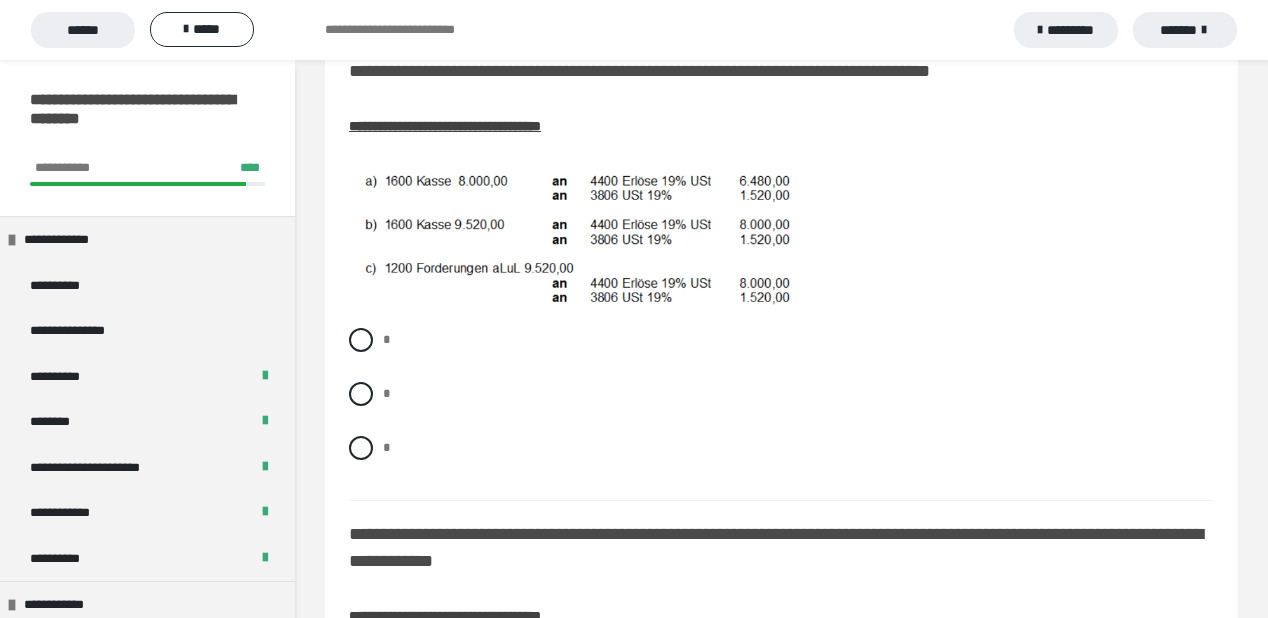 scroll, scrollTop: 1280, scrollLeft: 0, axis: vertical 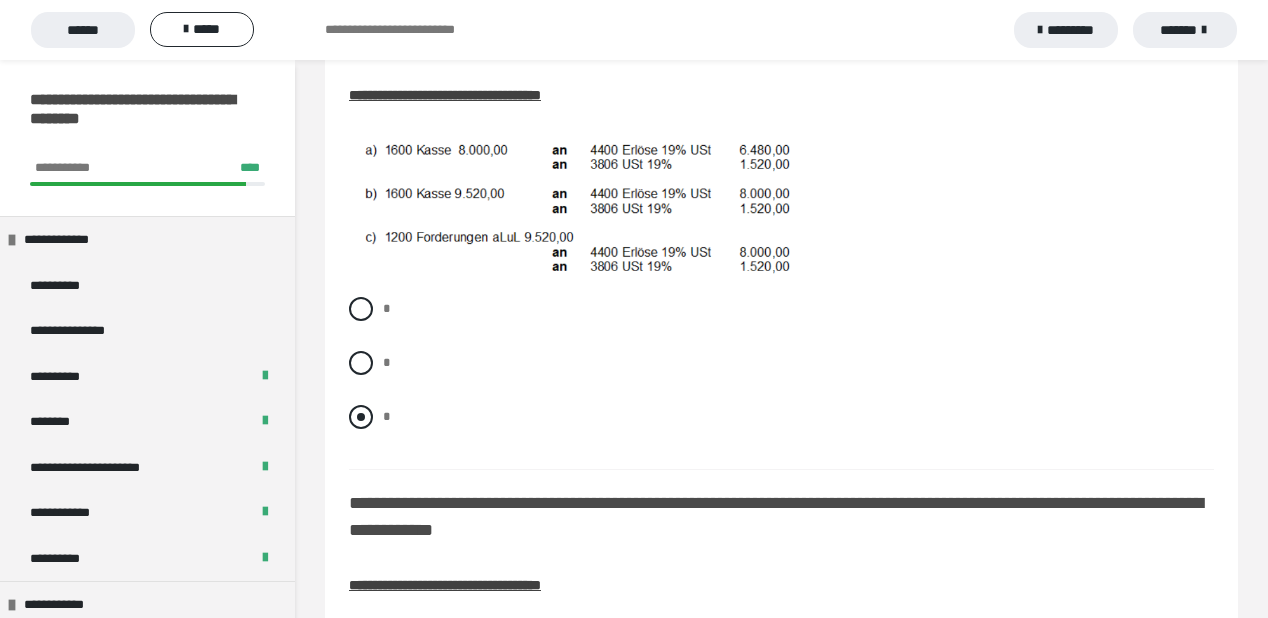 click at bounding box center [361, 417] 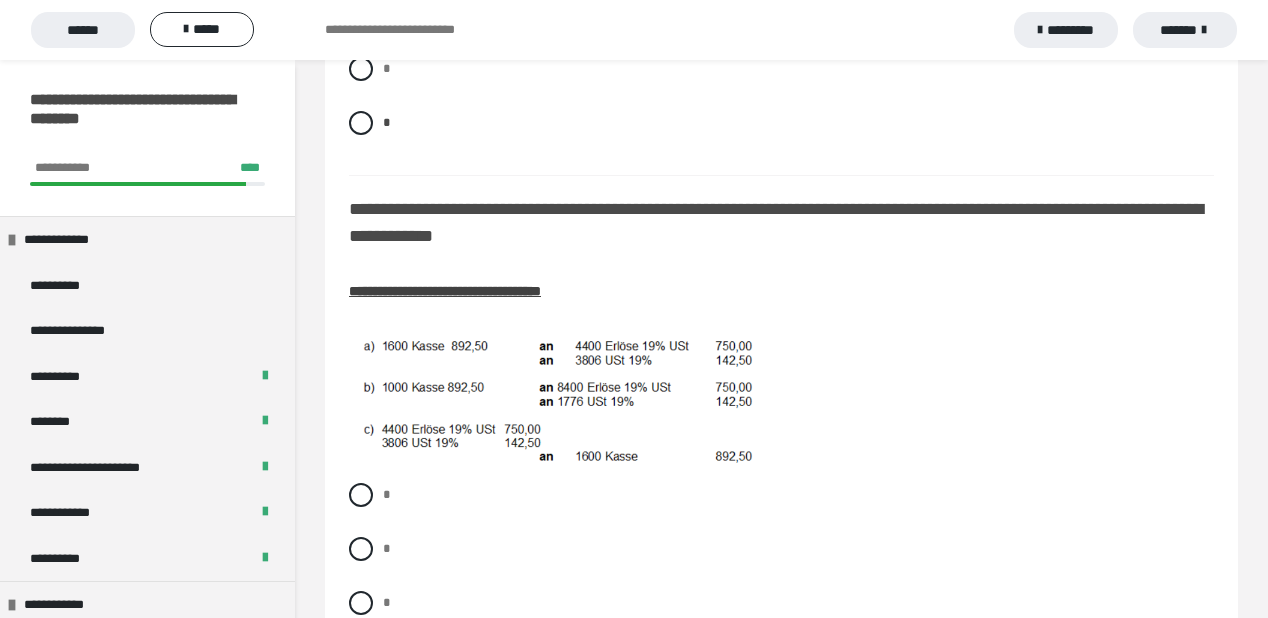 scroll, scrollTop: 1600, scrollLeft: 0, axis: vertical 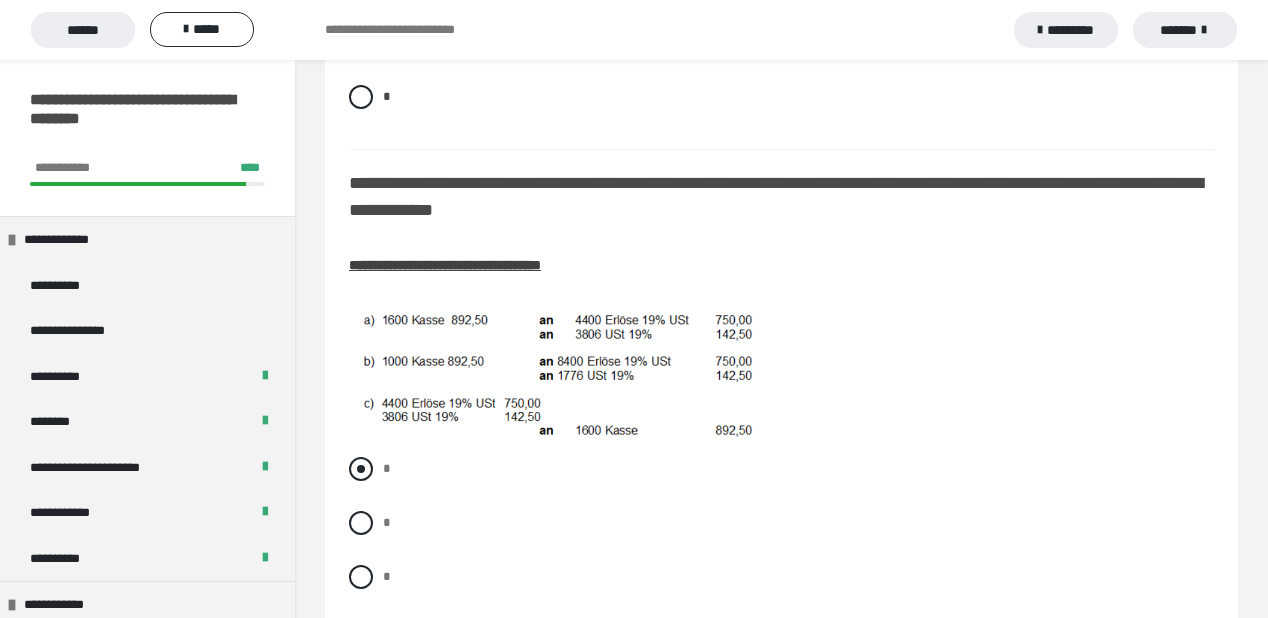 click at bounding box center (361, 469) 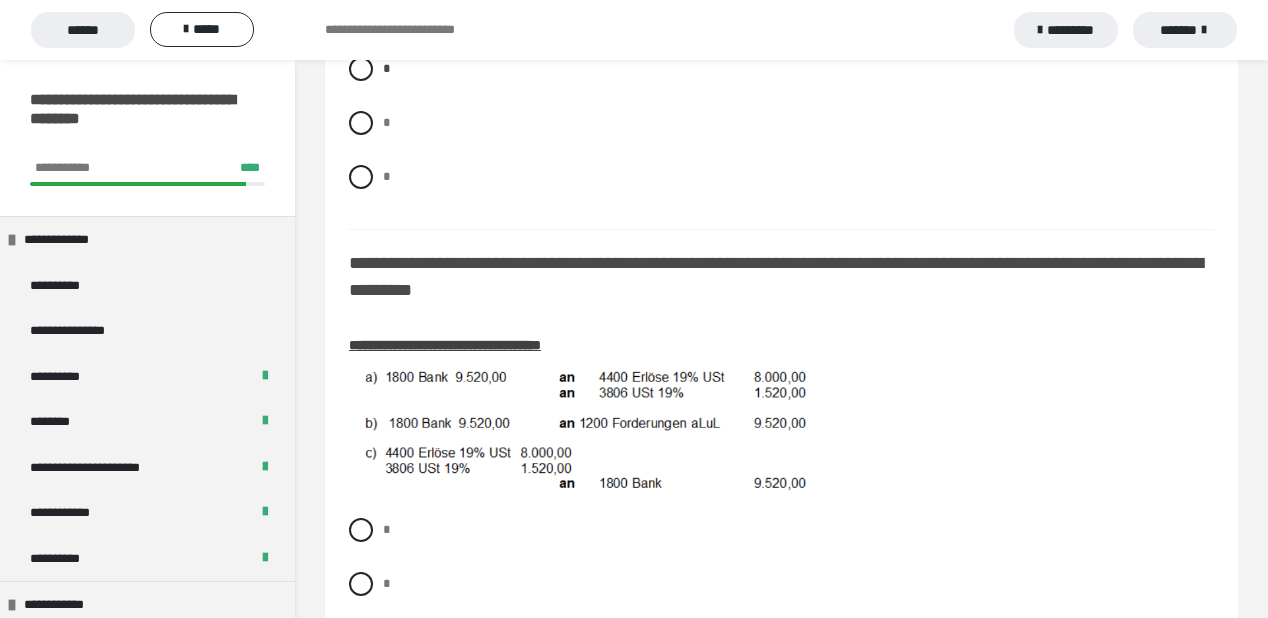 scroll, scrollTop: 2080, scrollLeft: 0, axis: vertical 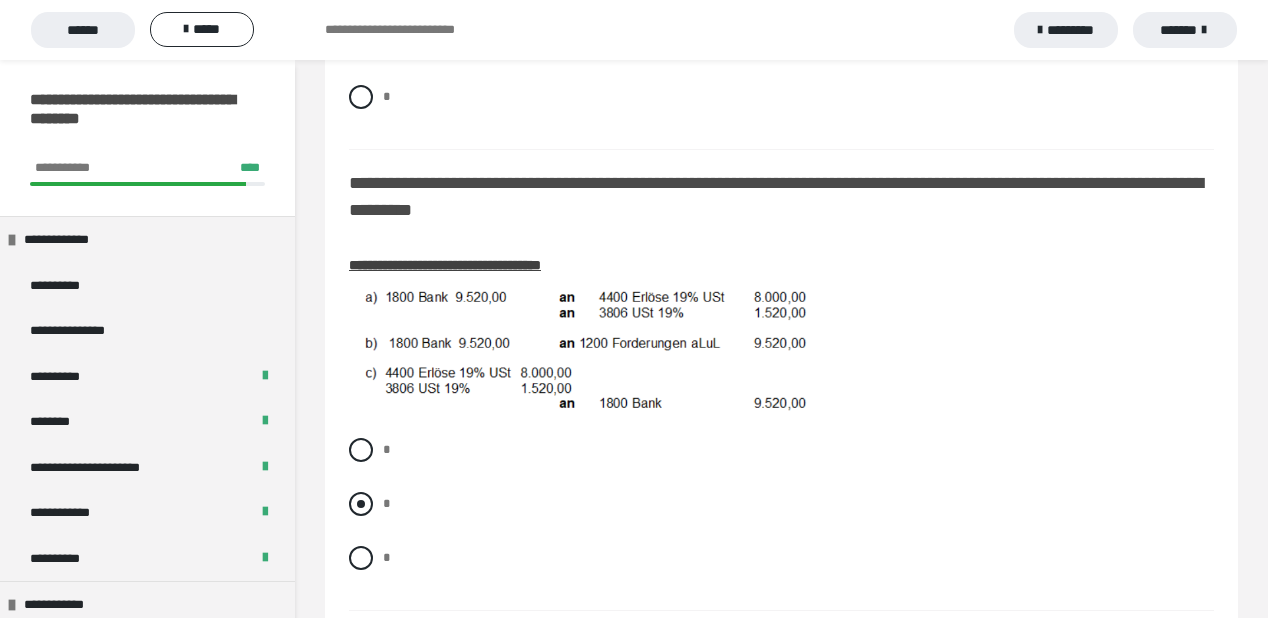 click at bounding box center (361, 504) 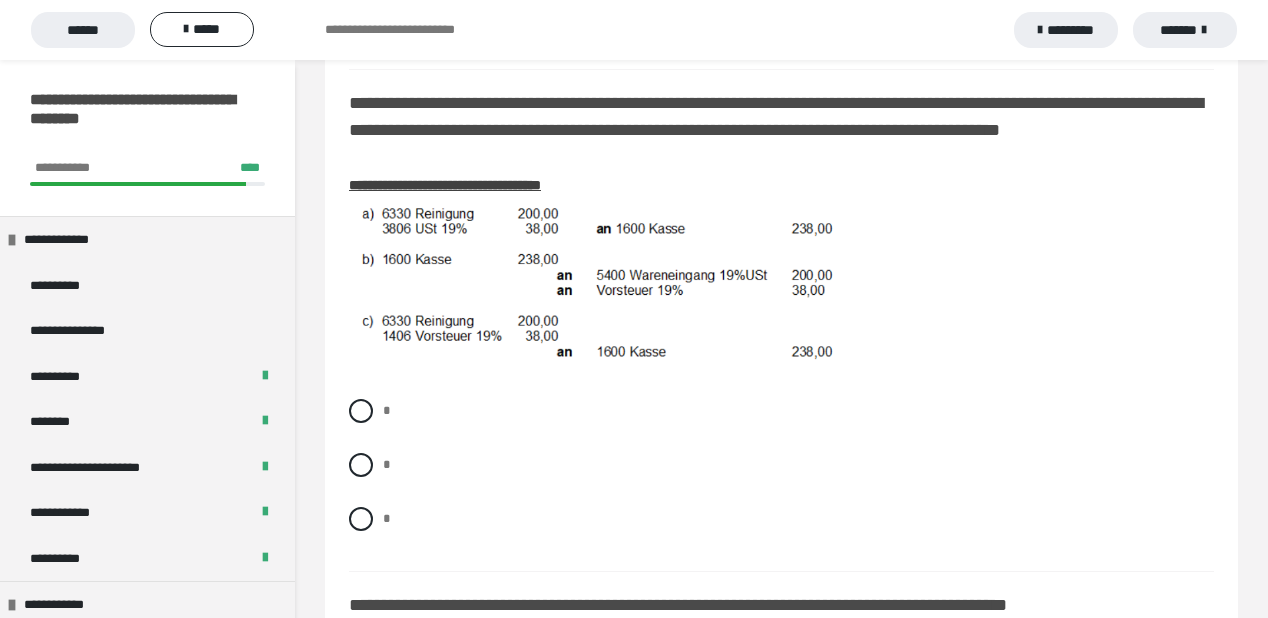 scroll, scrollTop: 2640, scrollLeft: 0, axis: vertical 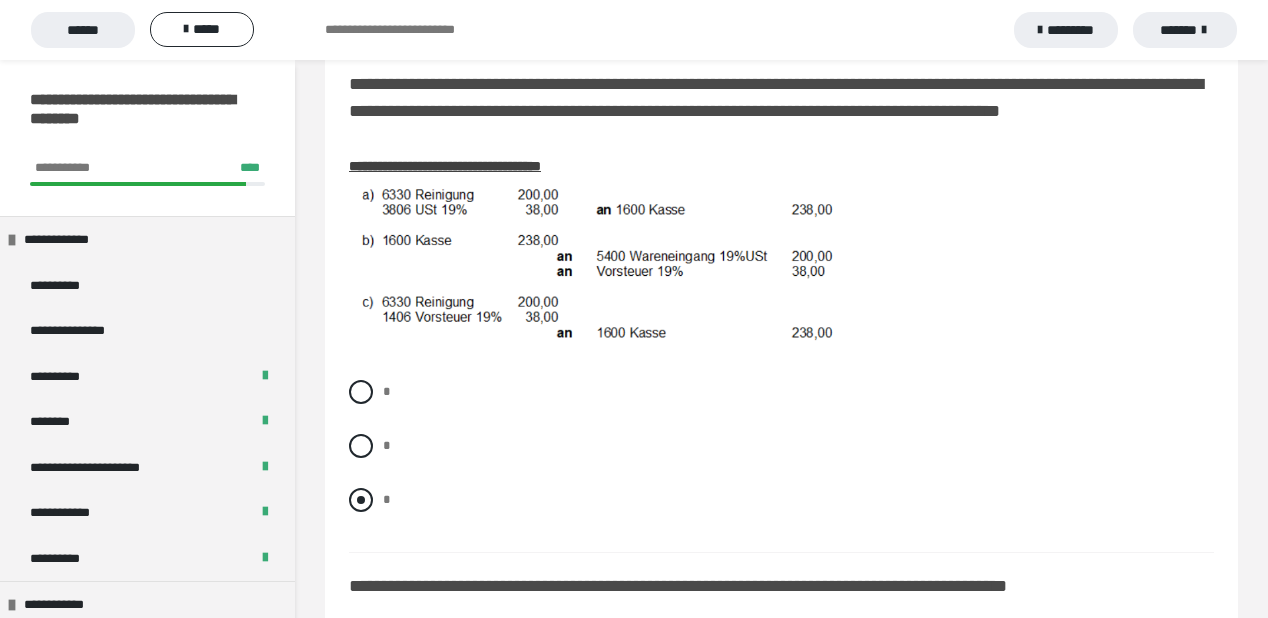 click at bounding box center (361, 500) 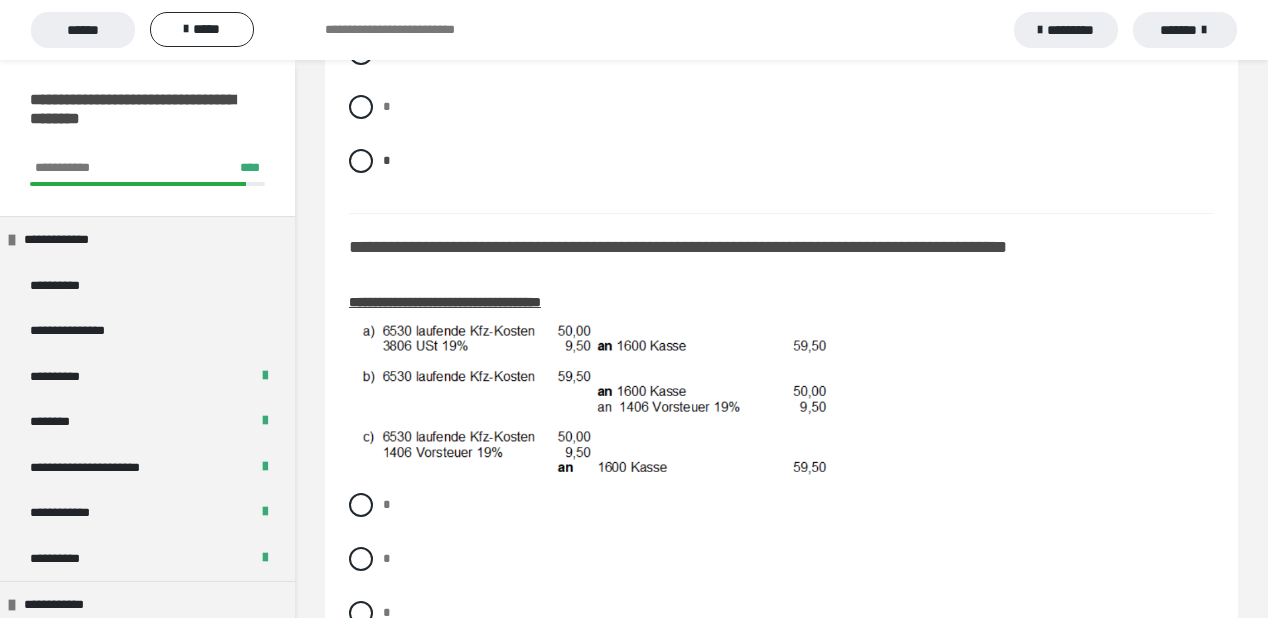 scroll, scrollTop: 3040, scrollLeft: 0, axis: vertical 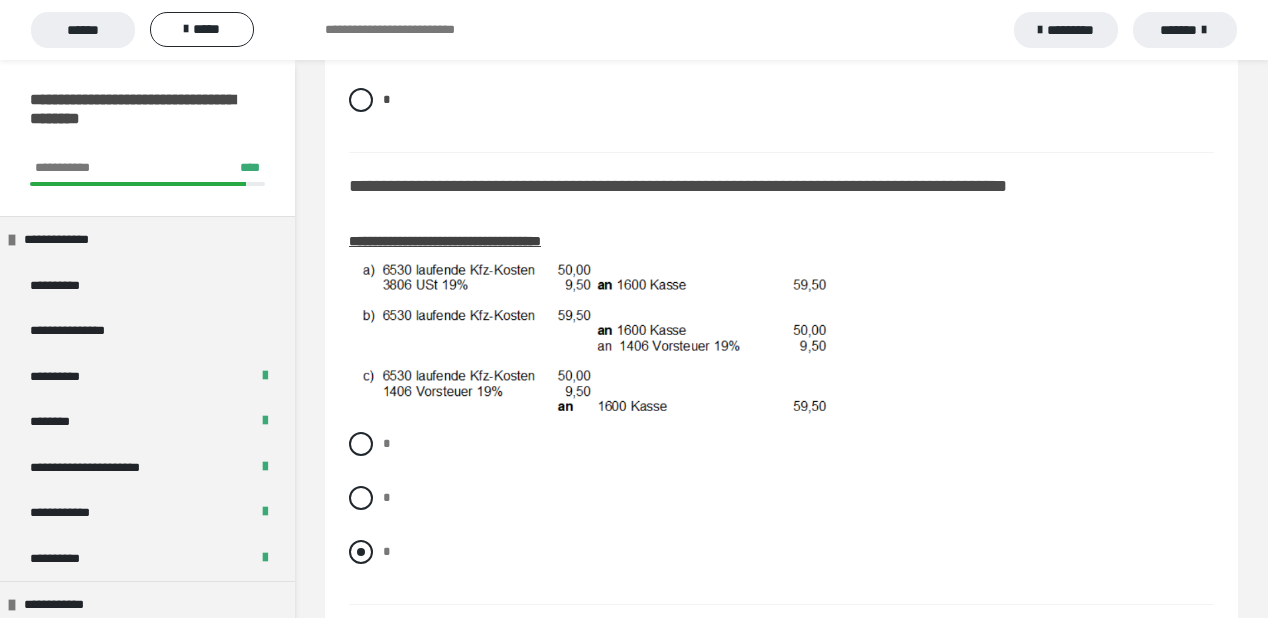 click at bounding box center [361, 552] 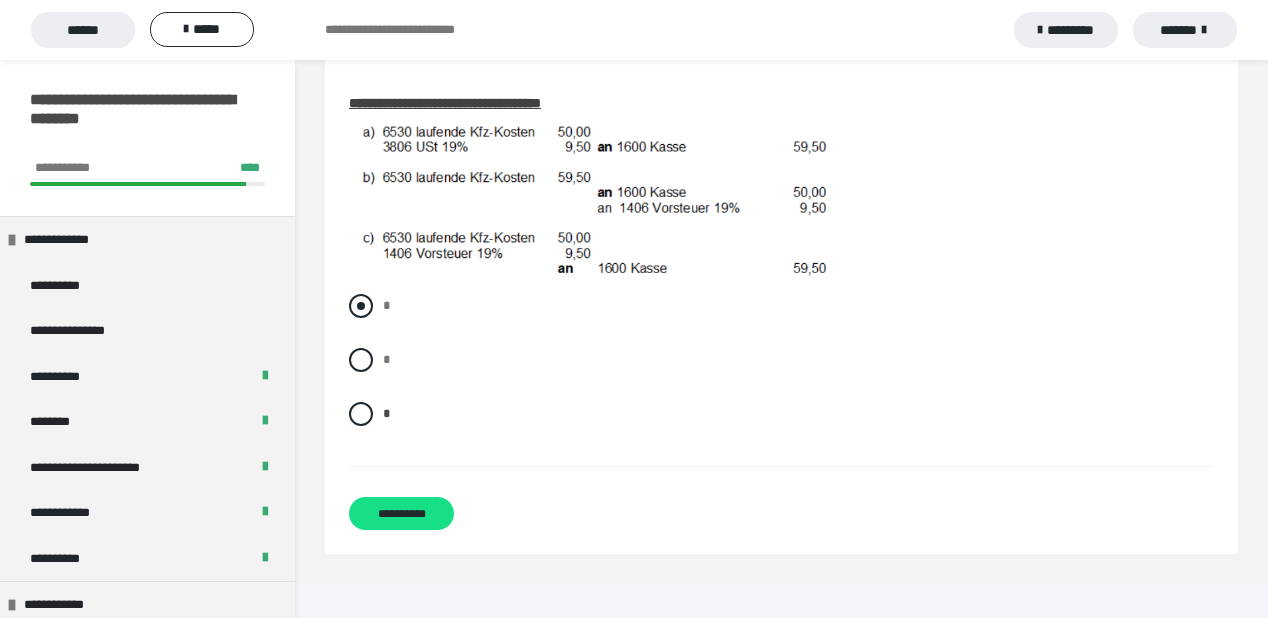 scroll, scrollTop: 3184, scrollLeft: 0, axis: vertical 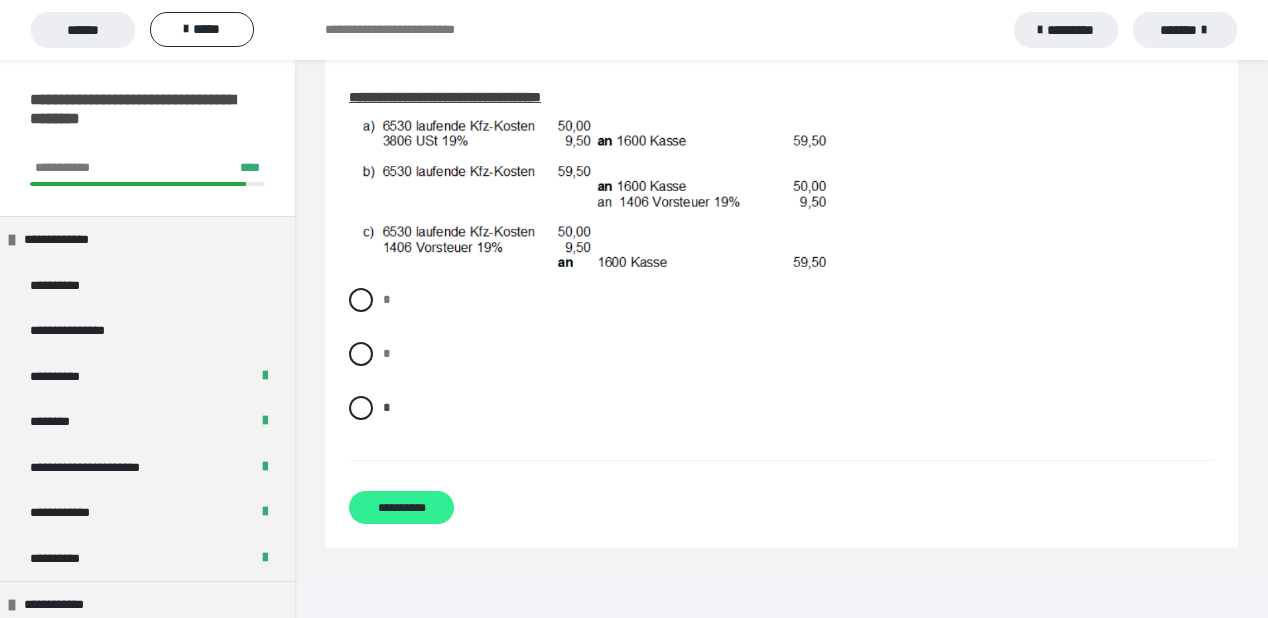 click on "**********" at bounding box center [401, 507] 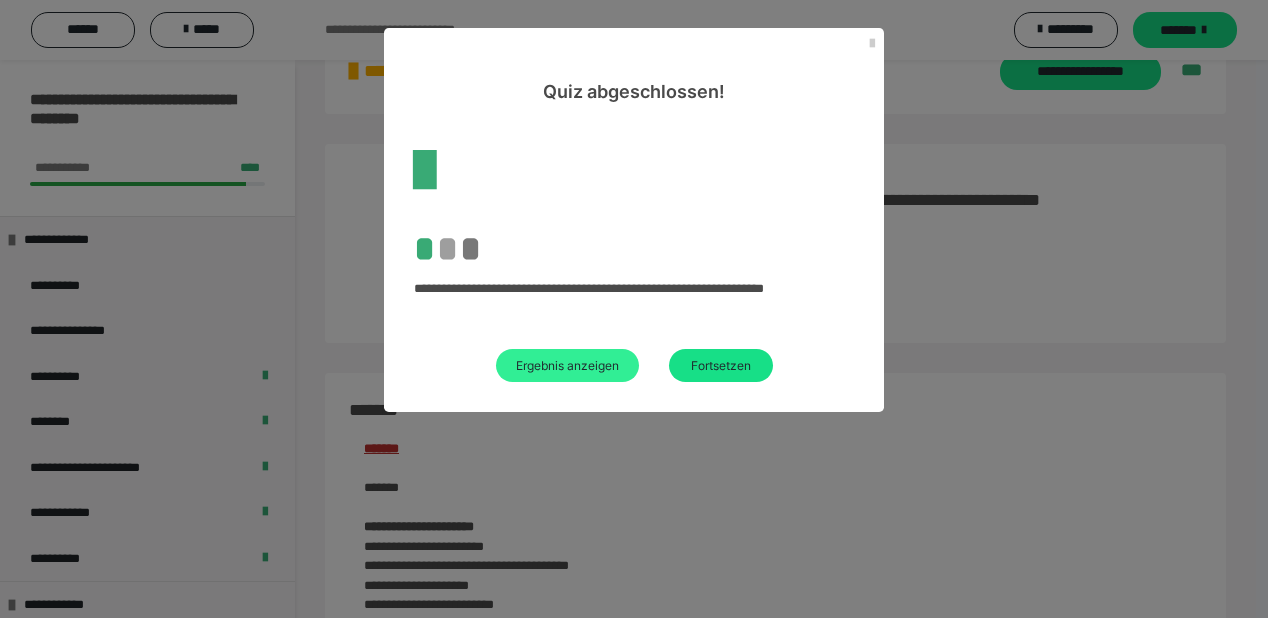 scroll, scrollTop: 2103, scrollLeft: 0, axis: vertical 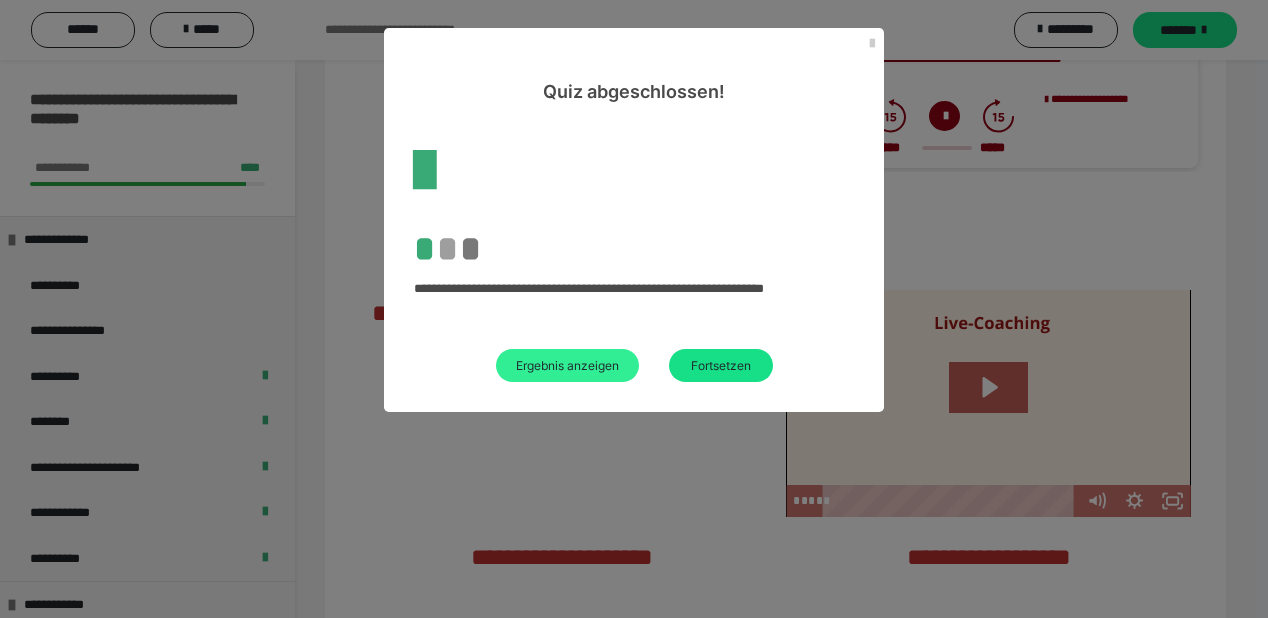 click on "Ergebnis anzeigen" at bounding box center (567, 365) 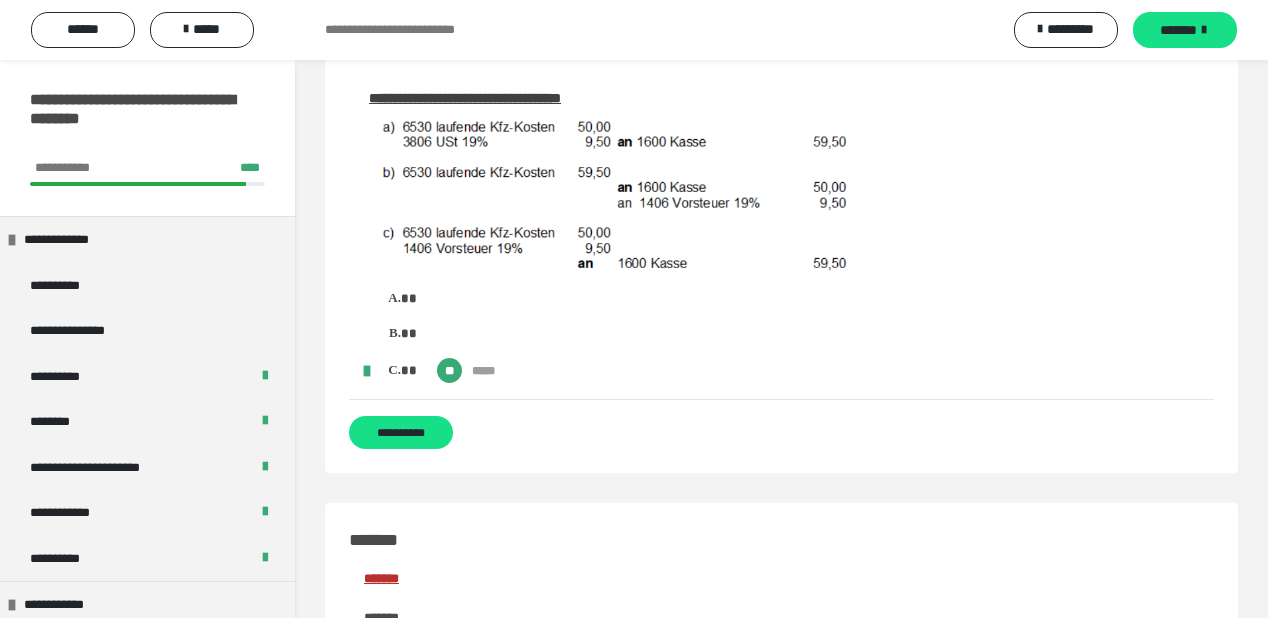 scroll, scrollTop: 2560, scrollLeft: 0, axis: vertical 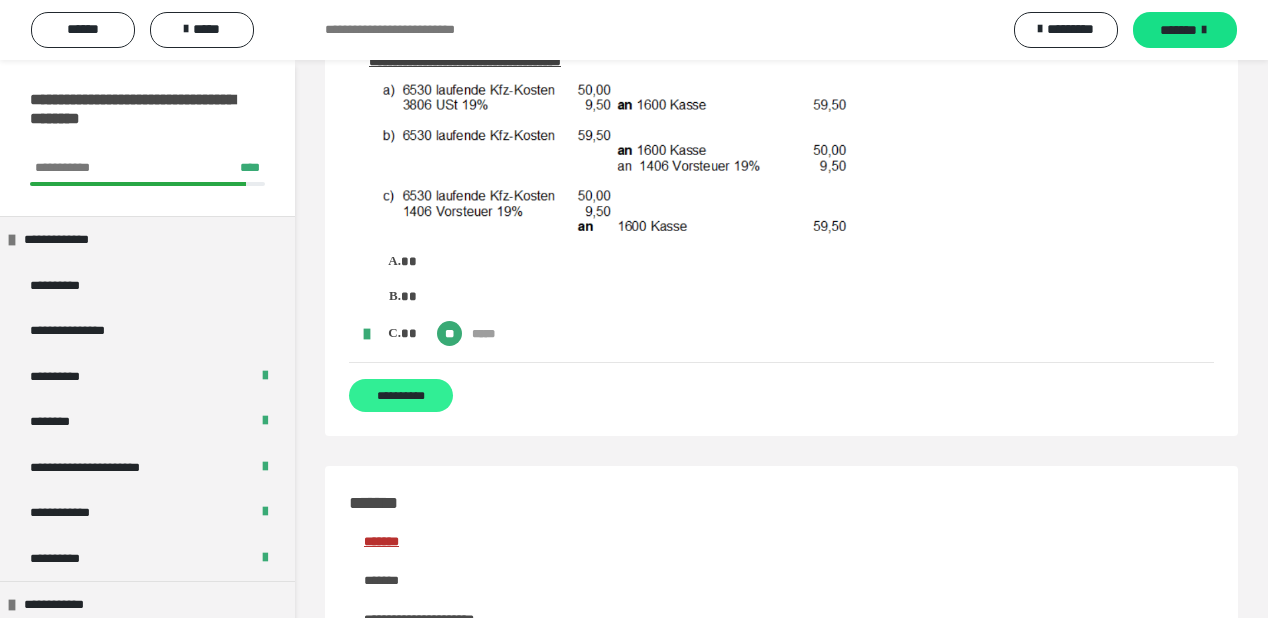 click on "**********" at bounding box center (401, 395) 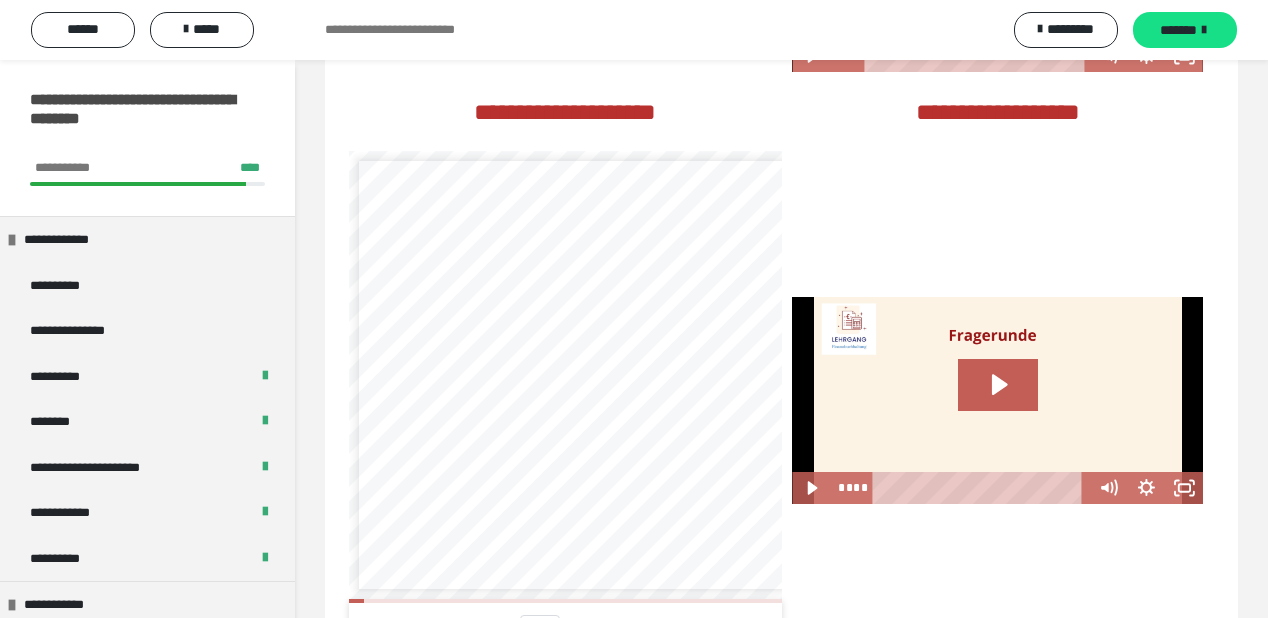 scroll, scrollTop: 0, scrollLeft: 0, axis: both 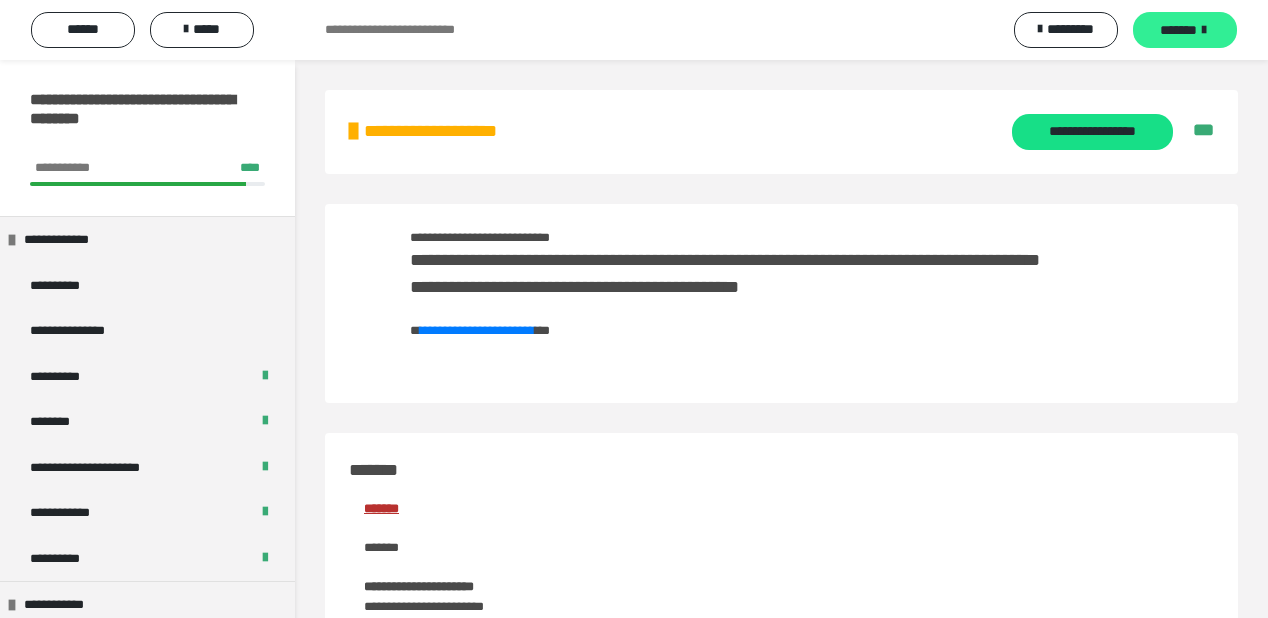 click on "*******" at bounding box center [1178, 30] 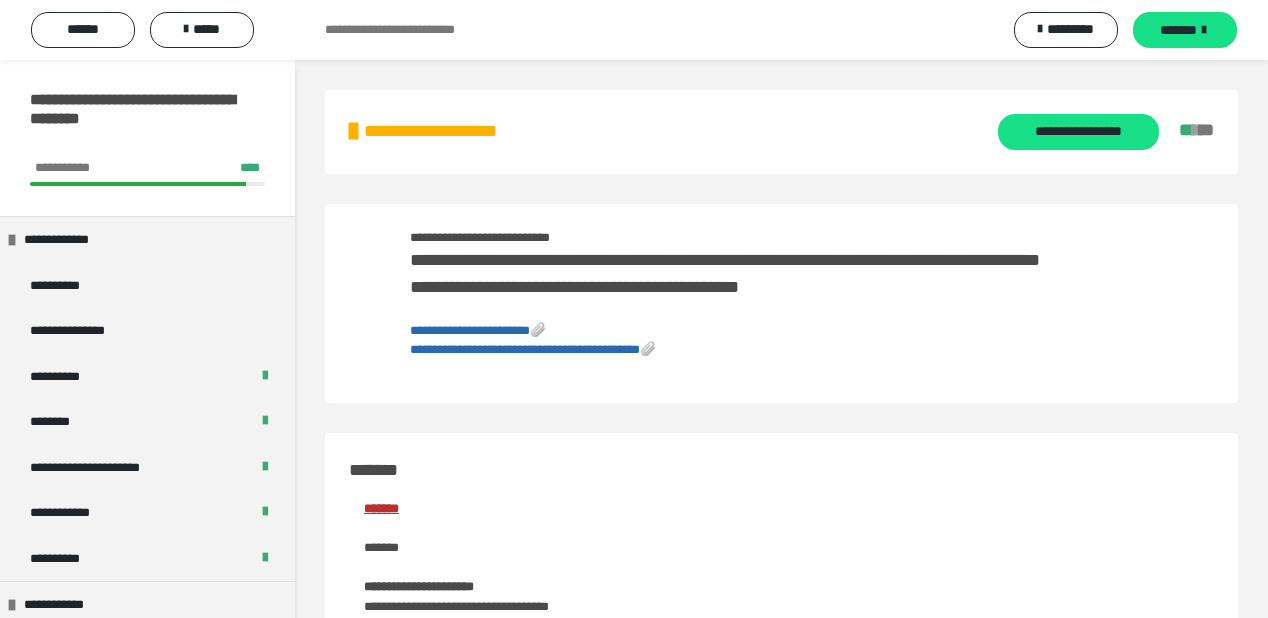 scroll, scrollTop: 320, scrollLeft: 0, axis: vertical 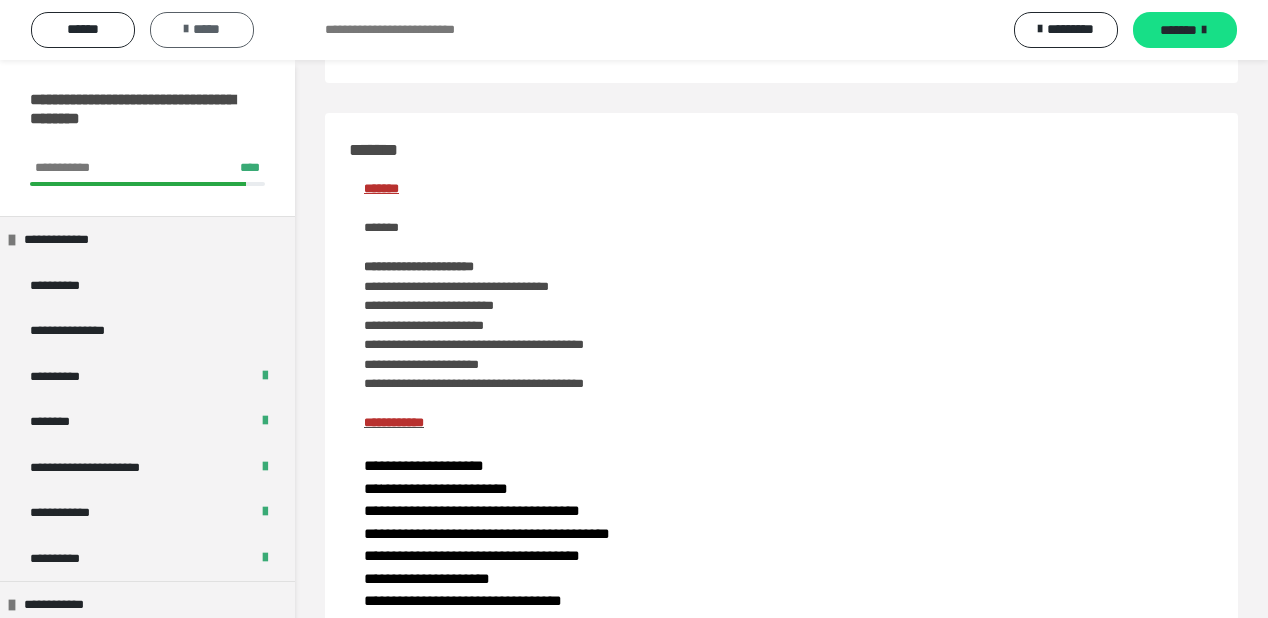 click on "*****" at bounding box center (202, 29) 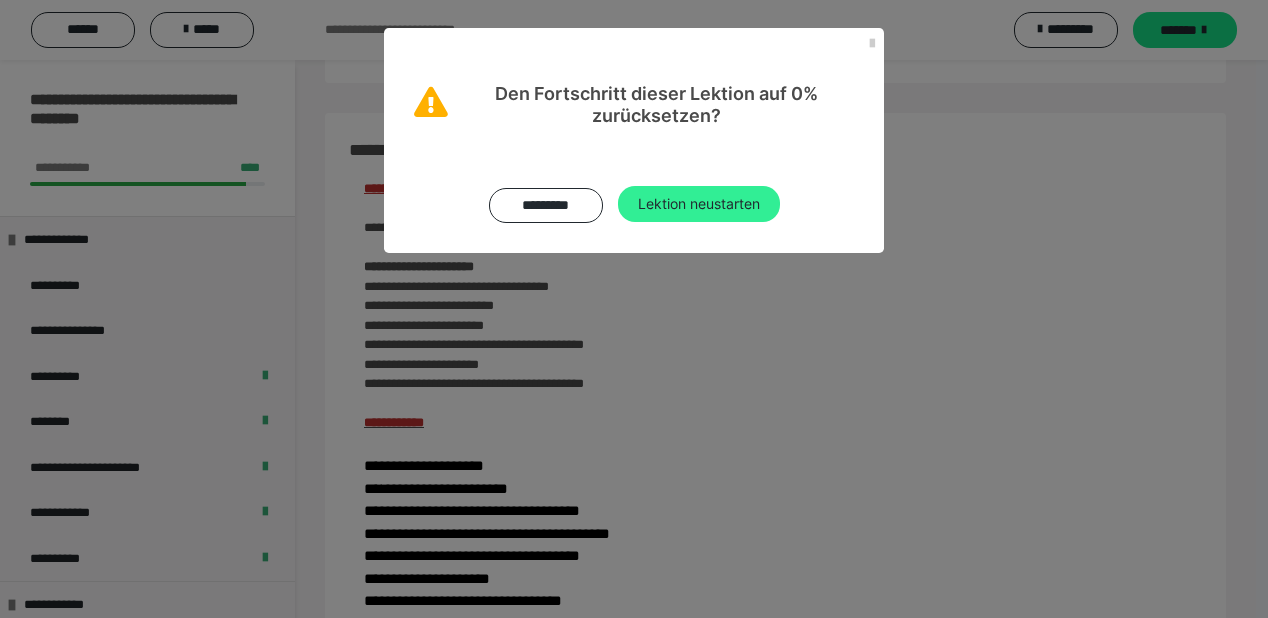 click on "Lektion neustarten" at bounding box center [699, 204] 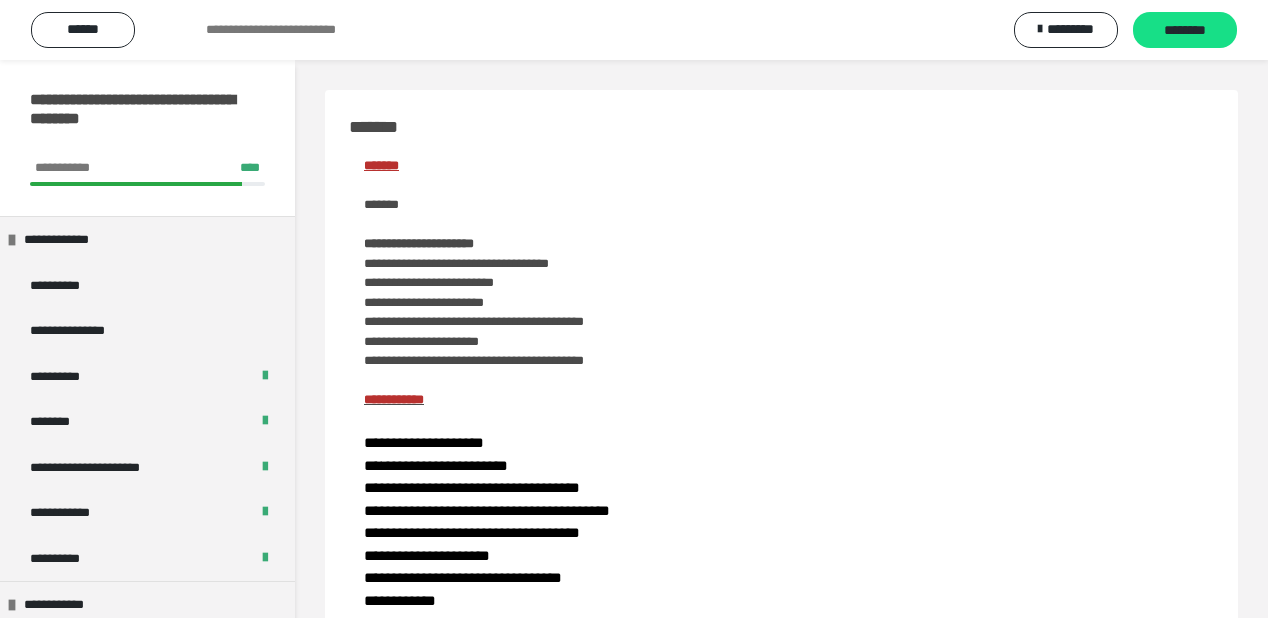 scroll, scrollTop: 400, scrollLeft: 0, axis: vertical 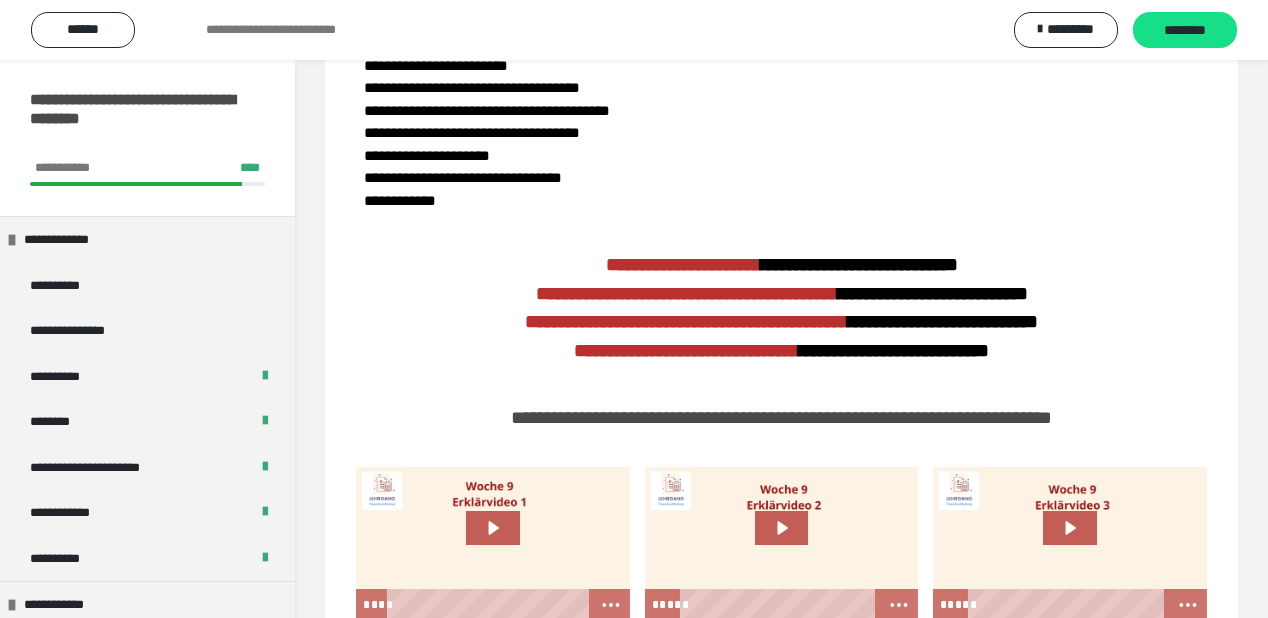 click on "********" at bounding box center (1185, 31) 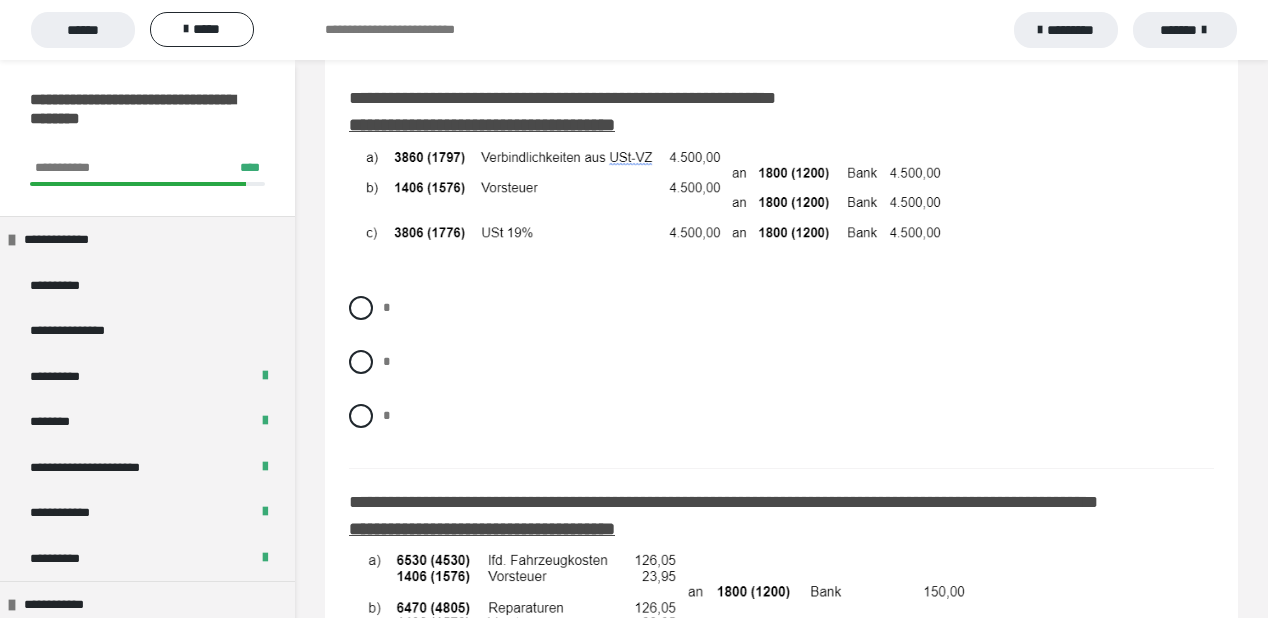 scroll, scrollTop: 866, scrollLeft: 0, axis: vertical 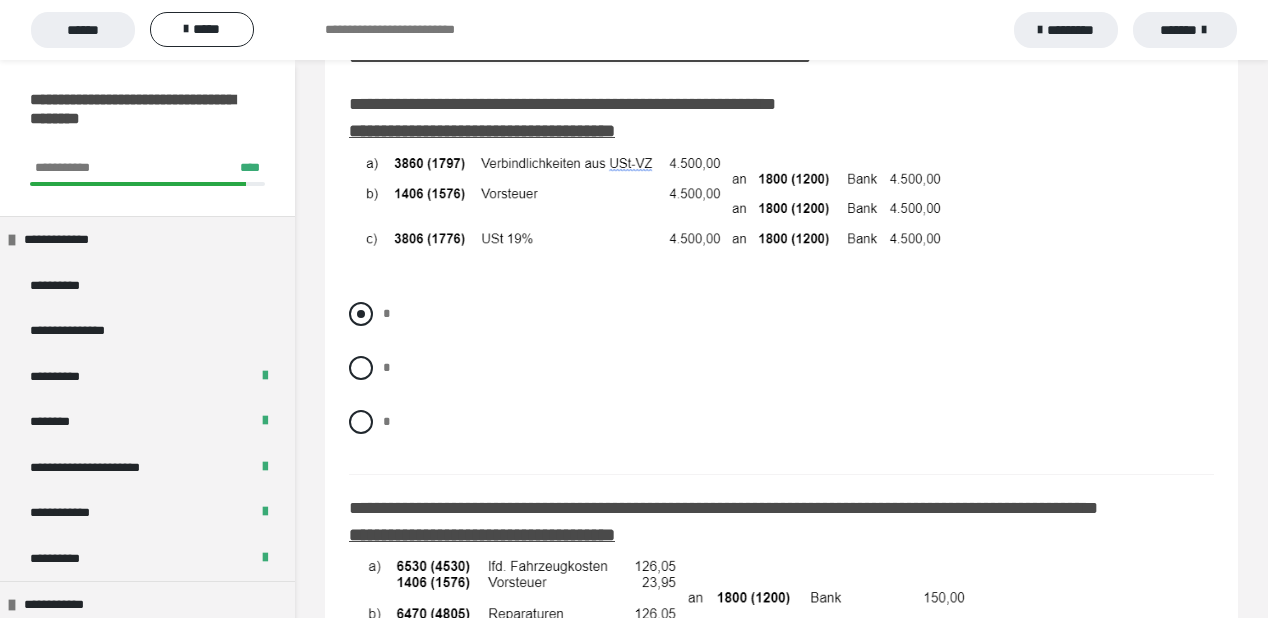 click on "* * *" at bounding box center [781, 383] 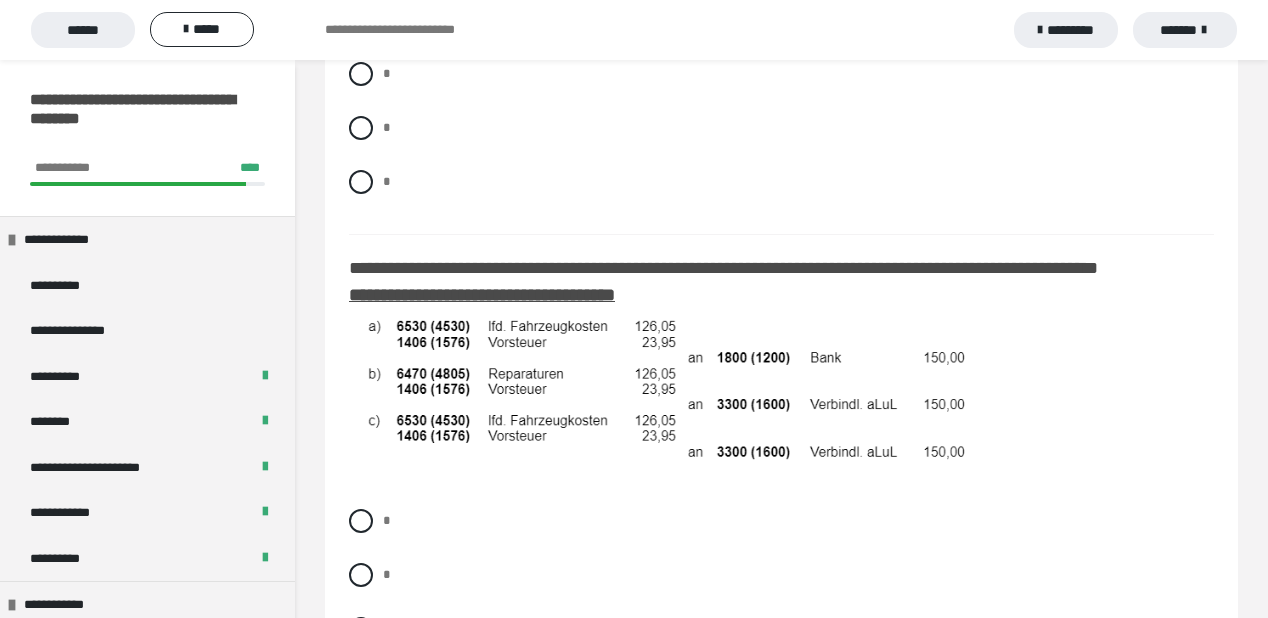 scroll, scrollTop: 1186, scrollLeft: 0, axis: vertical 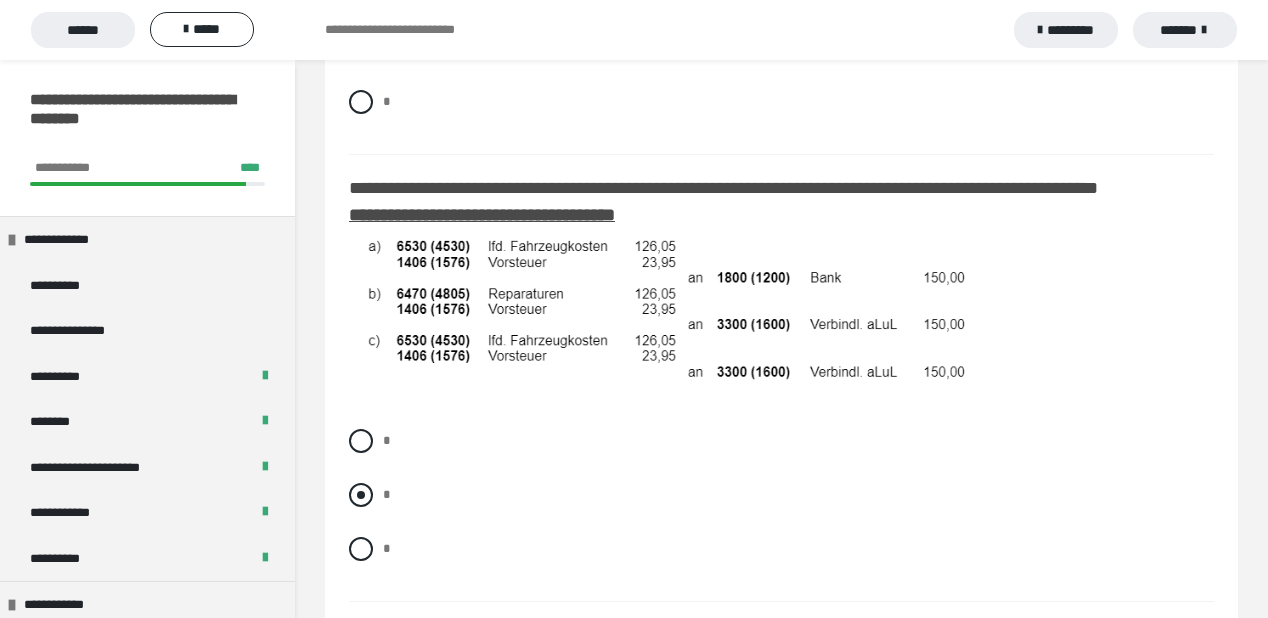 click at bounding box center [361, 495] 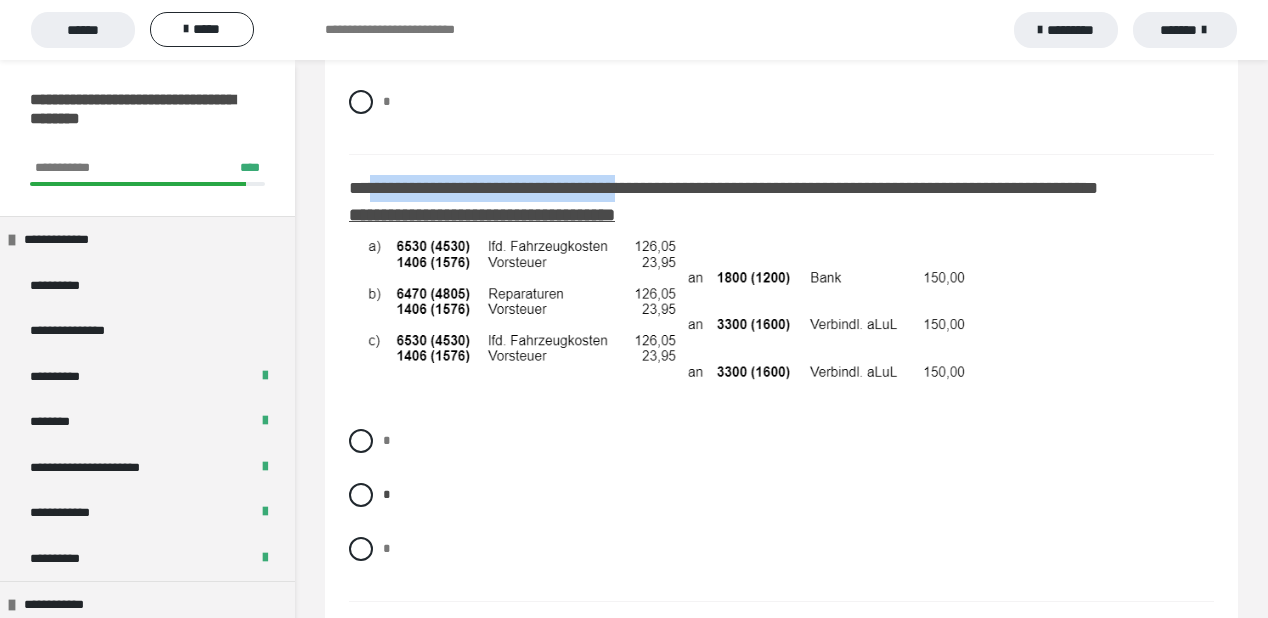 drag, startPoint x: 373, startPoint y: 226, endPoint x: 674, endPoint y: 228, distance: 301.00665 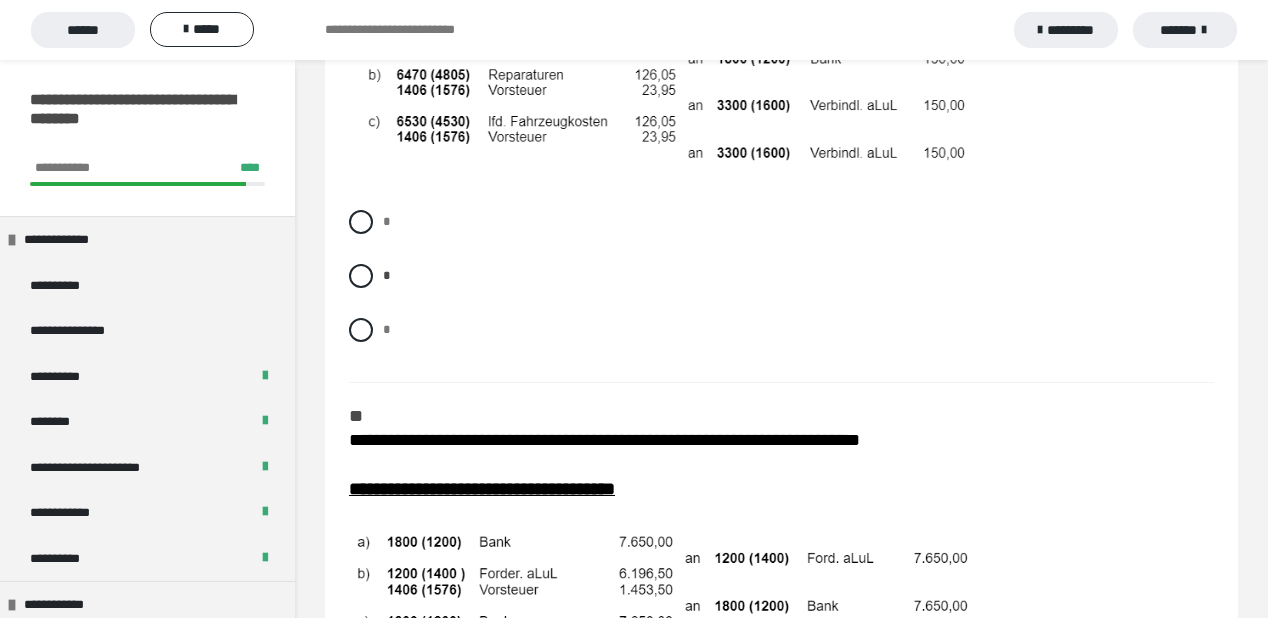 scroll, scrollTop: 1426, scrollLeft: 0, axis: vertical 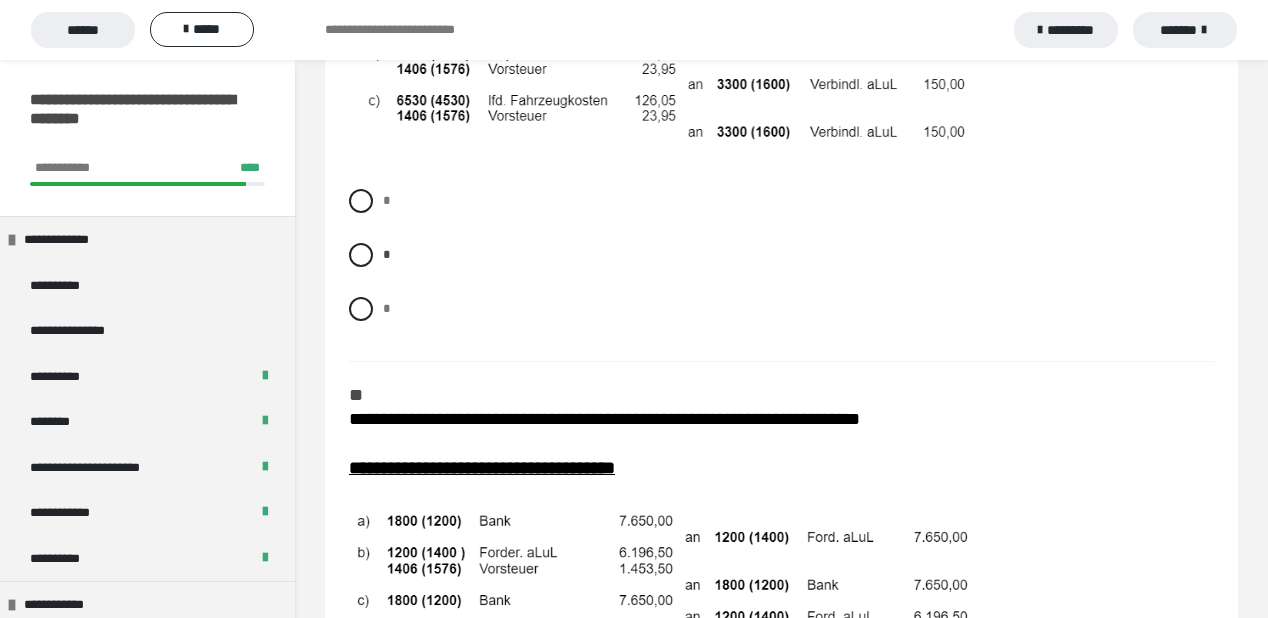 click on "**********" at bounding box center (781, 531) 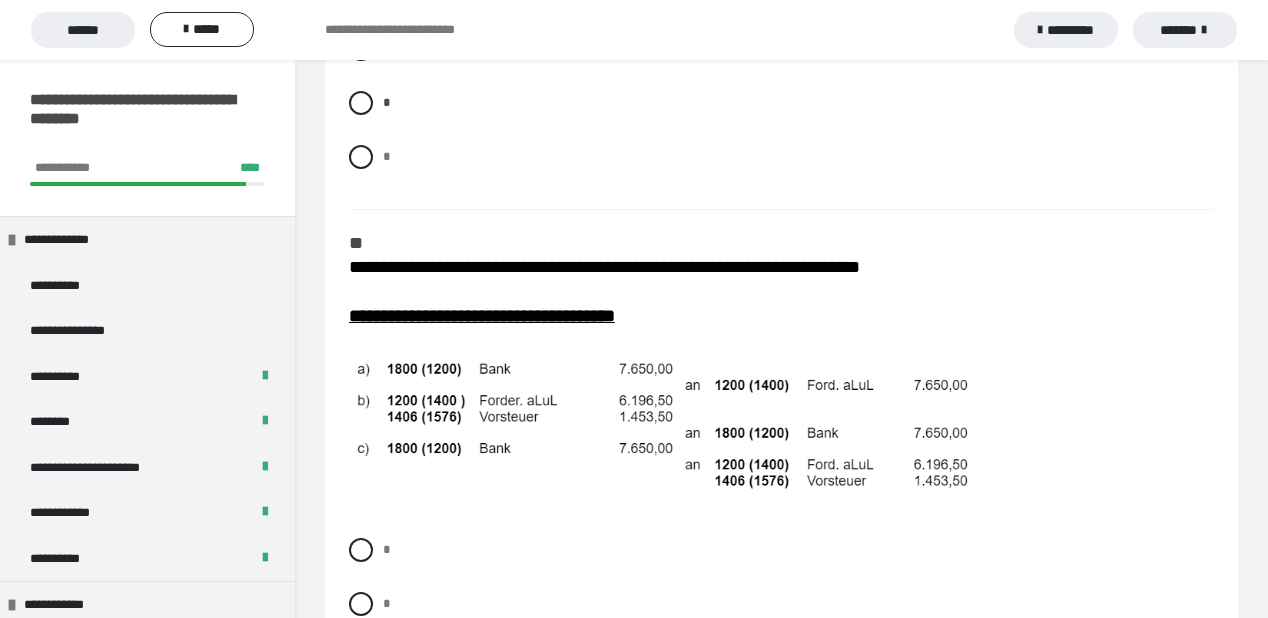 scroll, scrollTop: 1586, scrollLeft: 0, axis: vertical 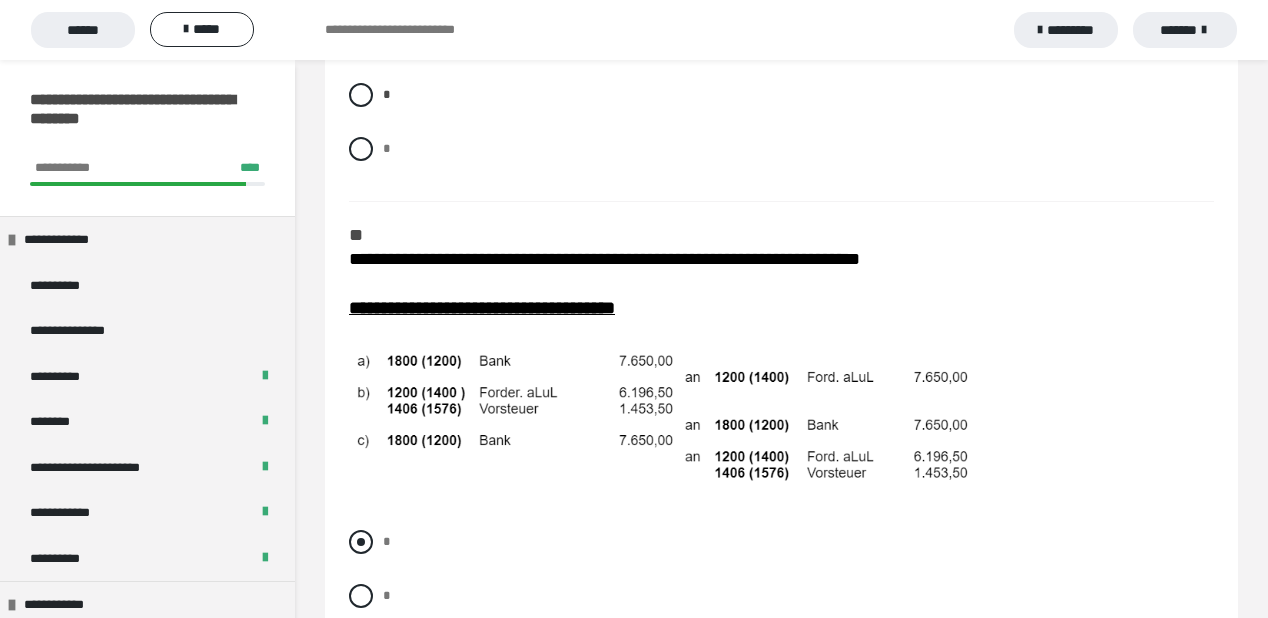 click at bounding box center (361, 542) 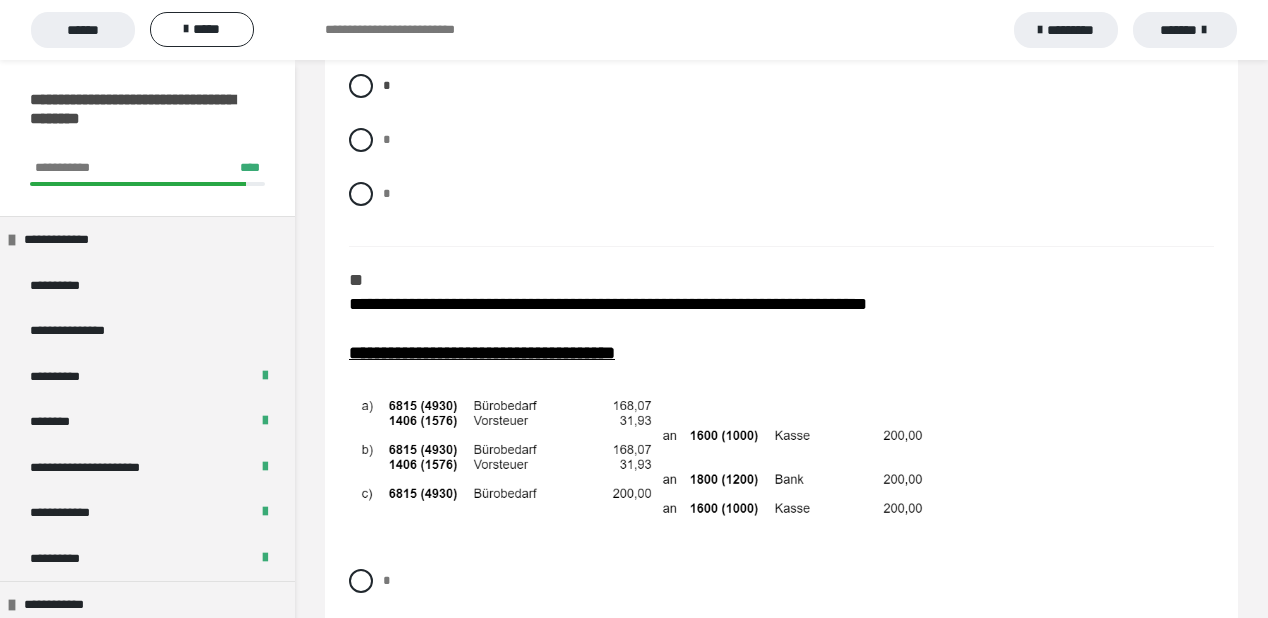 scroll, scrollTop: 2146, scrollLeft: 0, axis: vertical 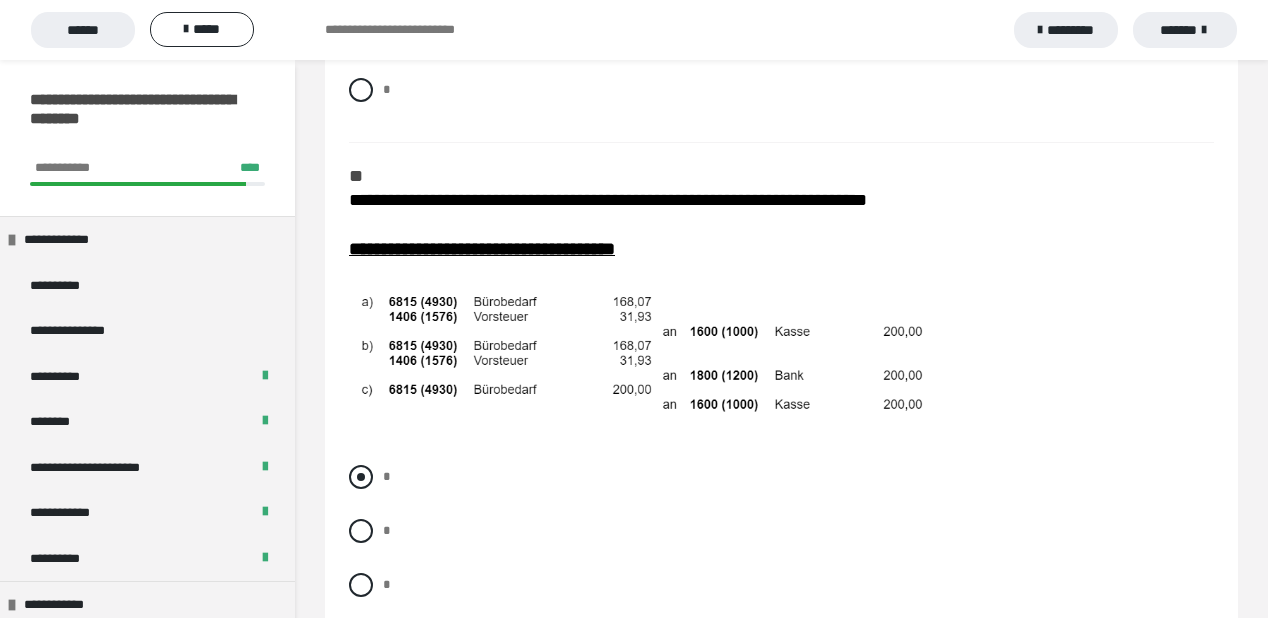 click at bounding box center [361, 477] 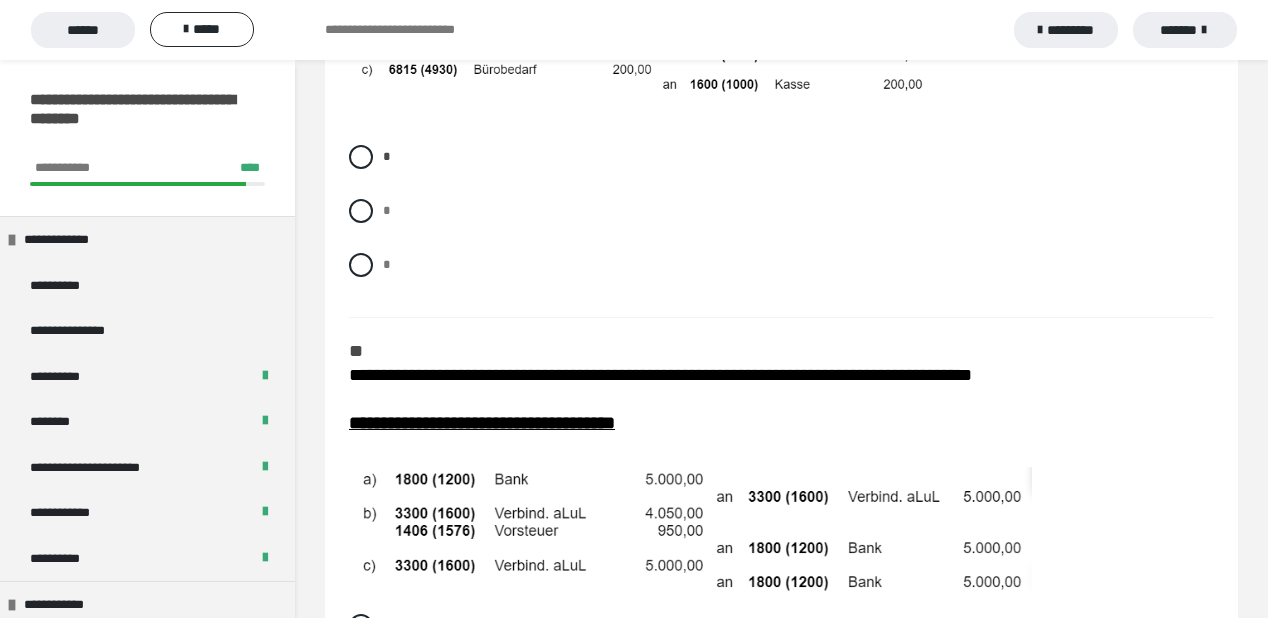 scroll, scrollTop: 2546, scrollLeft: 0, axis: vertical 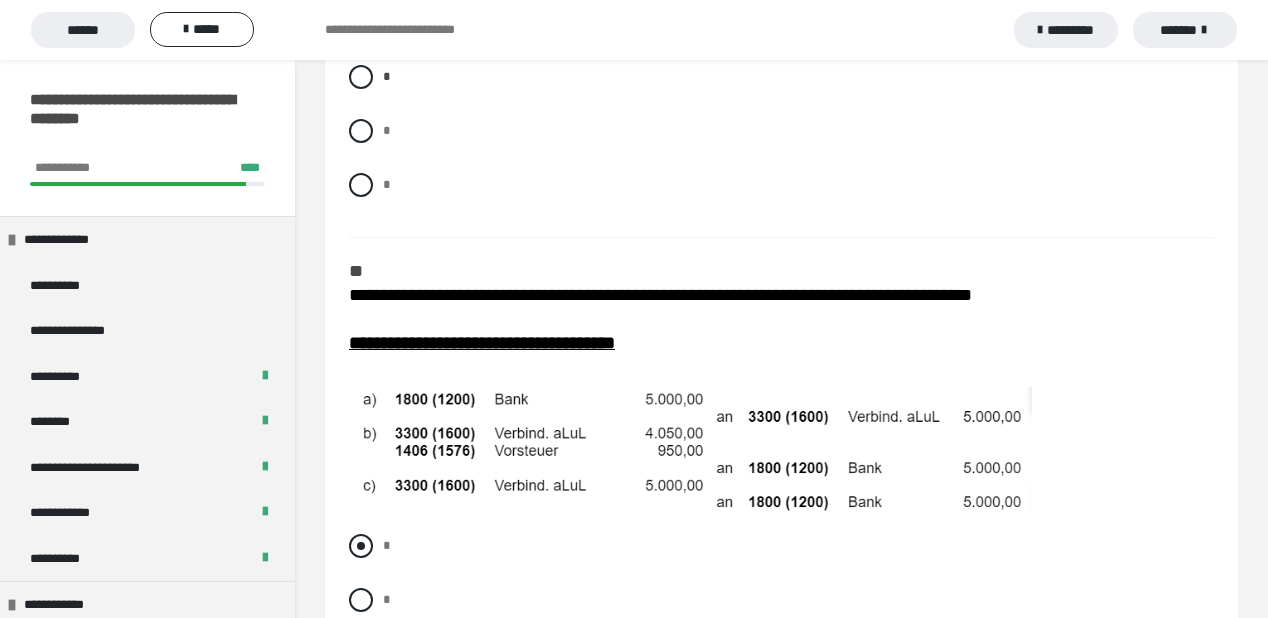 click at bounding box center [361, 546] 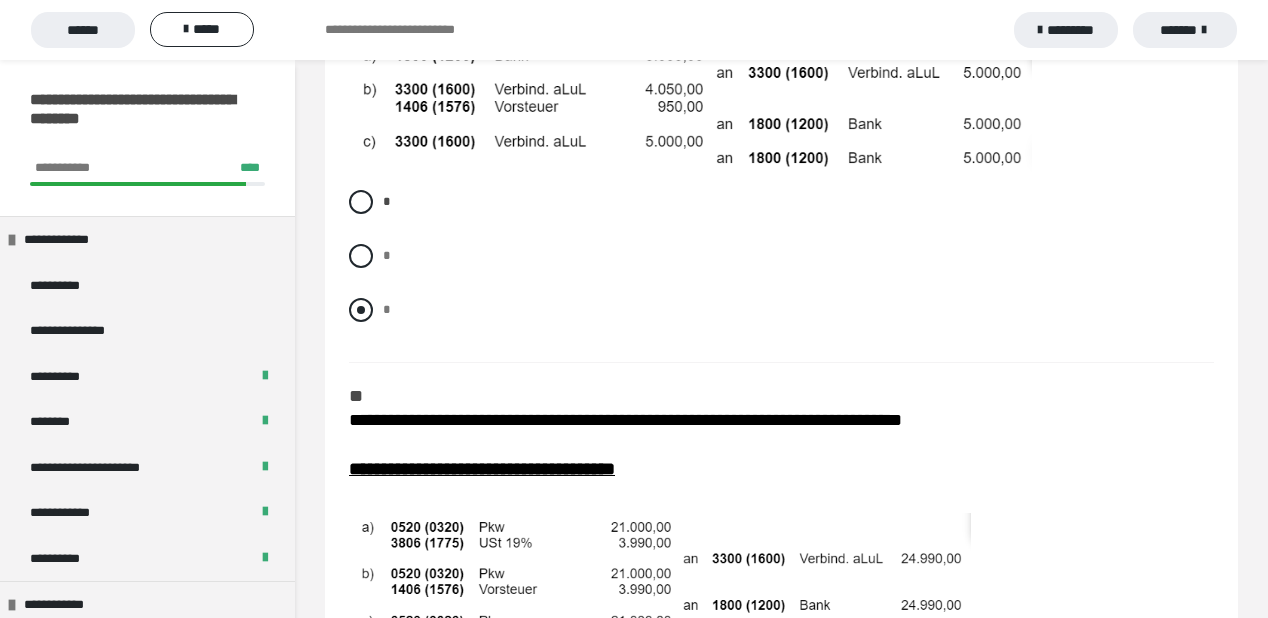 scroll, scrollTop: 2866, scrollLeft: 0, axis: vertical 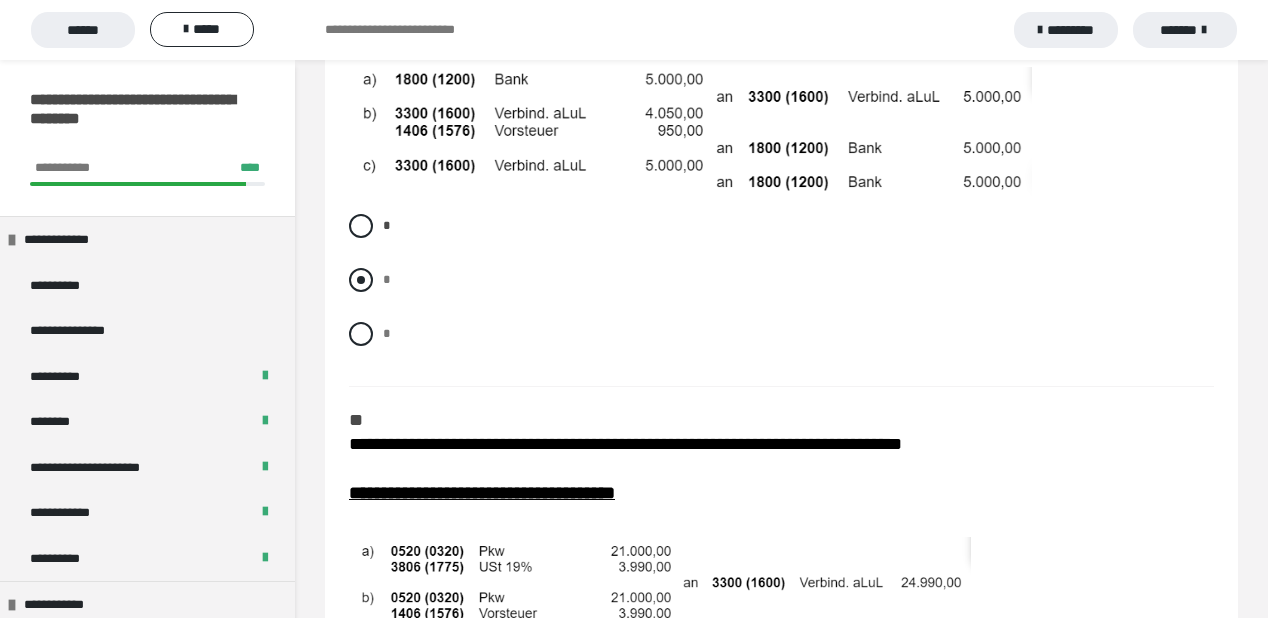 click at bounding box center [361, 280] 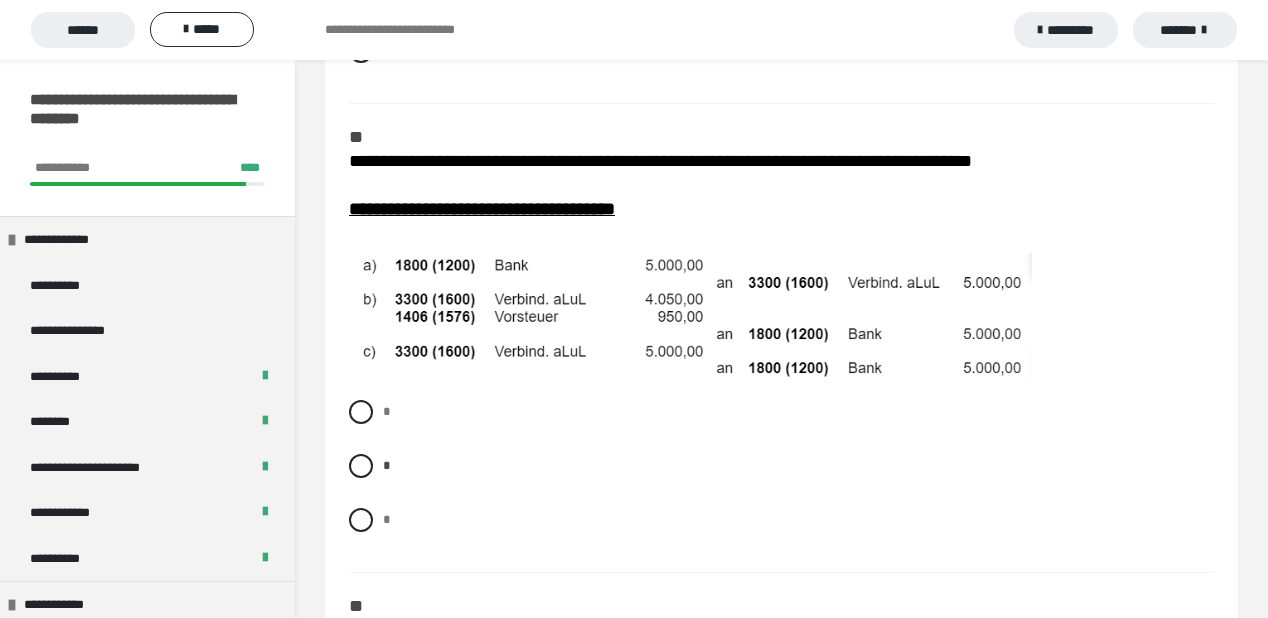 scroll, scrollTop: 2706, scrollLeft: 0, axis: vertical 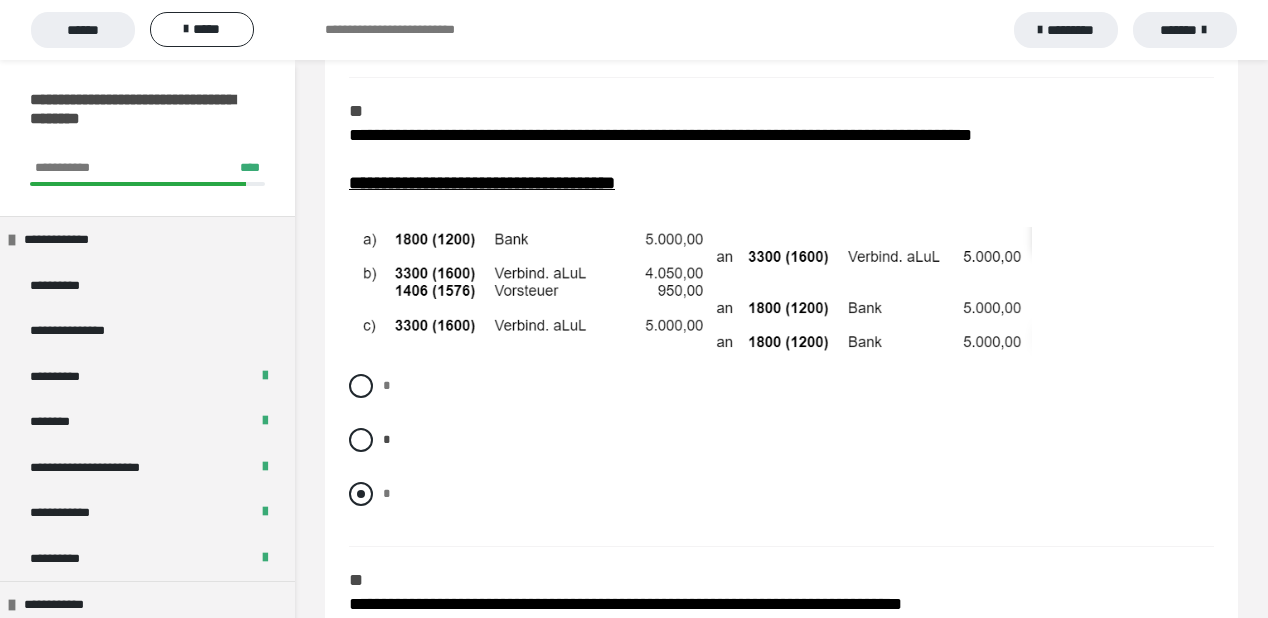 click at bounding box center [361, 494] 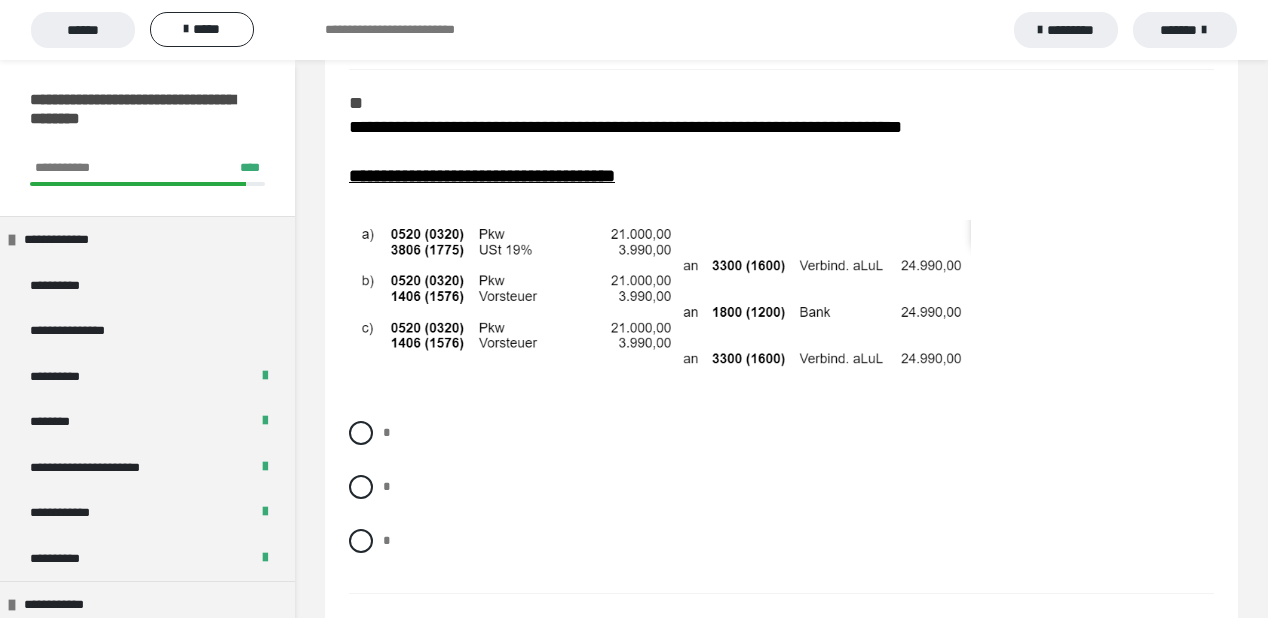 scroll, scrollTop: 3186, scrollLeft: 0, axis: vertical 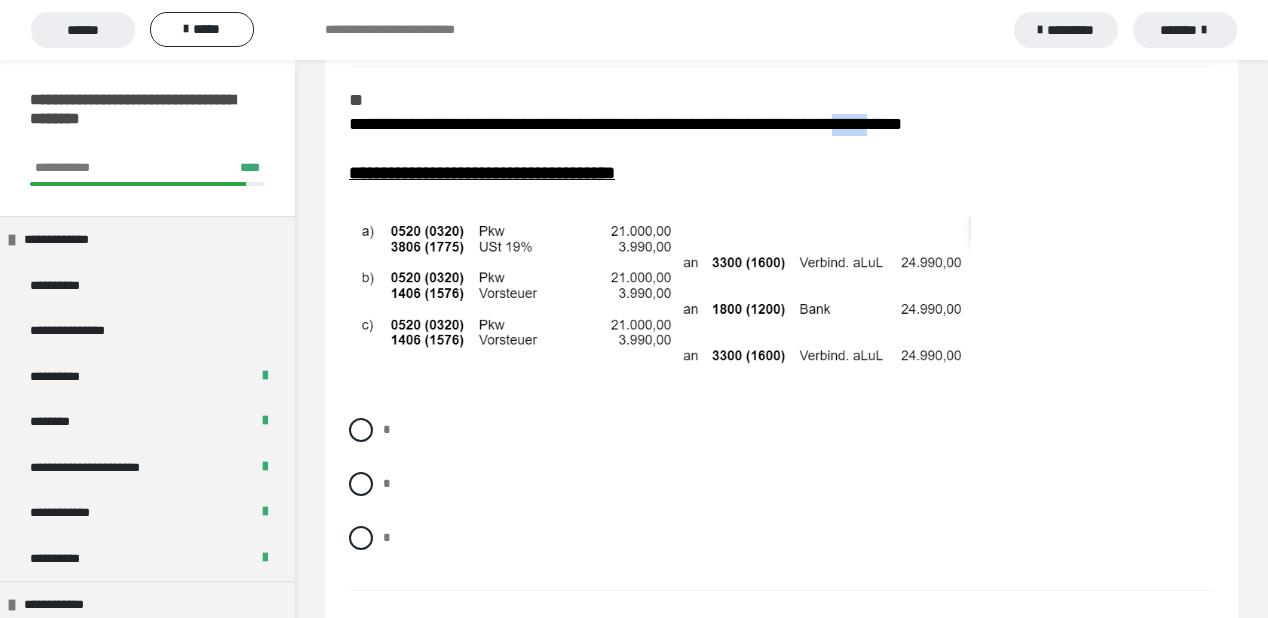 drag, startPoint x: 898, startPoint y: 168, endPoint x: 934, endPoint y: 167, distance: 36.013885 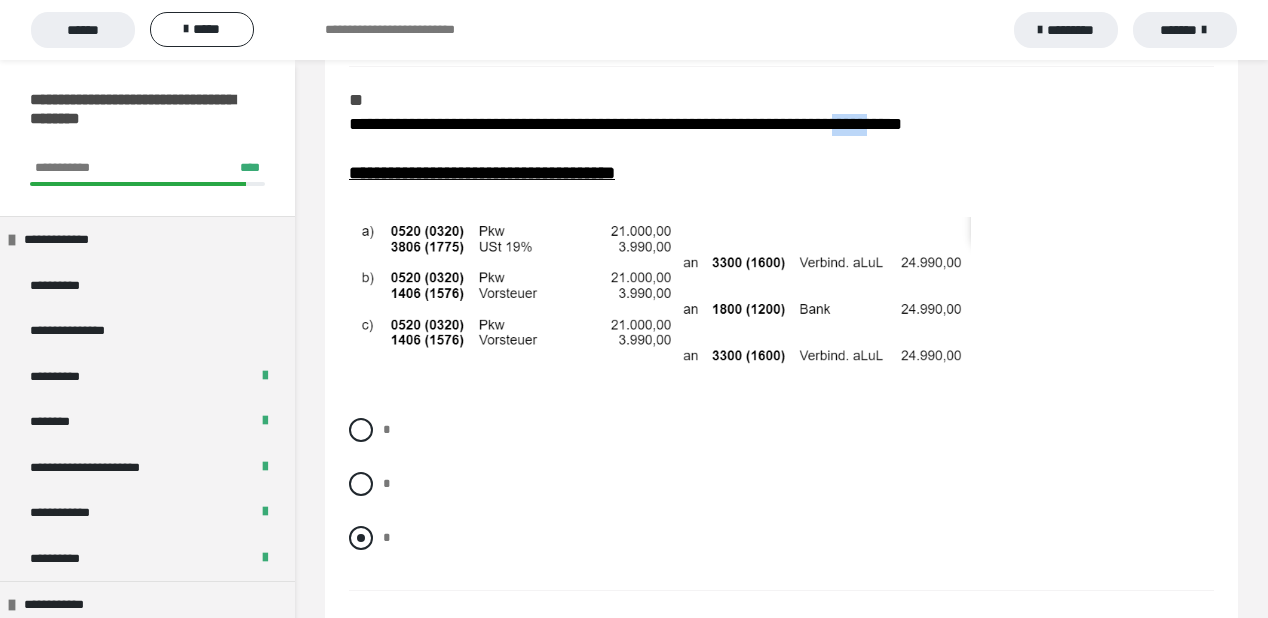 click at bounding box center [361, 538] 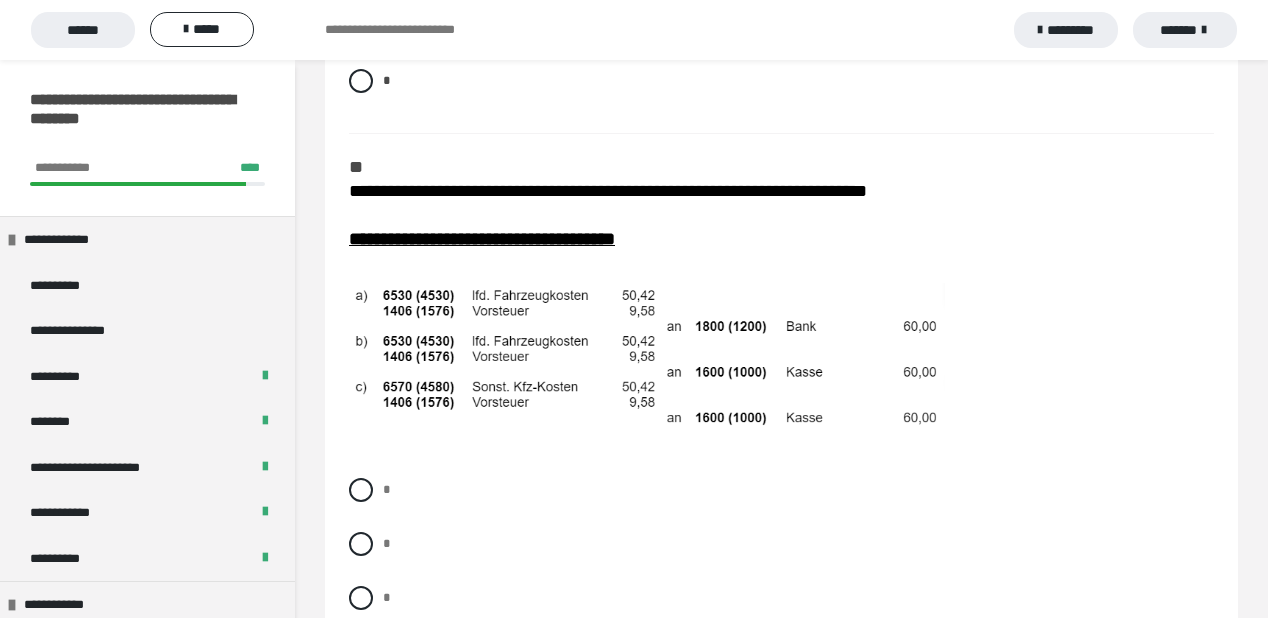 scroll, scrollTop: 3666, scrollLeft: 0, axis: vertical 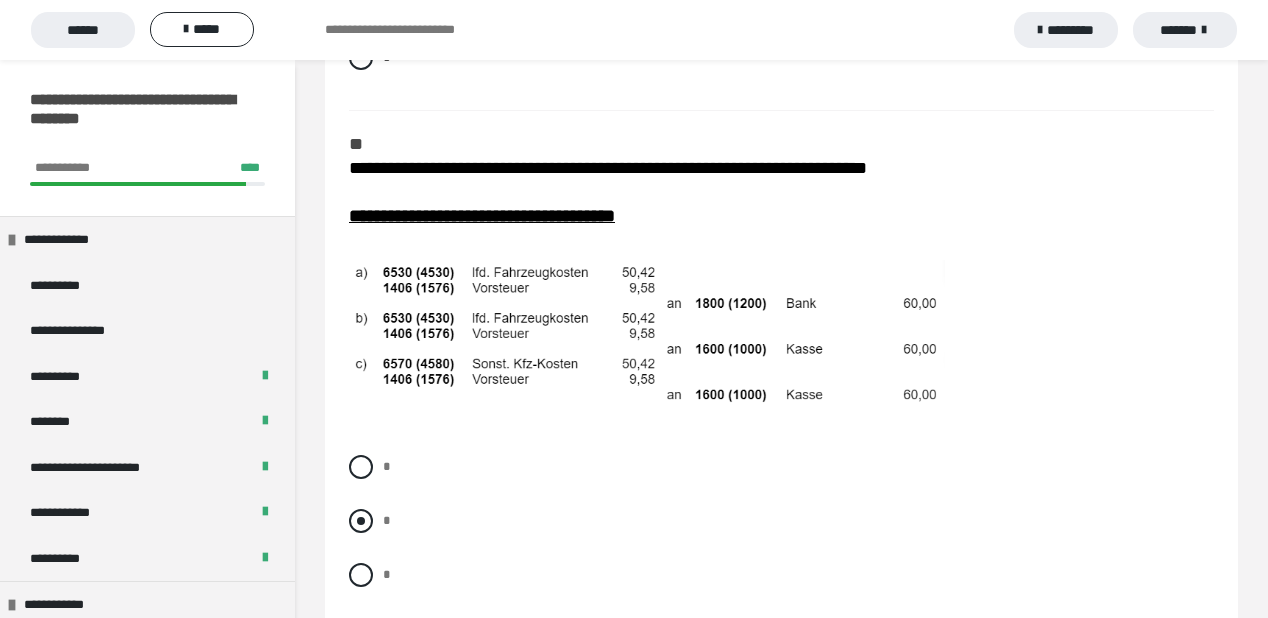 click at bounding box center [361, 521] 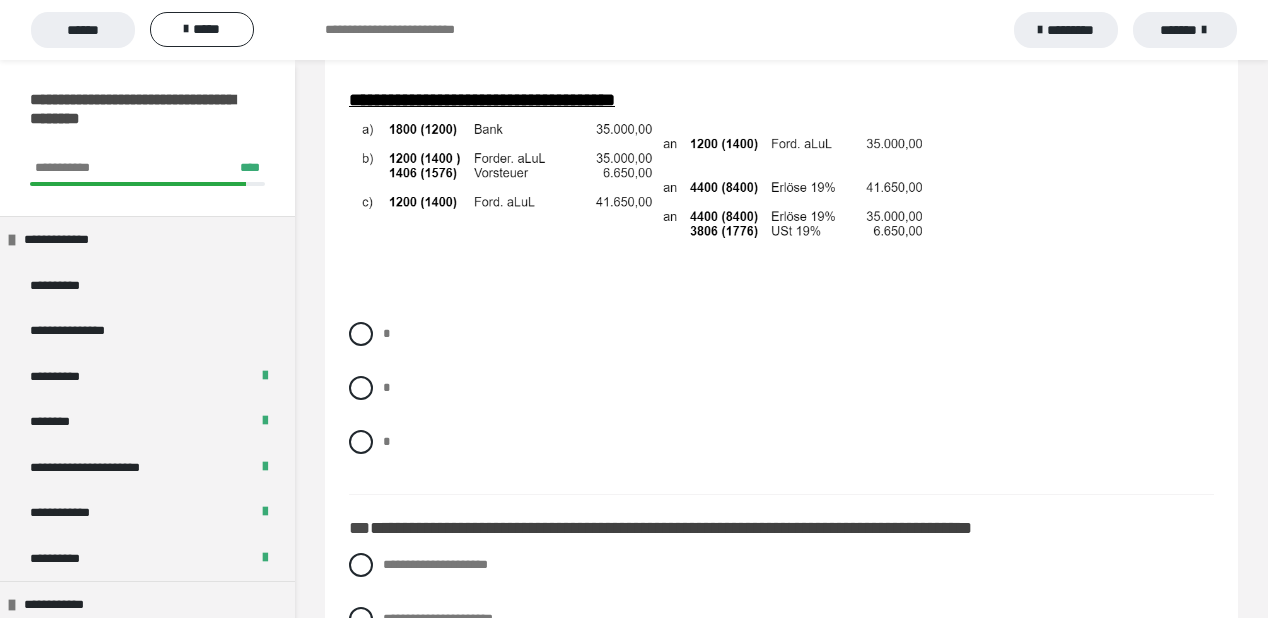 scroll, scrollTop: 4306, scrollLeft: 0, axis: vertical 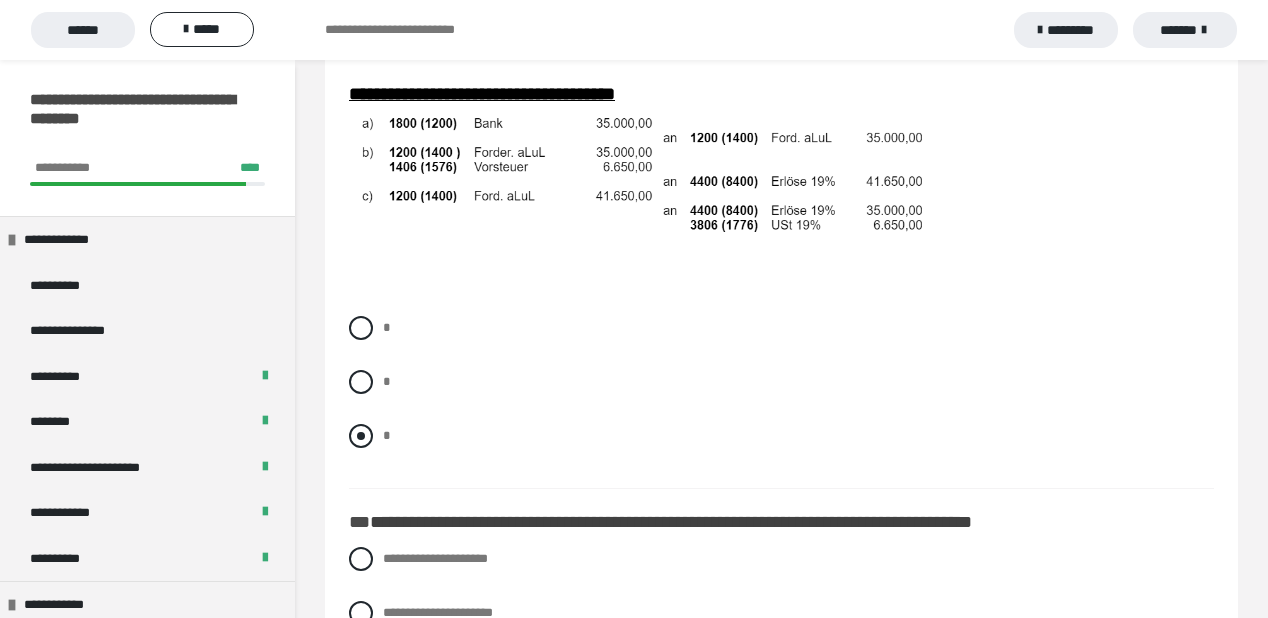 click at bounding box center [361, 436] 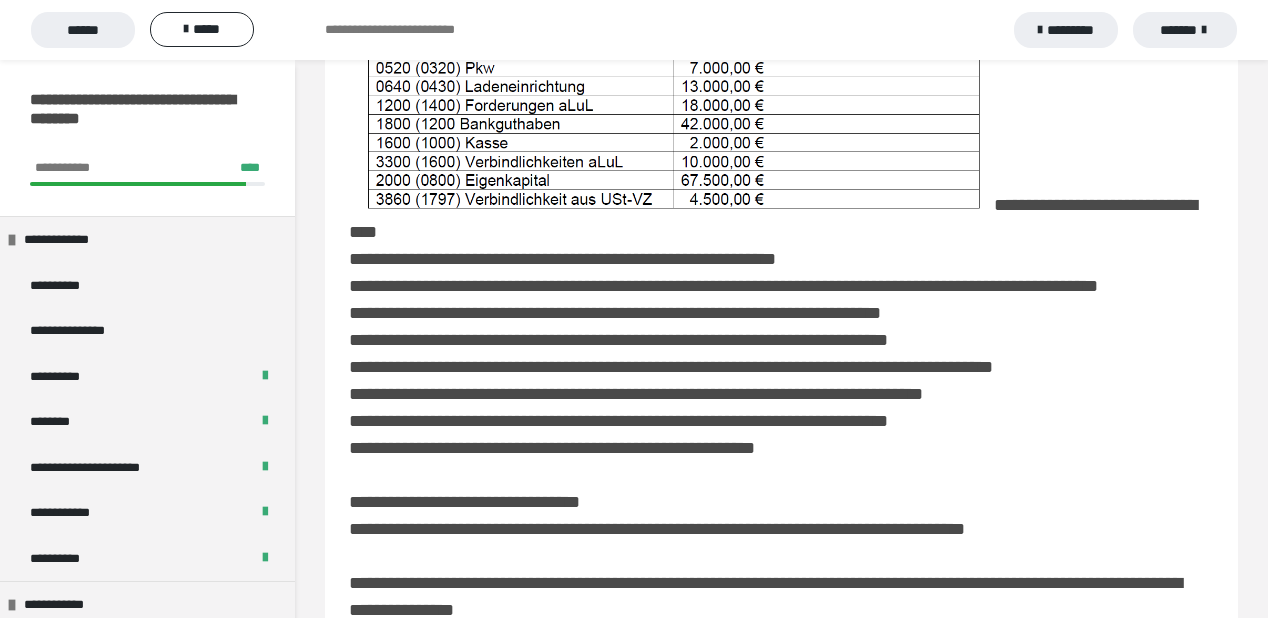 scroll, scrollTop: 224, scrollLeft: 0, axis: vertical 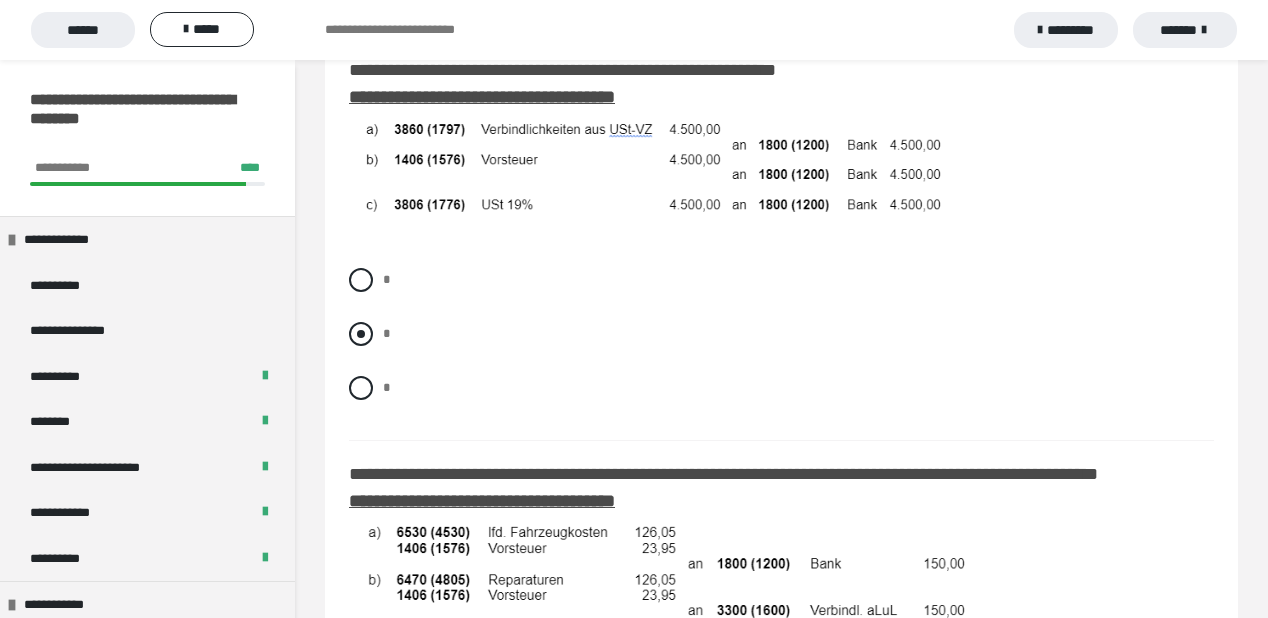 click at bounding box center [361, 334] 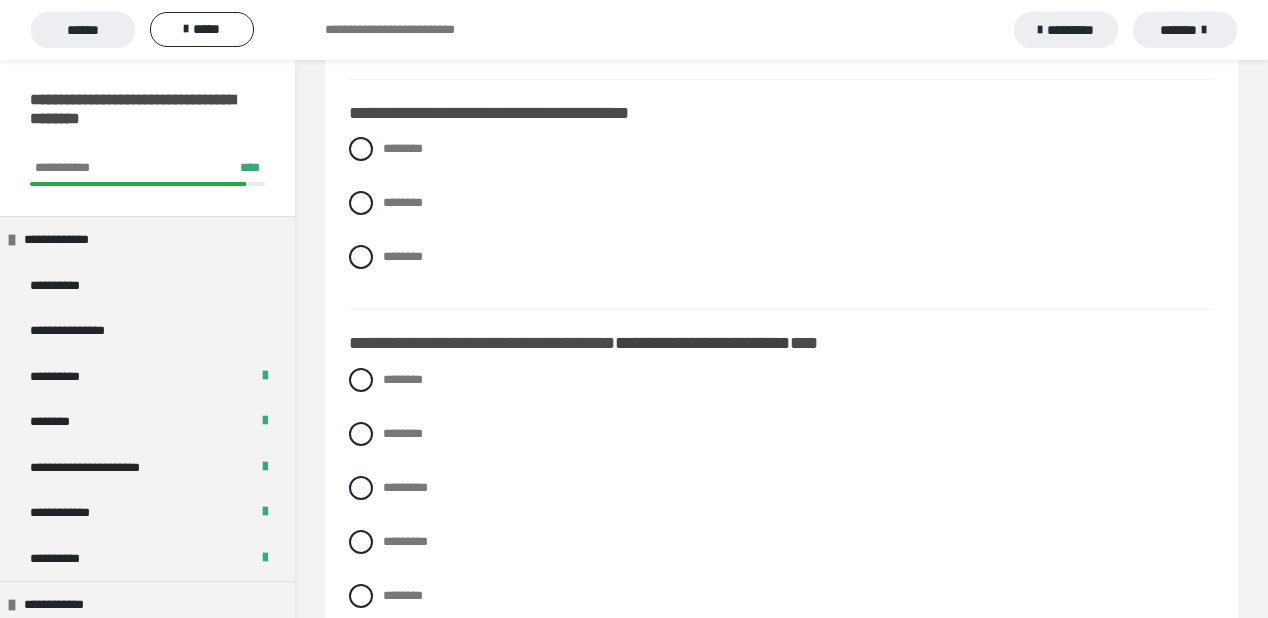 scroll, scrollTop: 5300, scrollLeft: 0, axis: vertical 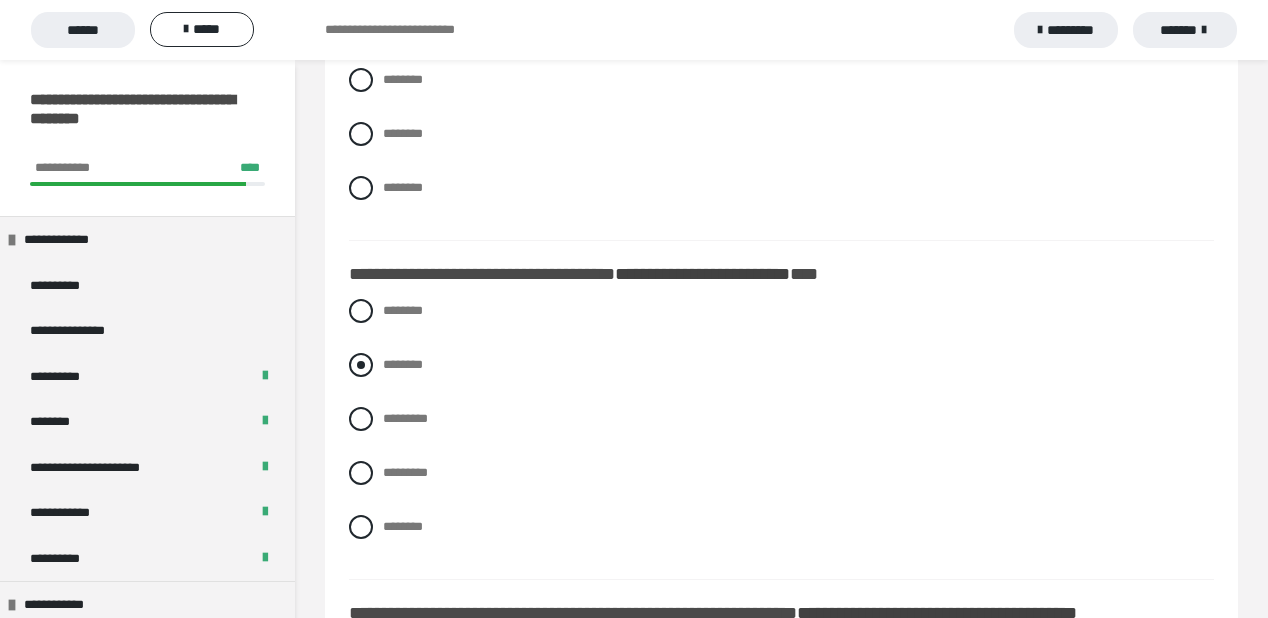 click at bounding box center (361, 365) 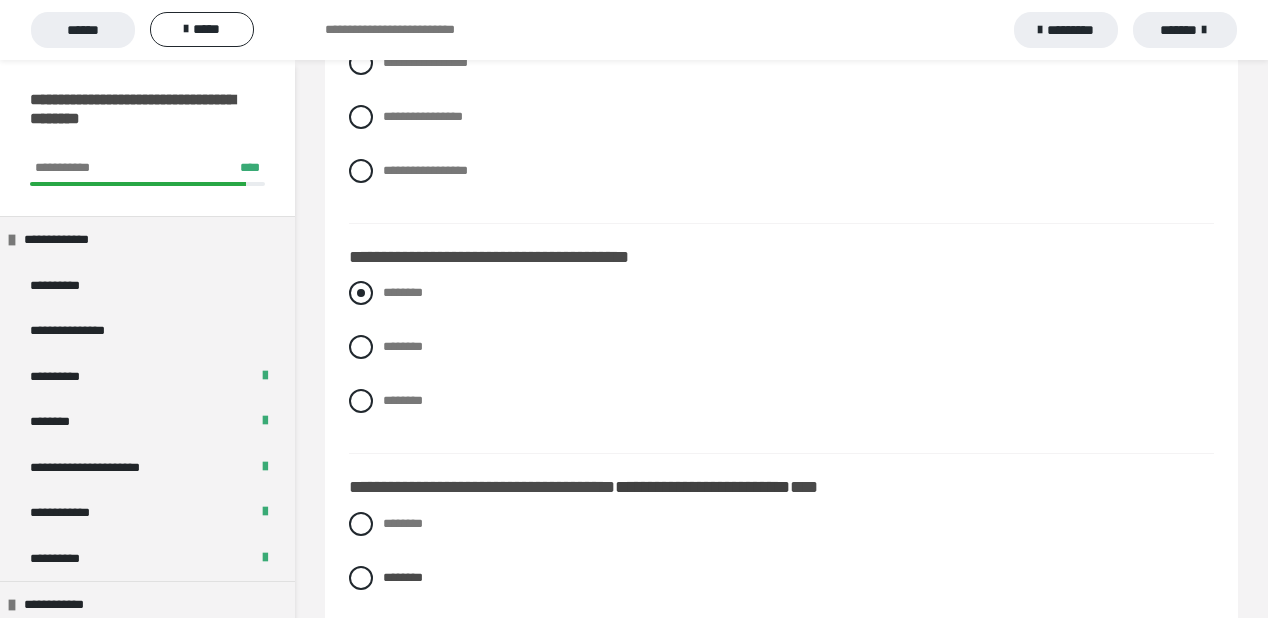 scroll, scrollTop: 5060, scrollLeft: 0, axis: vertical 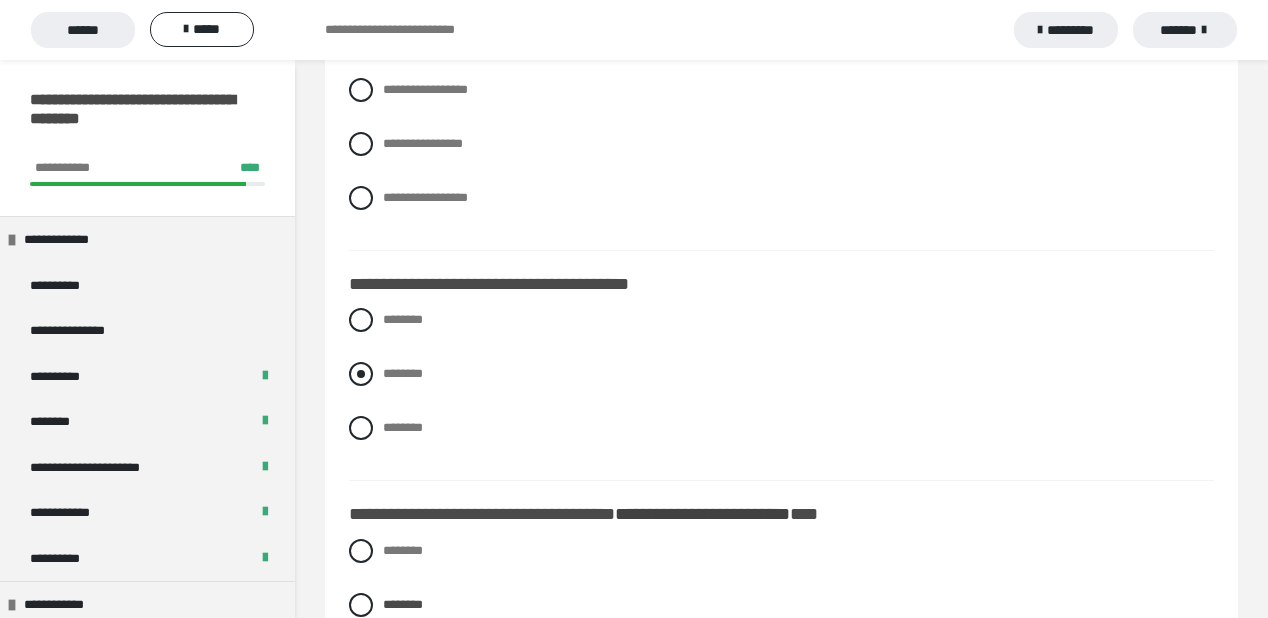 click at bounding box center (361, 374) 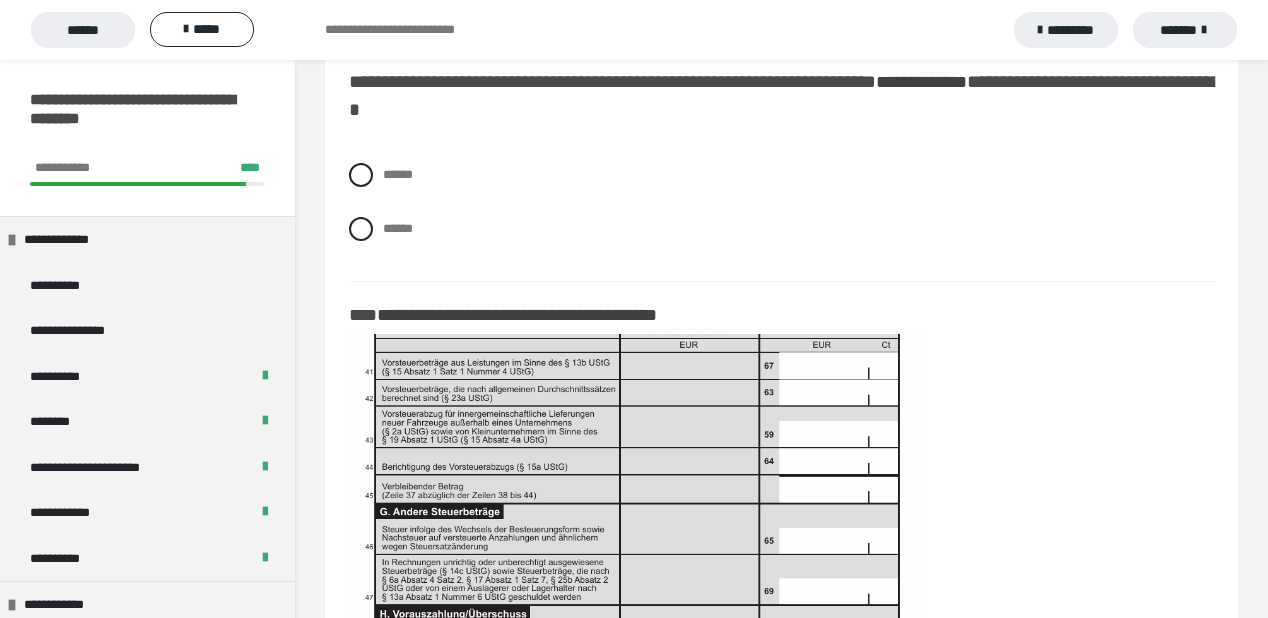 scroll, scrollTop: 5860, scrollLeft: 0, axis: vertical 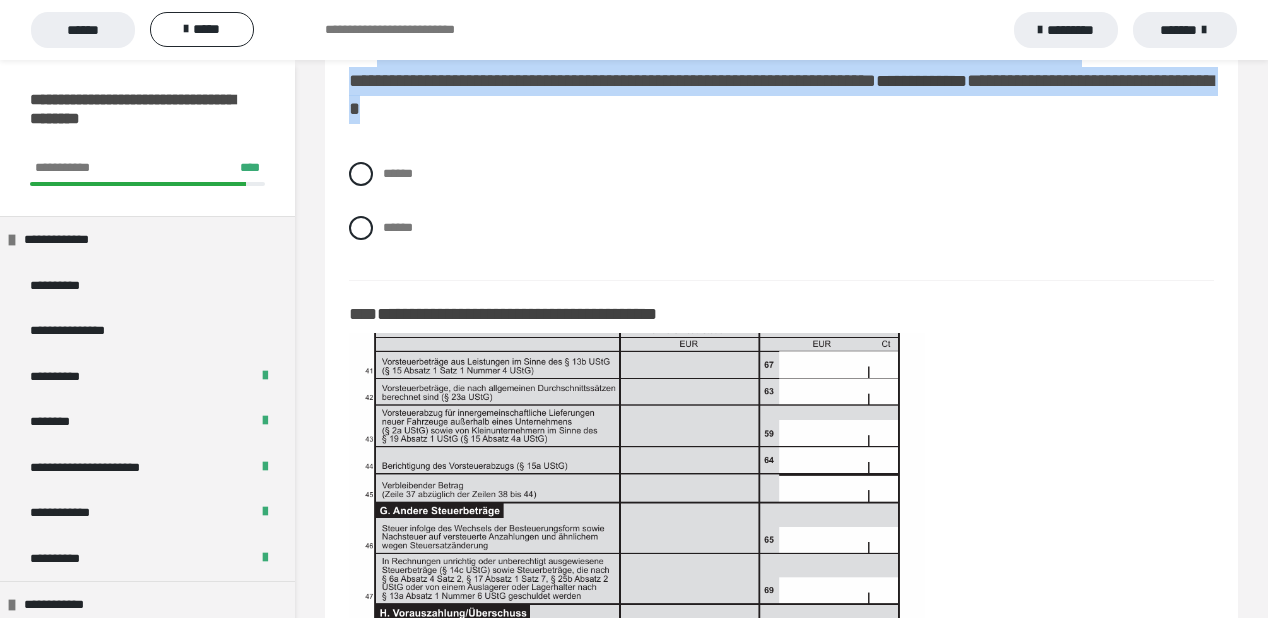drag, startPoint x: 378, startPoint y: 94, endPoint x: 668, endPoint y: 175, distance: 301.09964 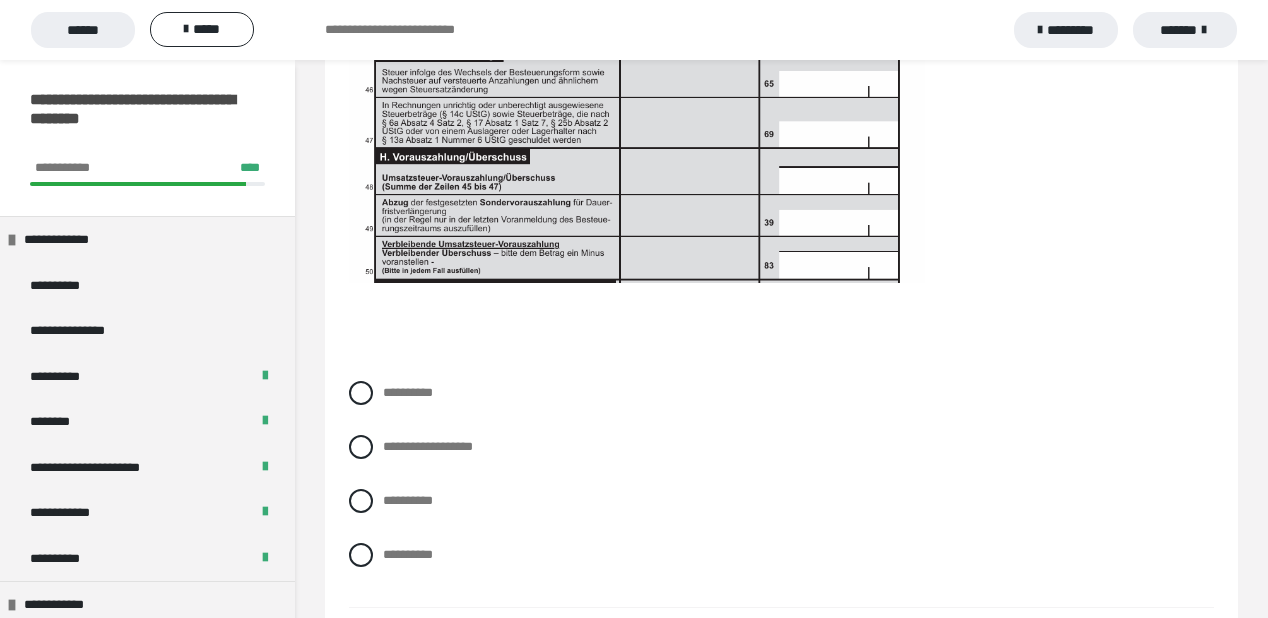 scroll, scrollTop: 6340, scrollLeft: 0, axis: vertical 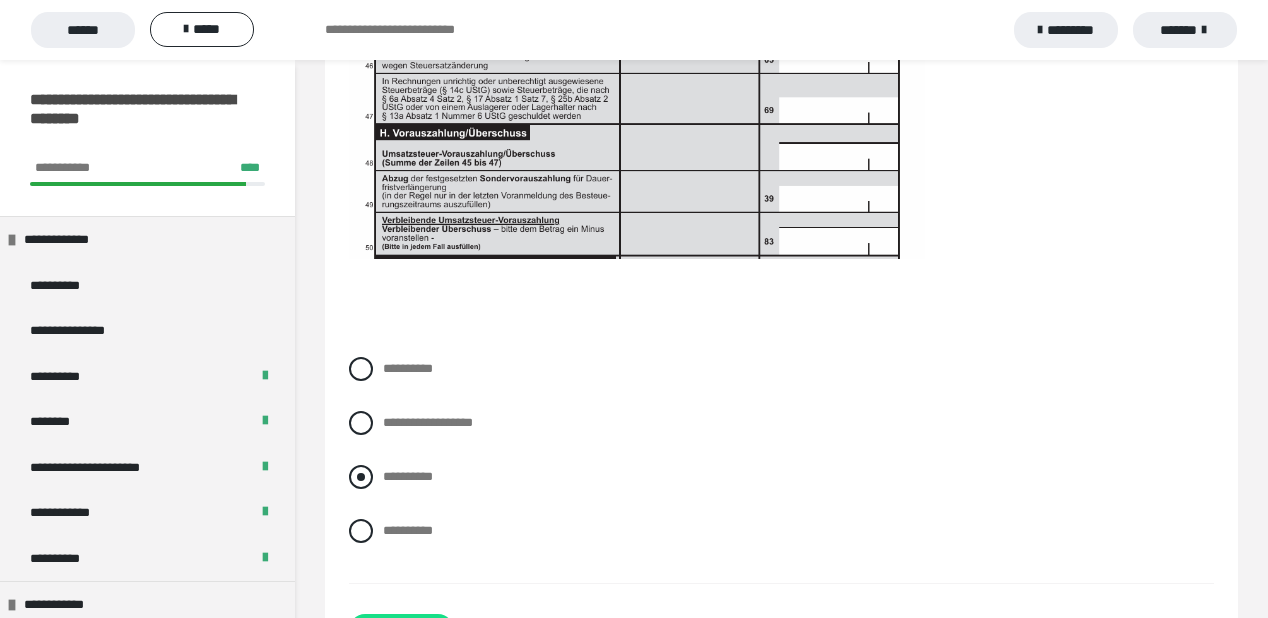 click at bounding box center (361, 477) 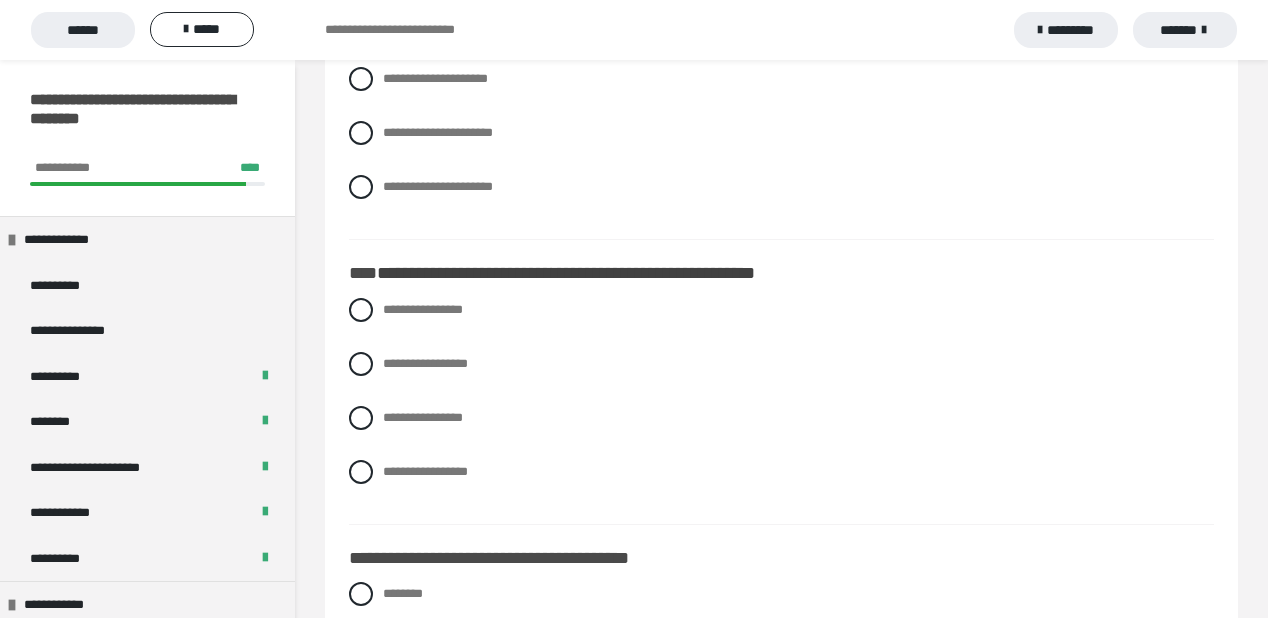scroll, scrollTop: 4784, scrollLeft: 0, axis: vertical 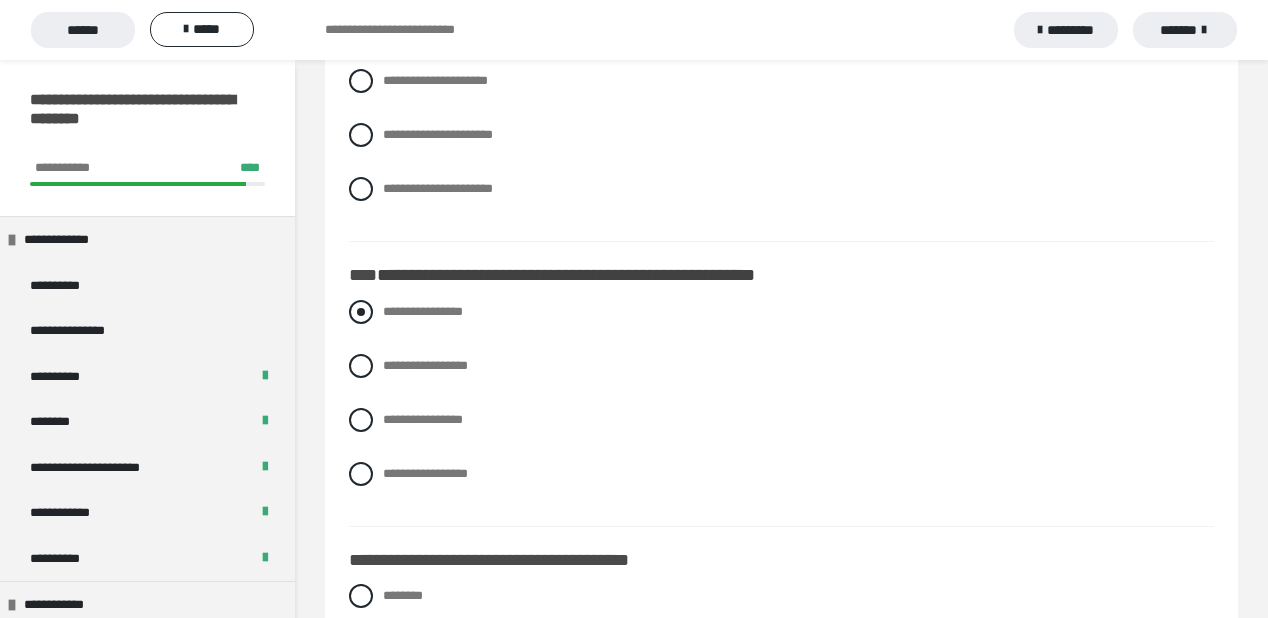 click at bounding box center (361, 312) 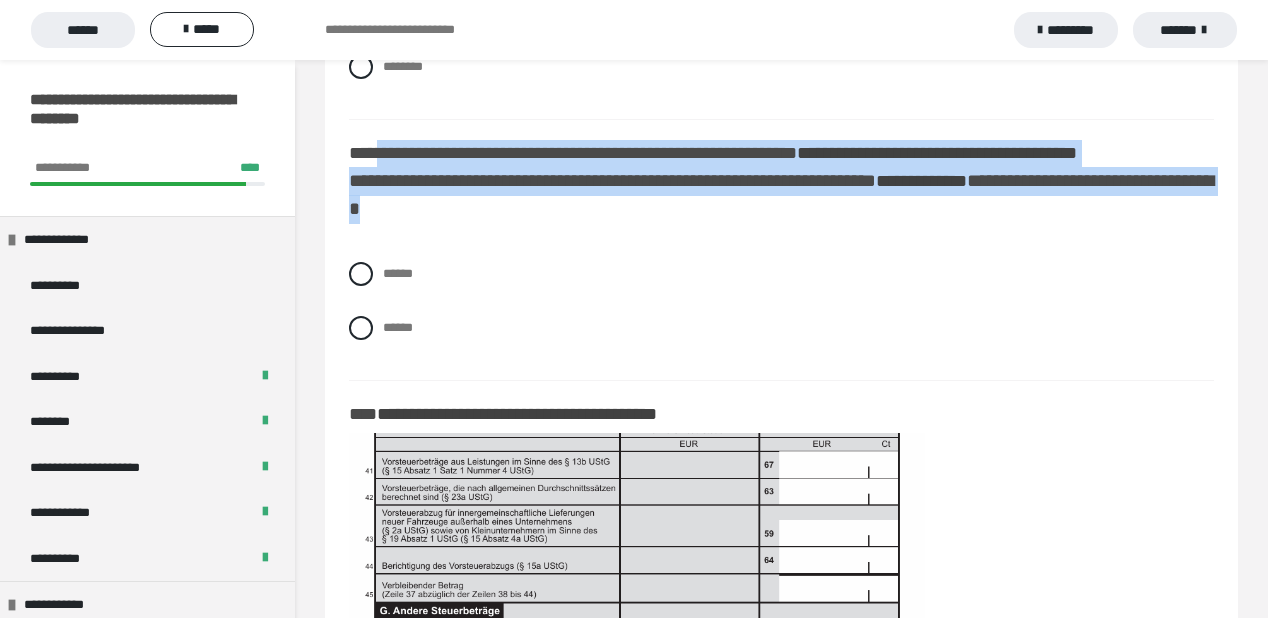 scroll, scrollTop: 5824, scrollLeft: 0, axis: vertical 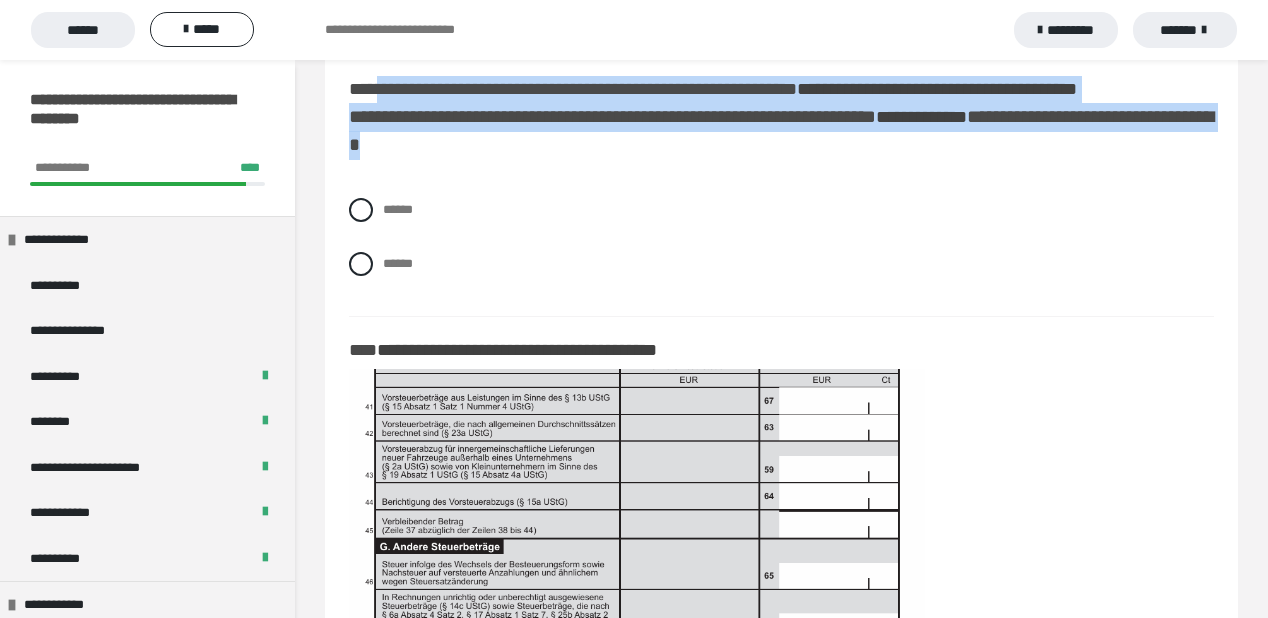click on "**********" at bounding box center [781, 131] 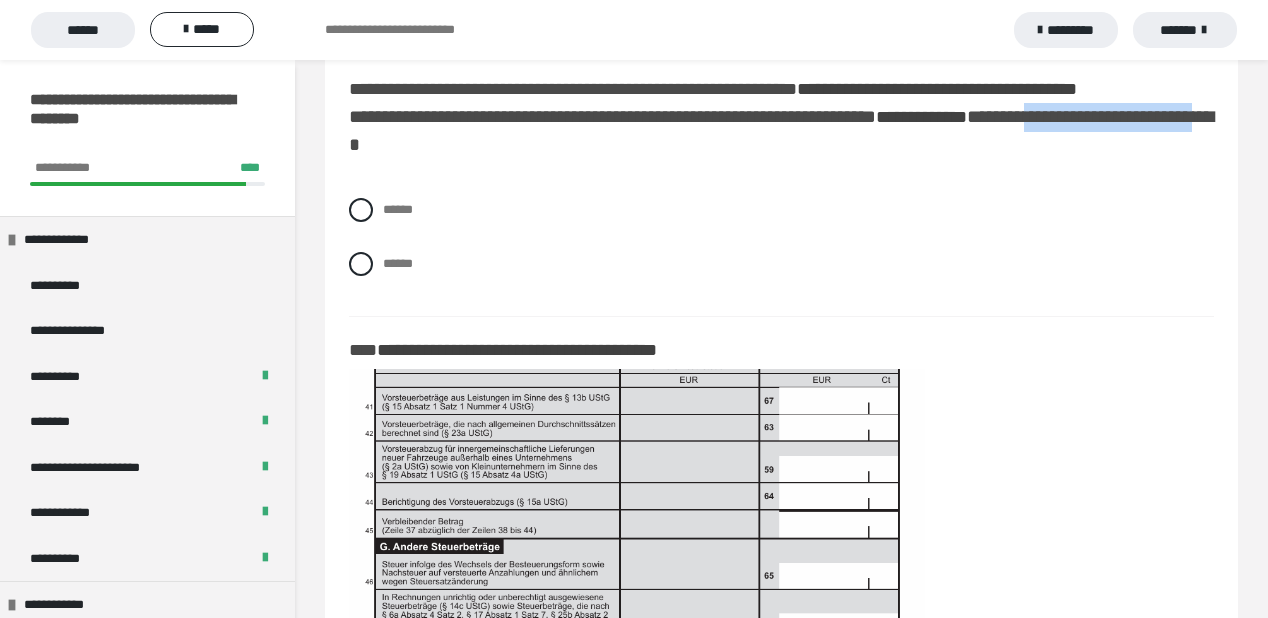 drag, startPoint x: 380, startPoint y: 216, endPoint x: 613, endPoint y: 213, distance: 233.01932 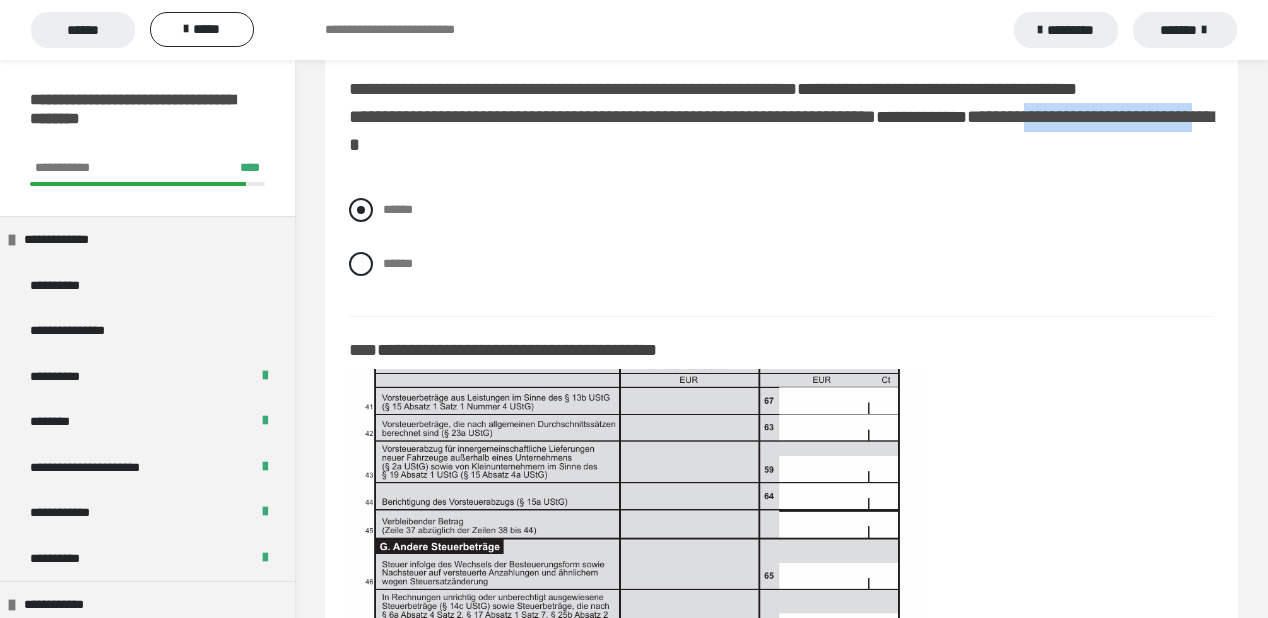 click at bounding box center (361, 210) 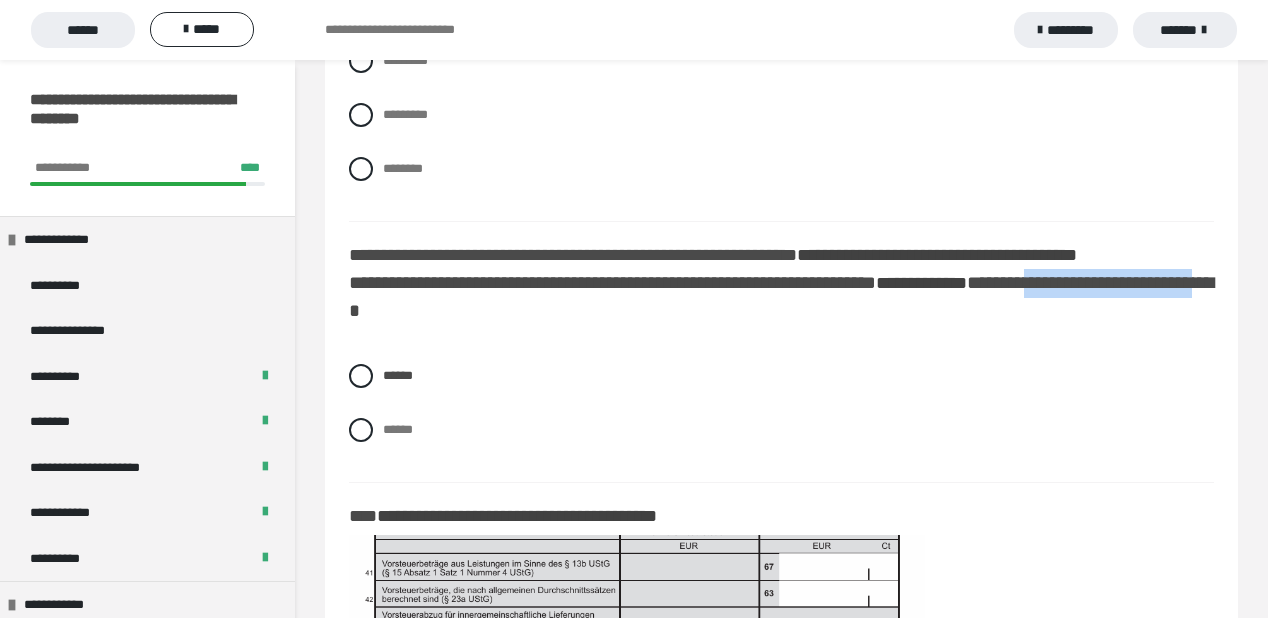 scroll, scrollTop: 5424, scrollLeft: 0, axis: vertical 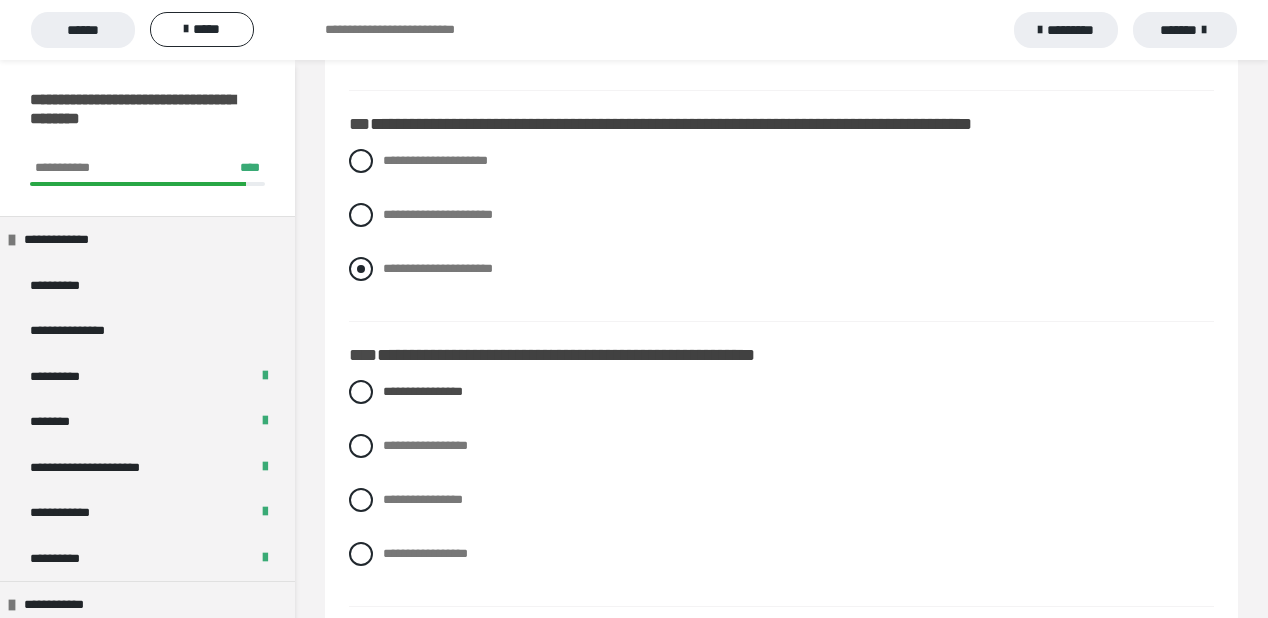 click at bounding box center (361, 269) 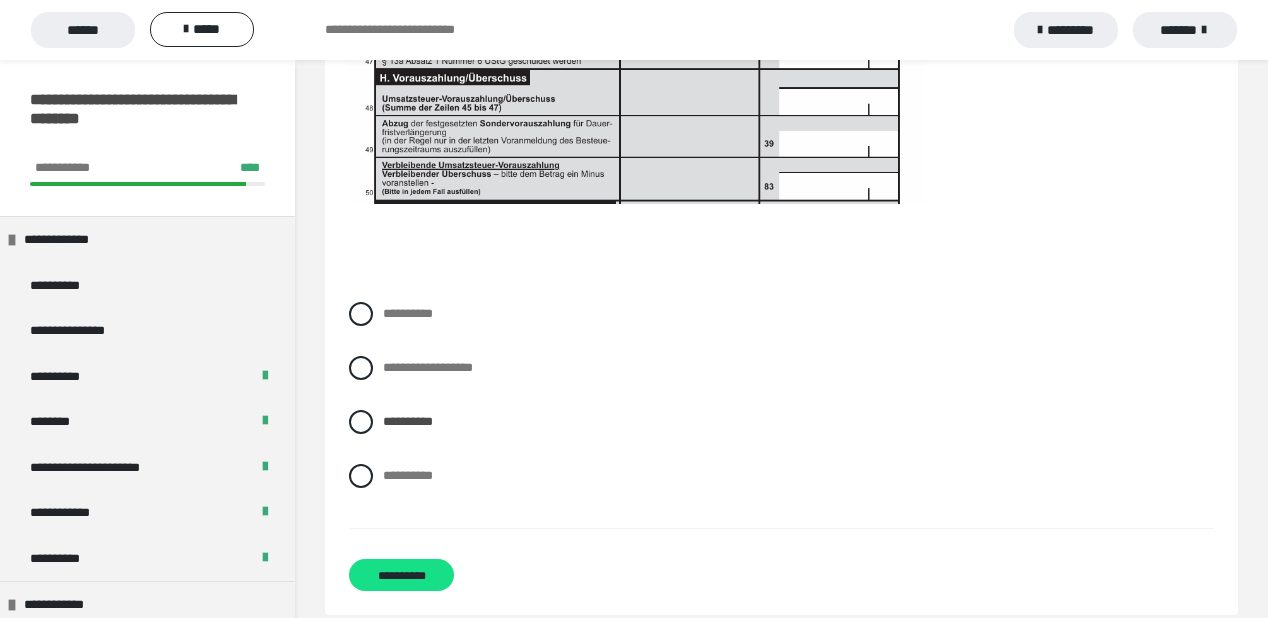 scroll, scrollTop: 6464, scrollLeft: 0, axis: vertical 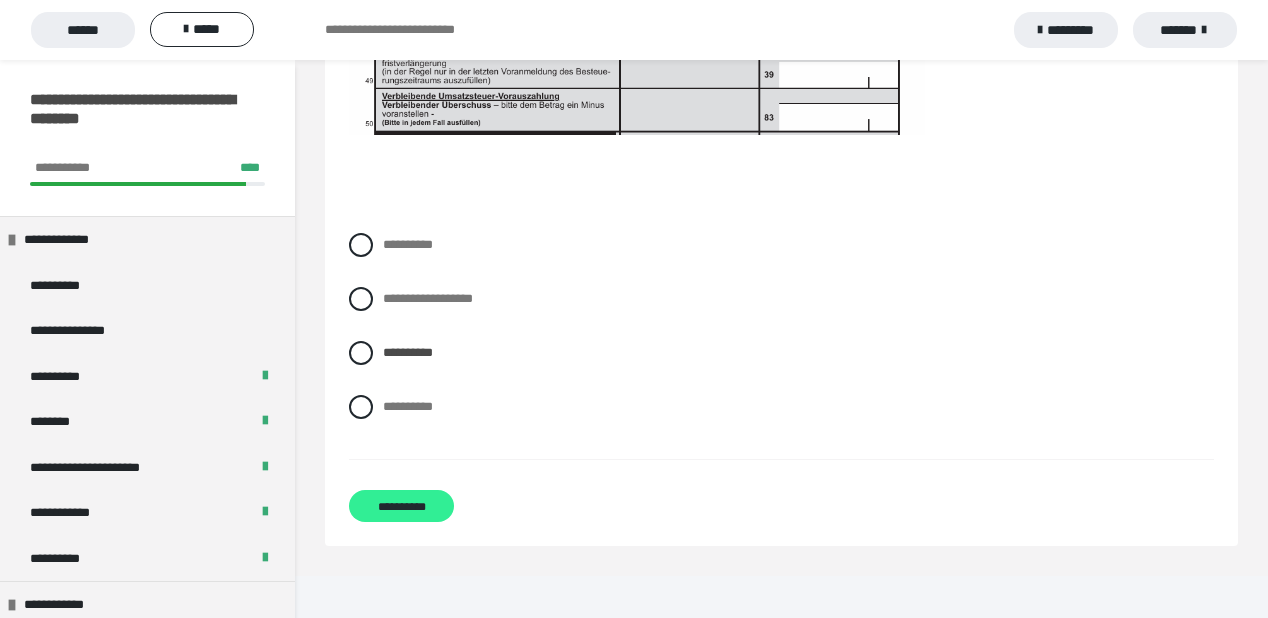 click on "**********" at bounding box center (401, 506) 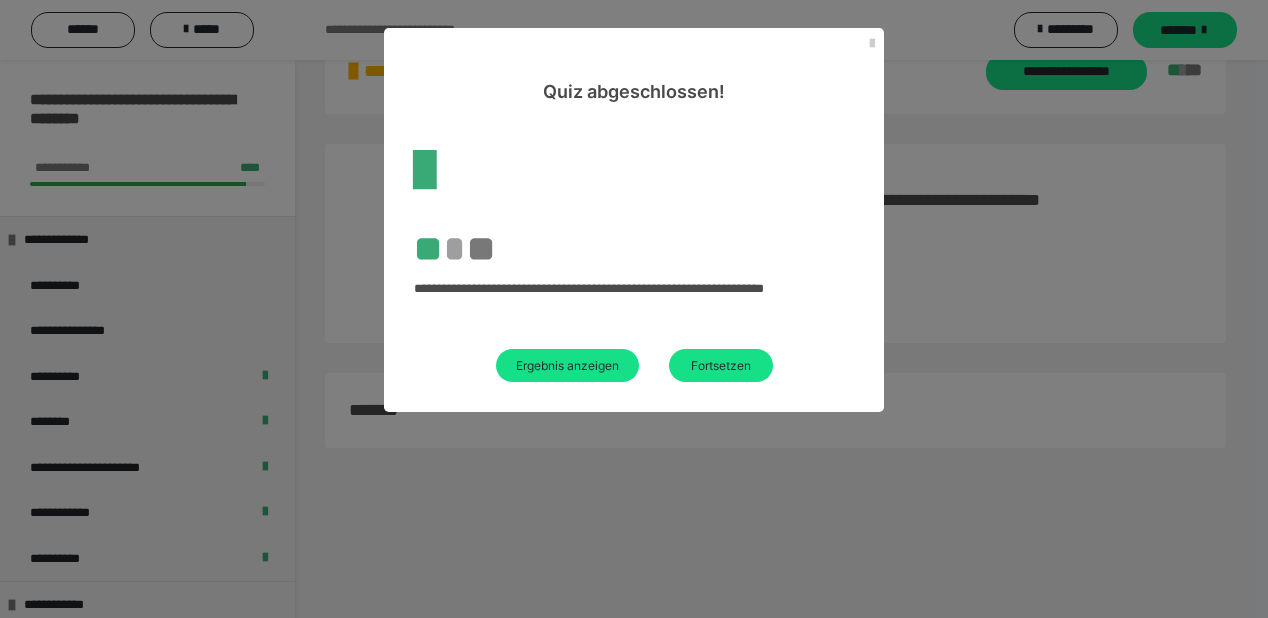 scroll, scrollTop: 60, scrollLeft: 0, axis: vertical 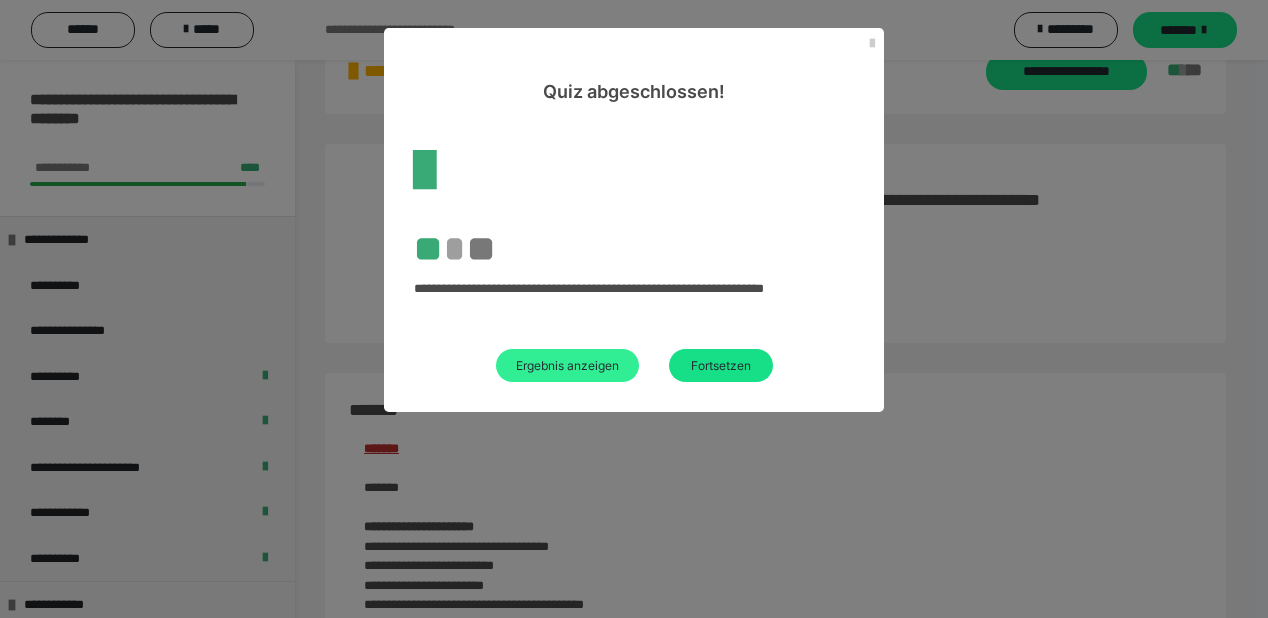 click on "Ergebnis anzeigen" at bounding box center (567, 365) 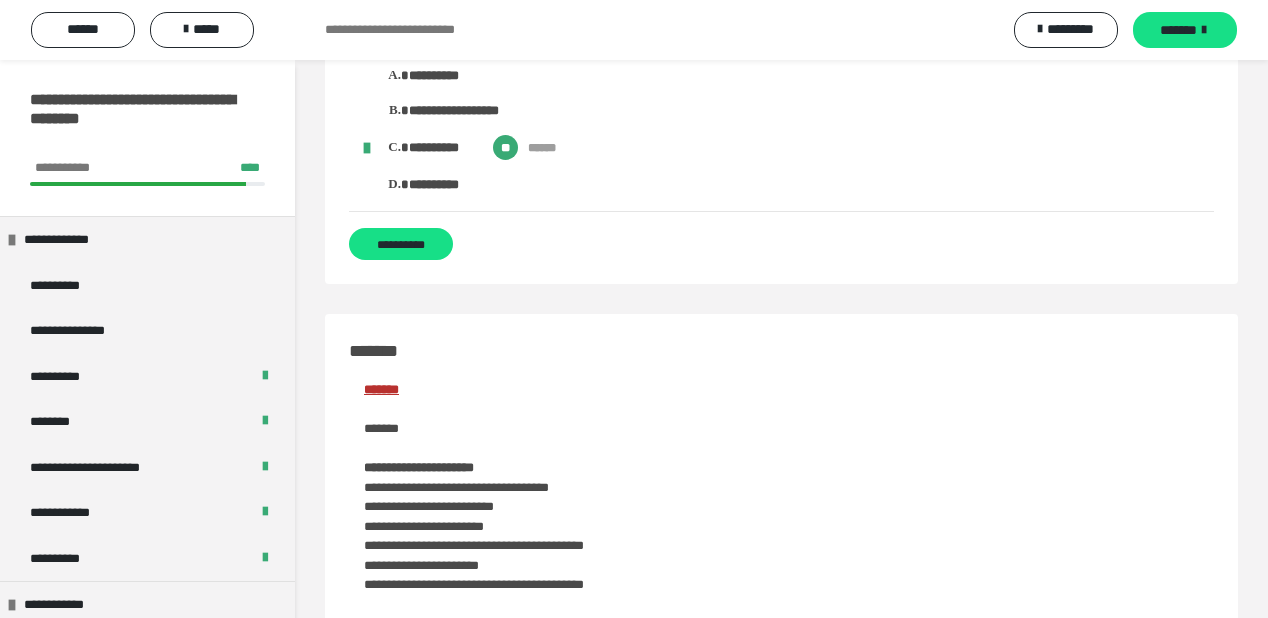 scroll, scrollTop: 4800, scrollLeft: 0, axis: vertical 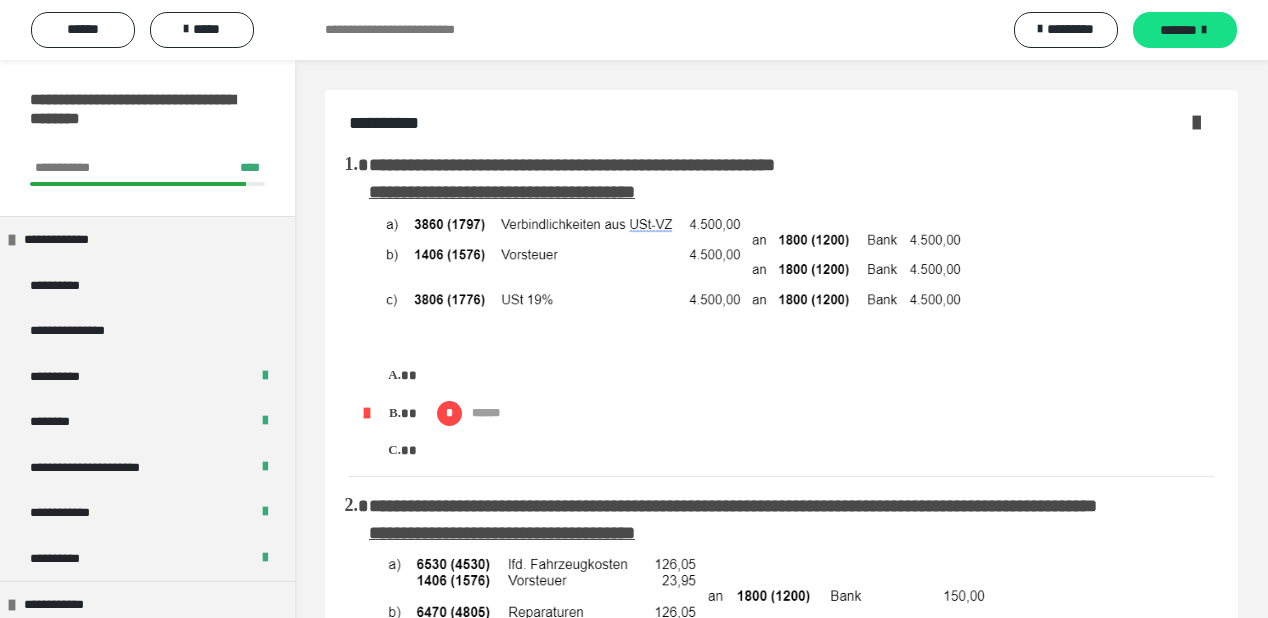 click at bounding box center (1196, 122) 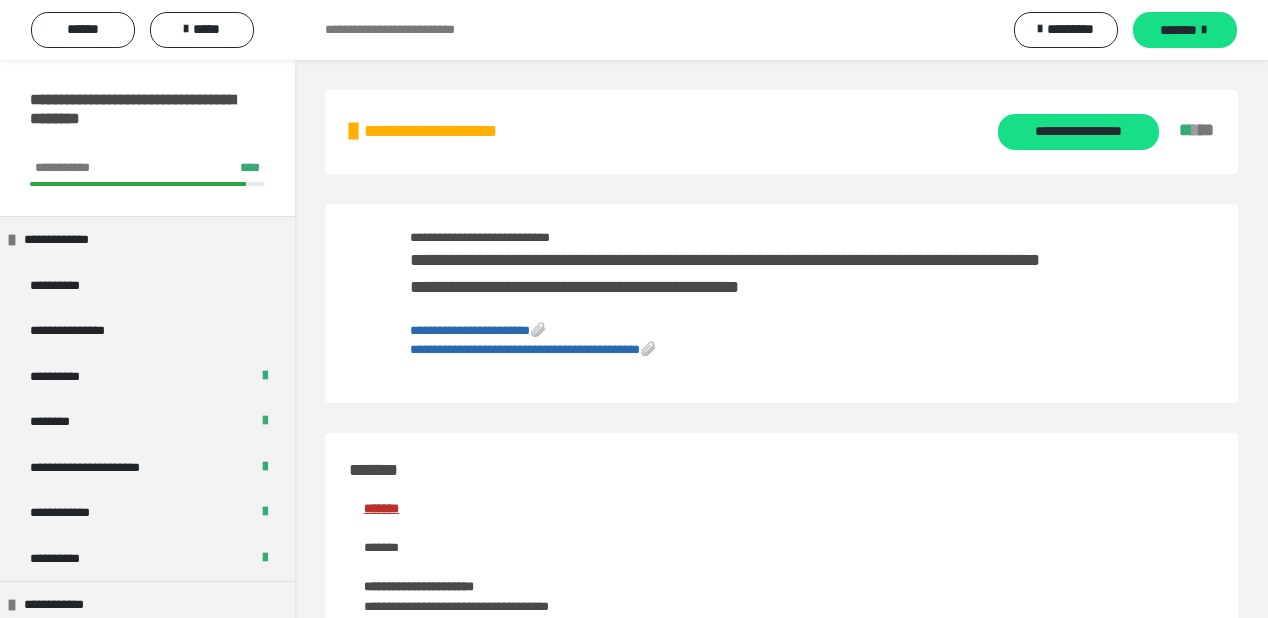 click on "**********" at bounding box center [533, 349] 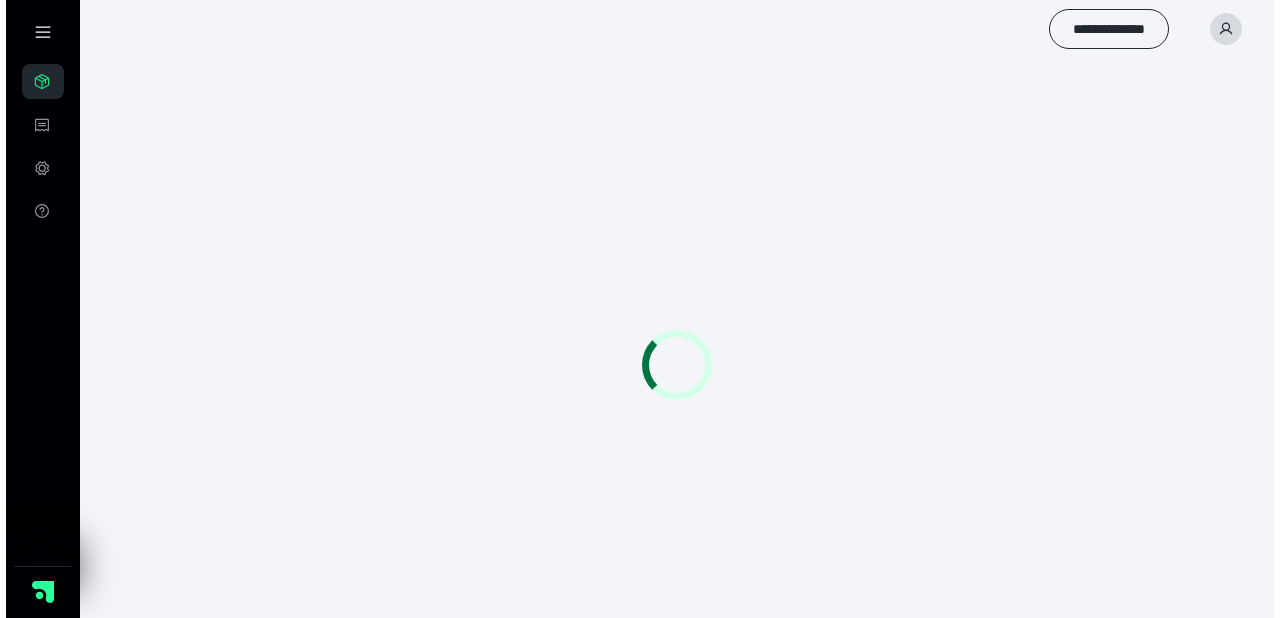 scroll, scrollTop: 0, scrollLeft: 0, axis: both 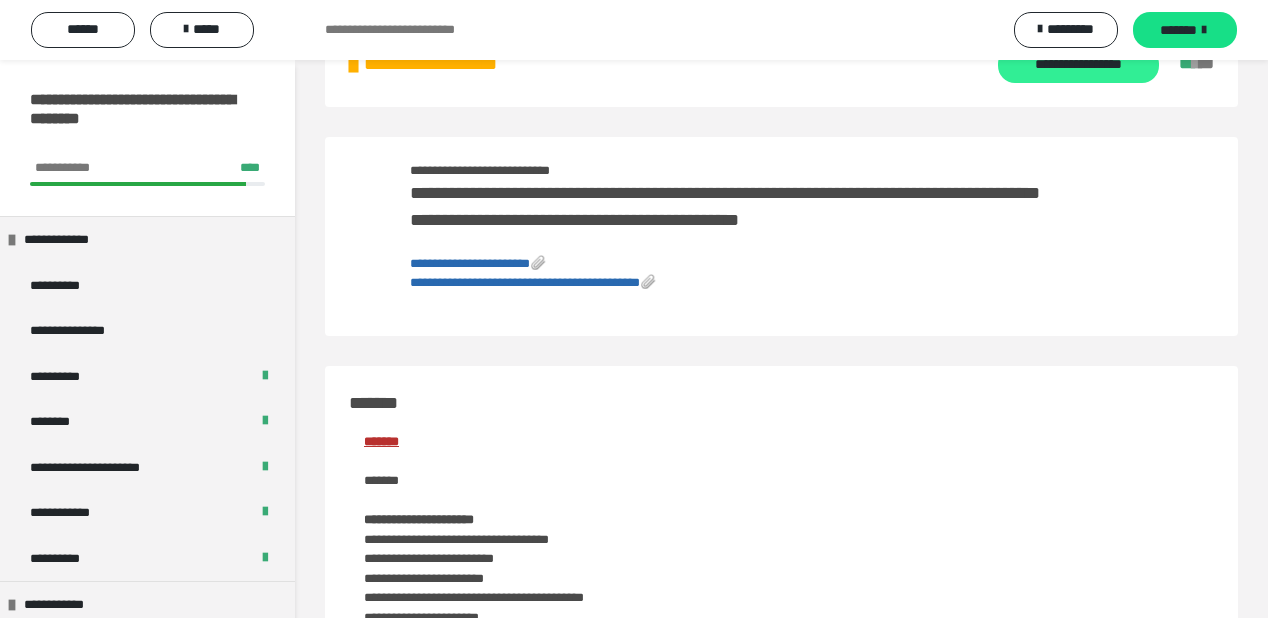 click on "**********" at bounding box center (1078, 65) 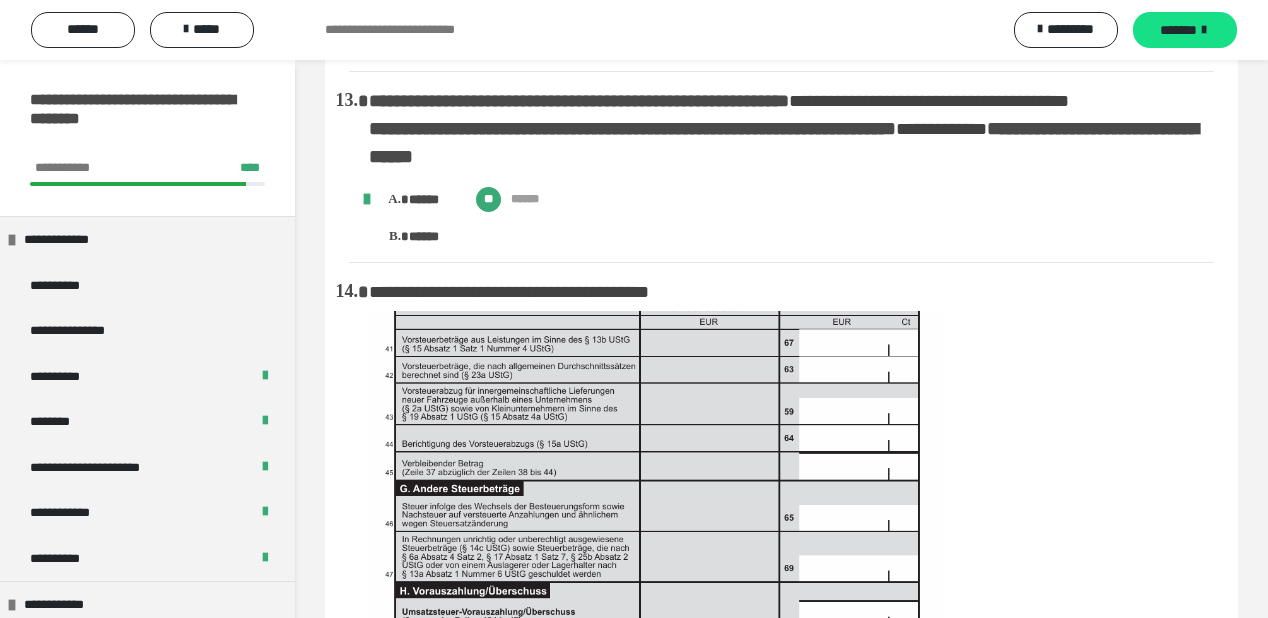 scroll, scrollTop: 3705, scrollLeft: 0, axis: vertical 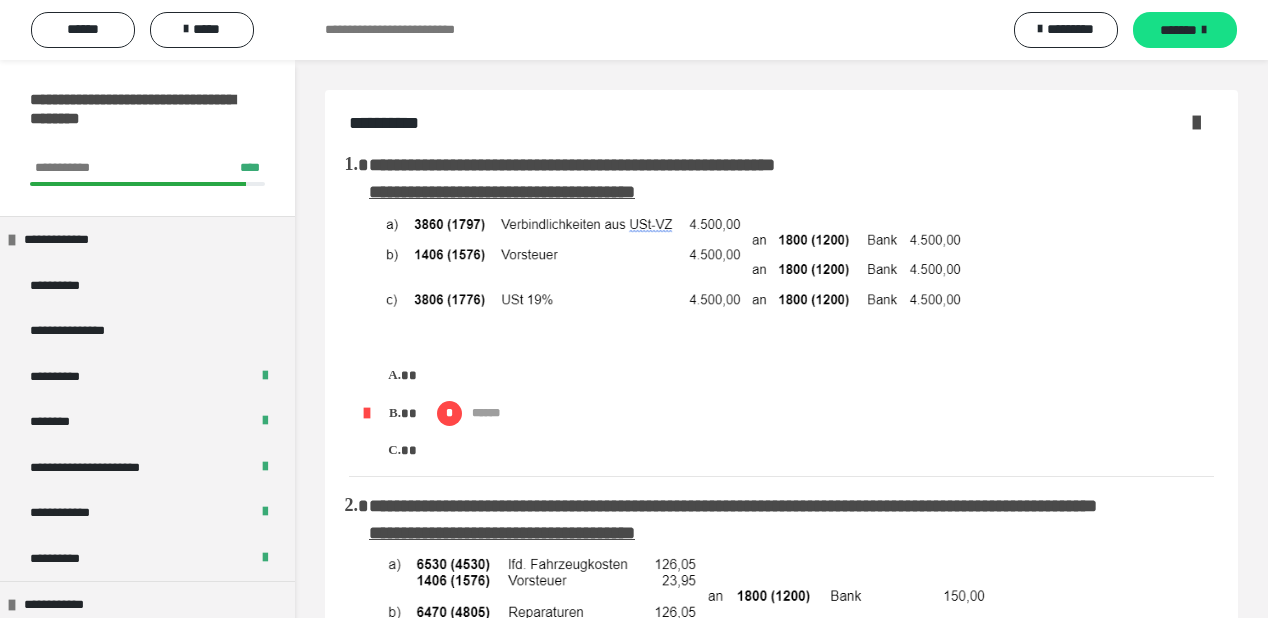 click at bounding box center (1196, 122) 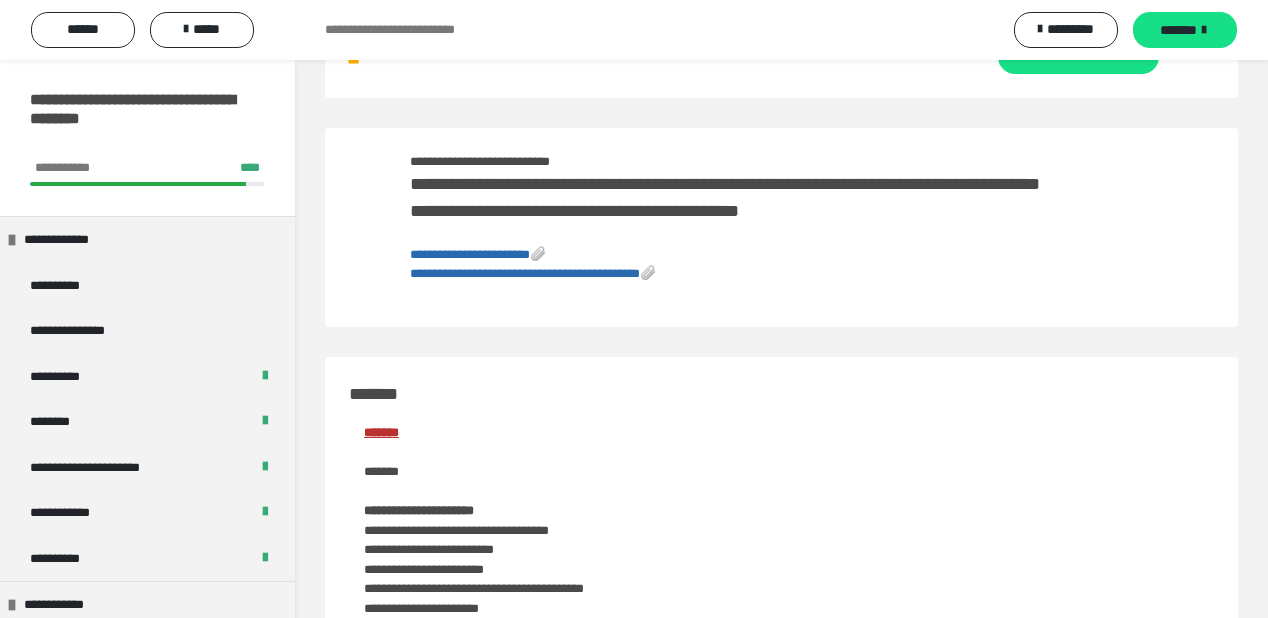 scroll, scrollTop: 0, scrollLeft: 0, axis: both 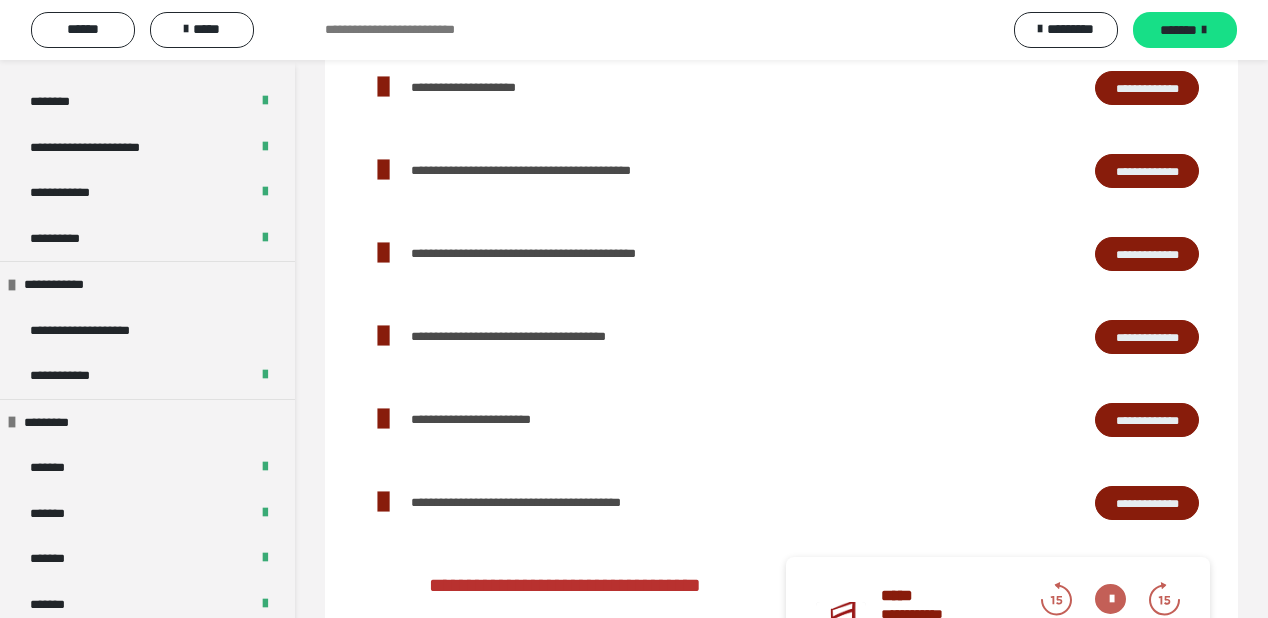 click on "**********" at bounding box center [1147, 420] 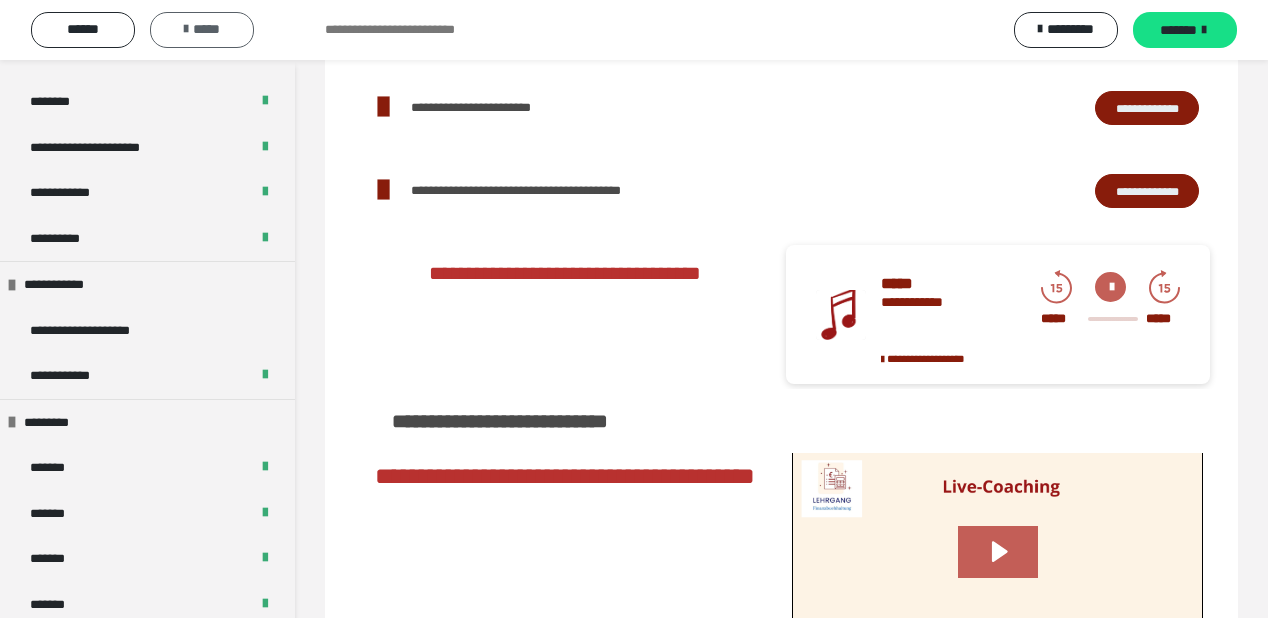 scroll, scrollTop: 2160, scrollLeft: 0, axis: vertical 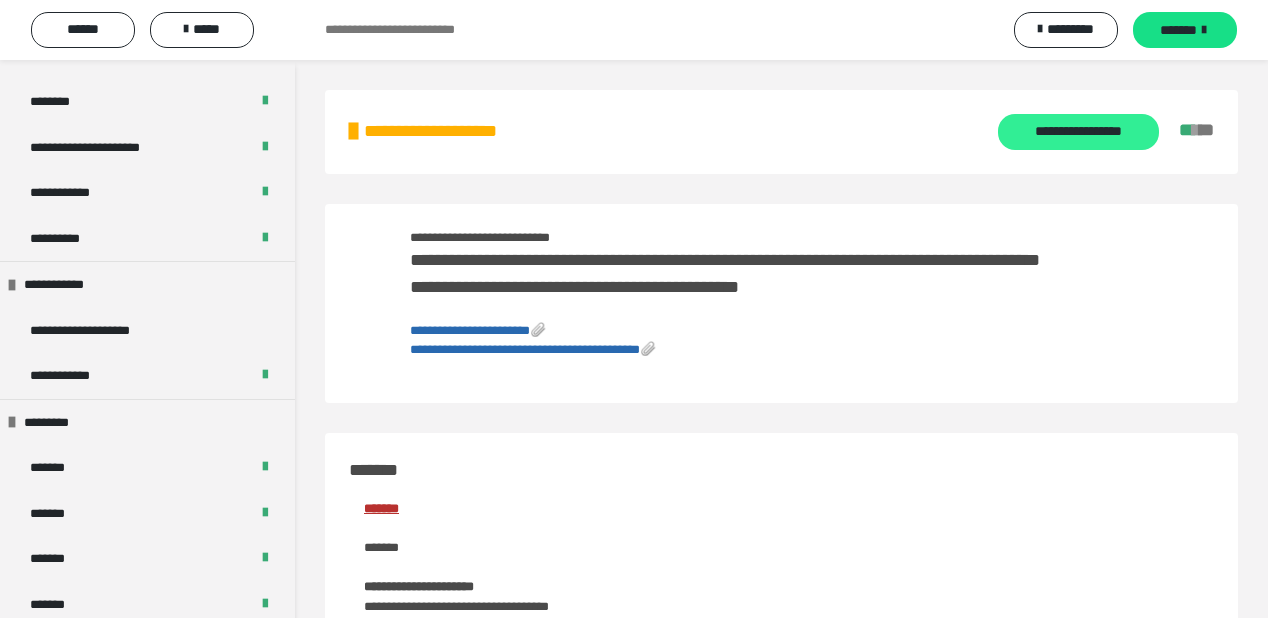click on "**********" at bounding box center [1078, 132] 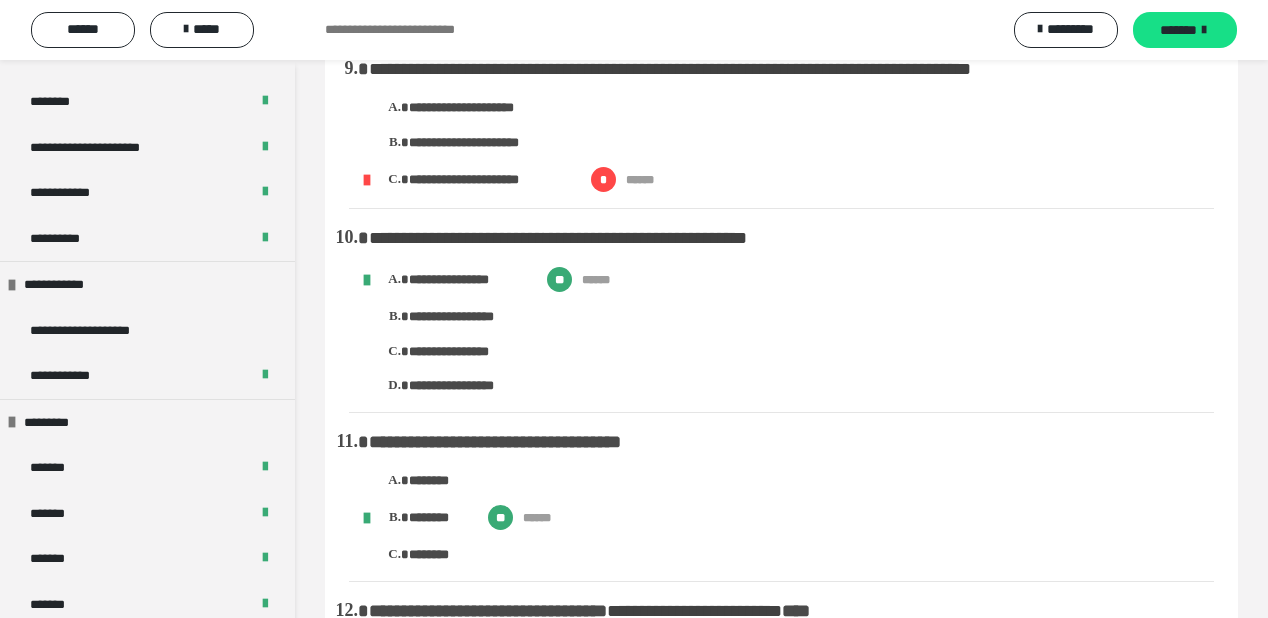 scroll, scrollTop: 3246, scrollLeft: 0, axis: vertical 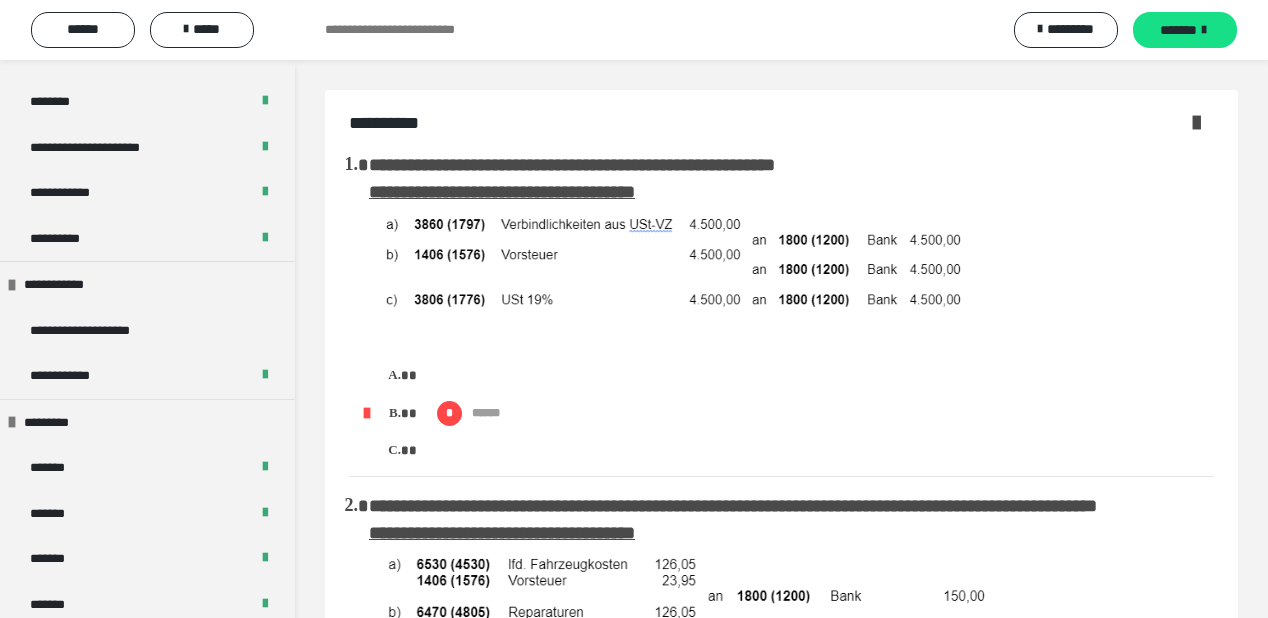 click at bounding box center (1196, 122) 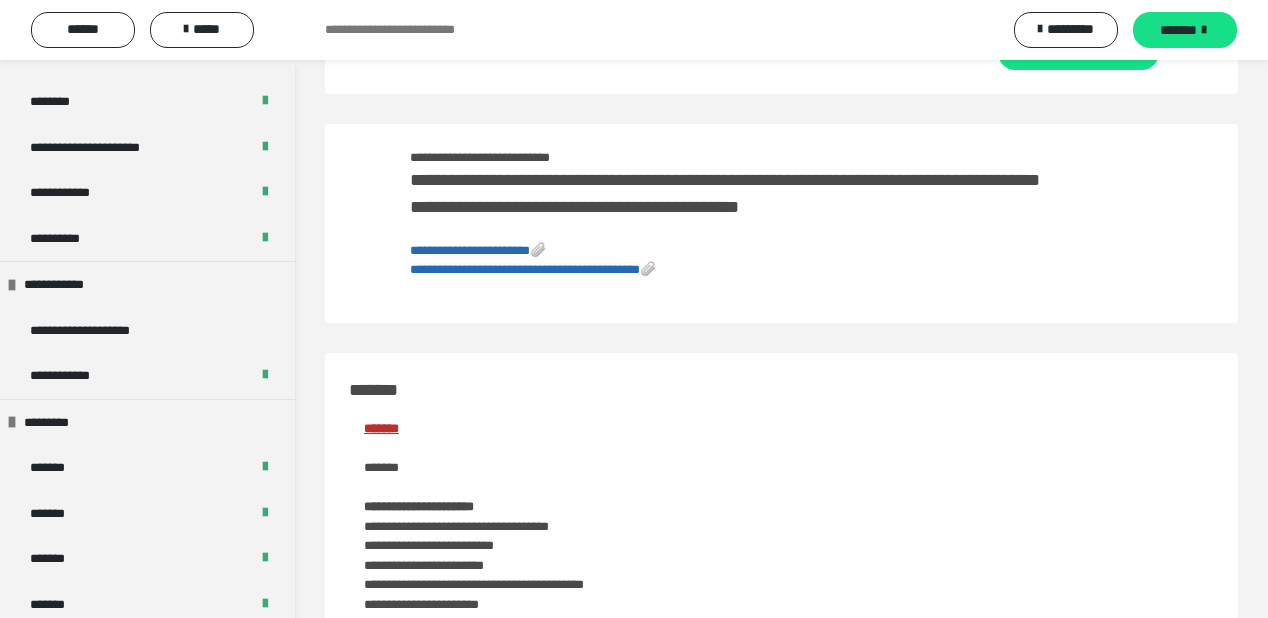 scroll, scrollTop: 0, scrollLeft: 0, axis: both 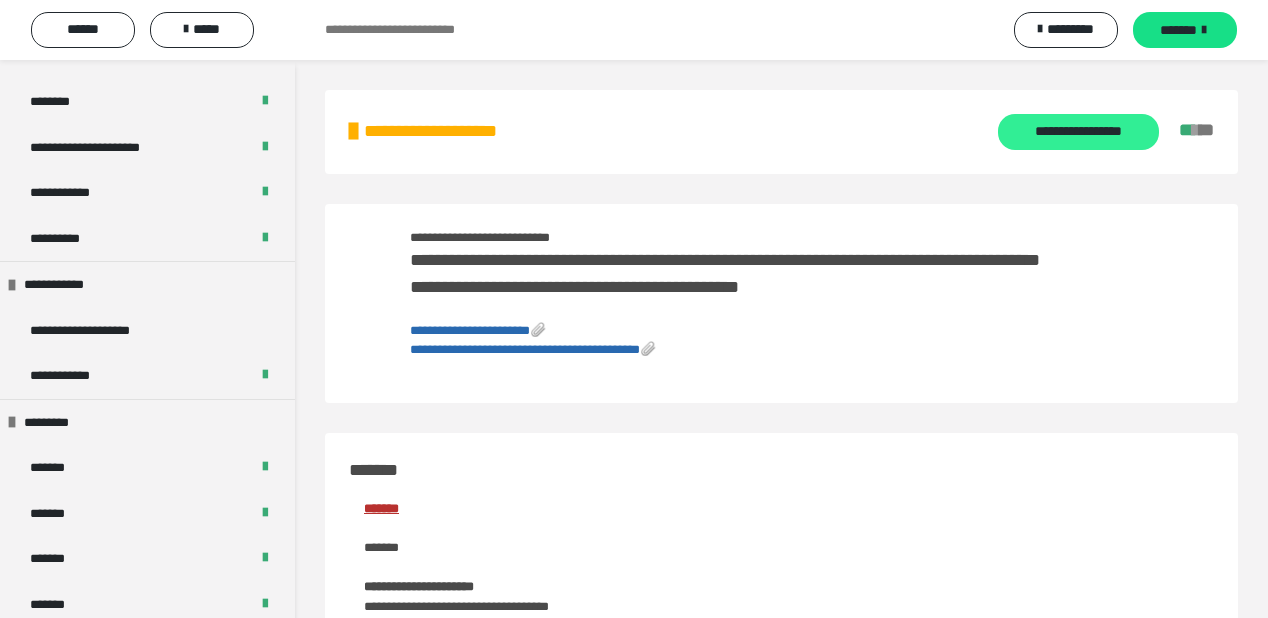 click on "**********" at bounding box center (1078, 132) 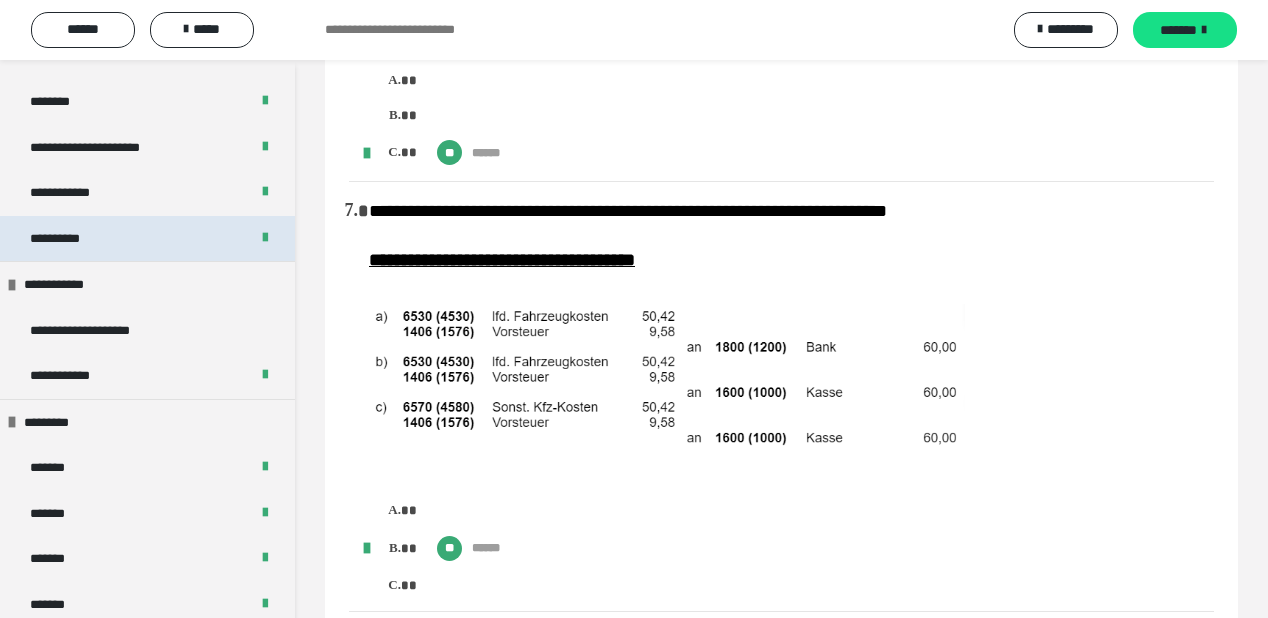 scroll, scrollTop: 2320, scrollLeft: 0, axis: vertical 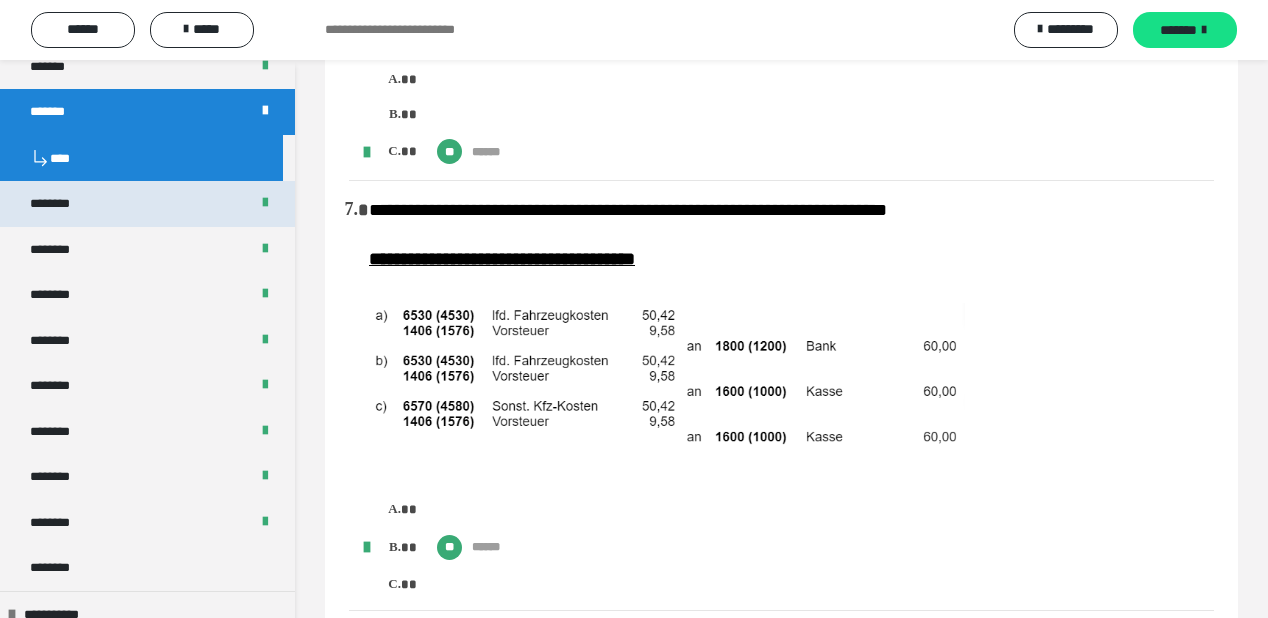 click on "********" at bounding box center (147, 204) 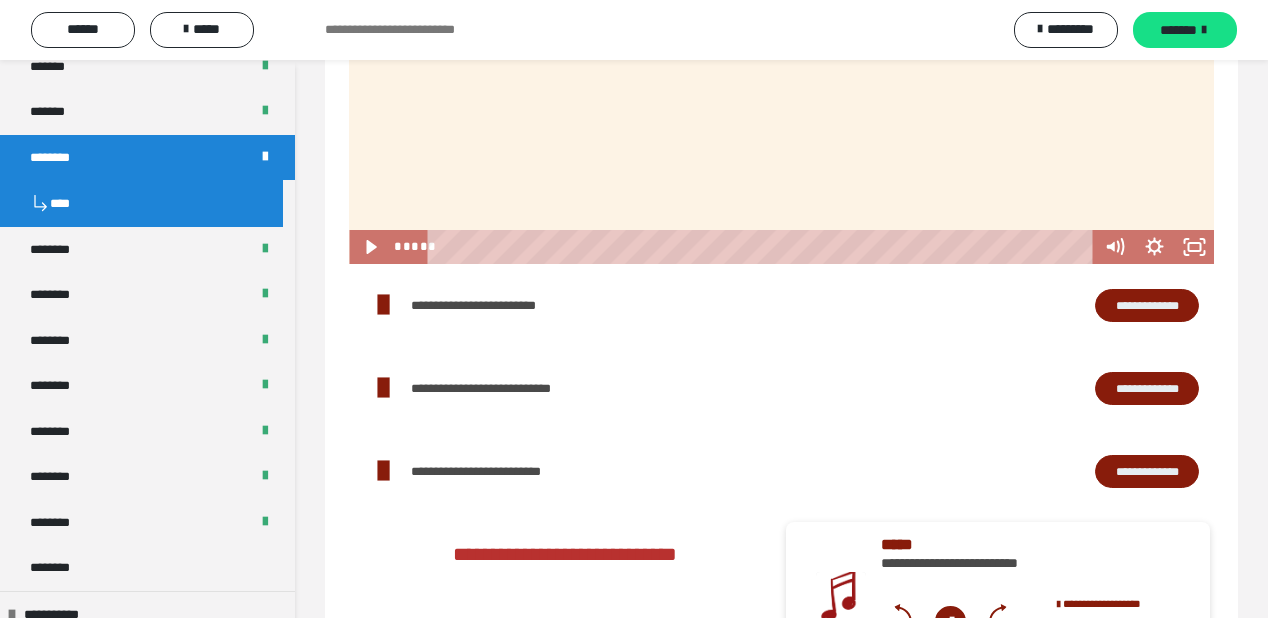 scroll, scrollTop: 2134, scrollLeft: 0, axis: vertical 